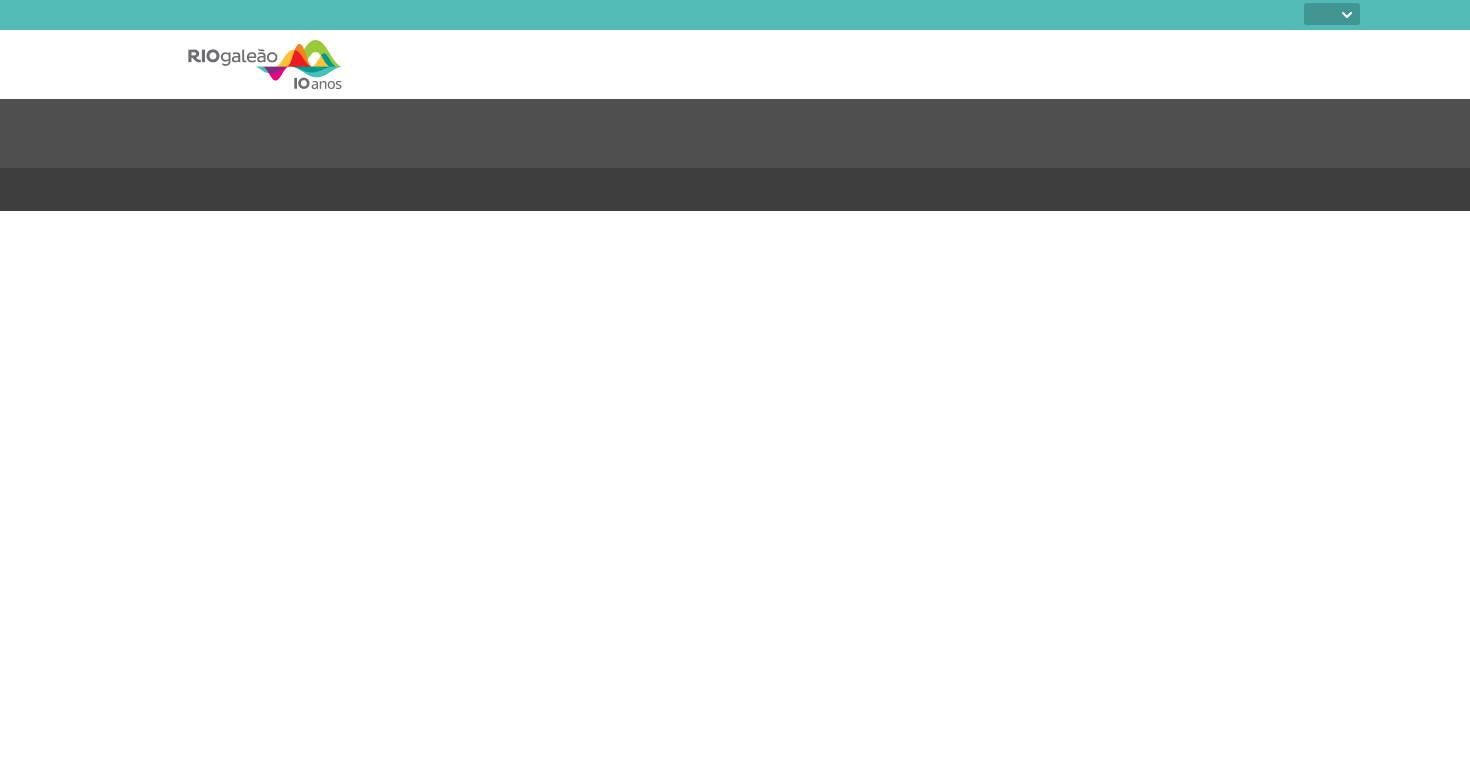 select 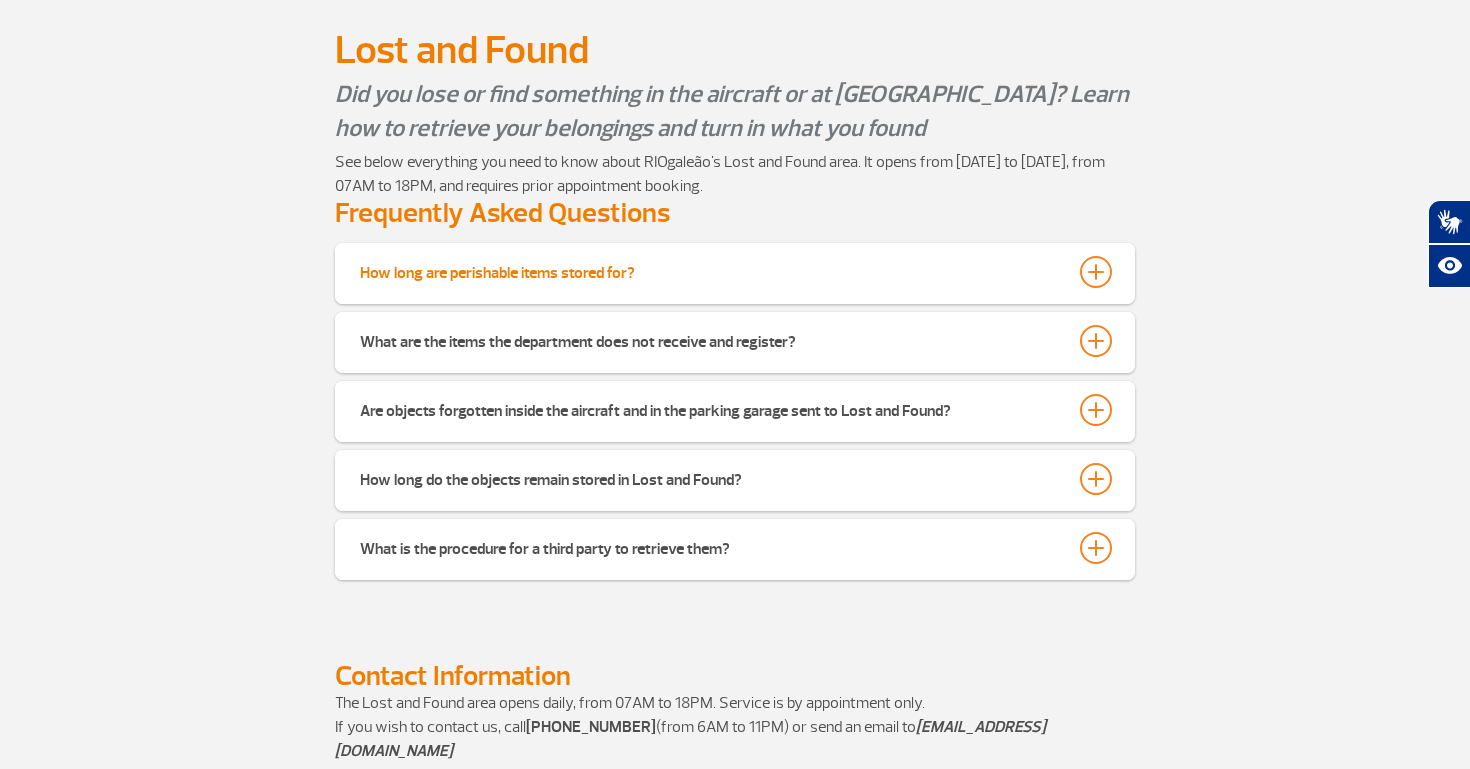 scroll, scrollTop: 439, scrollLeft: 0, axis: vertical 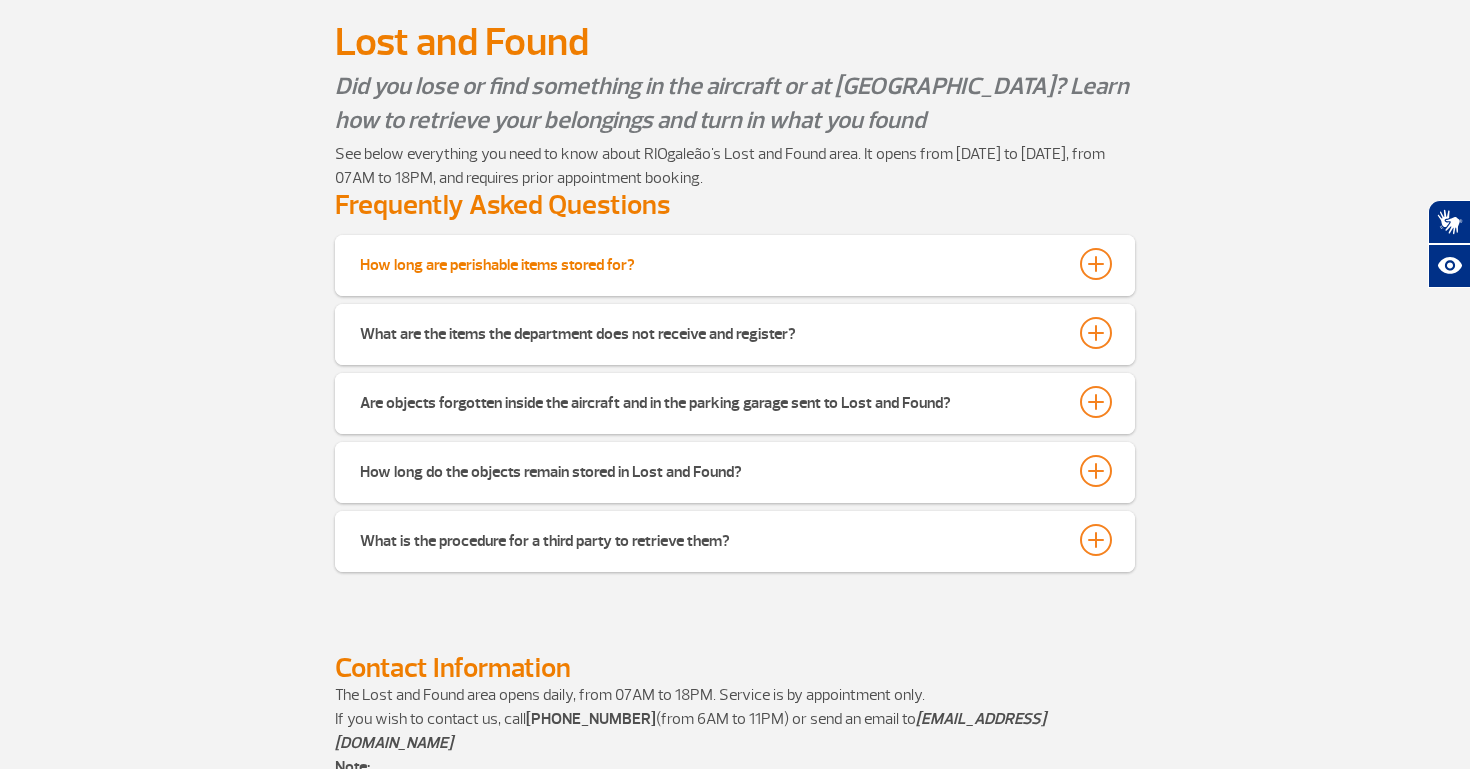 click on "How long are perishable items stored for?" at bounding box center (735, 264) 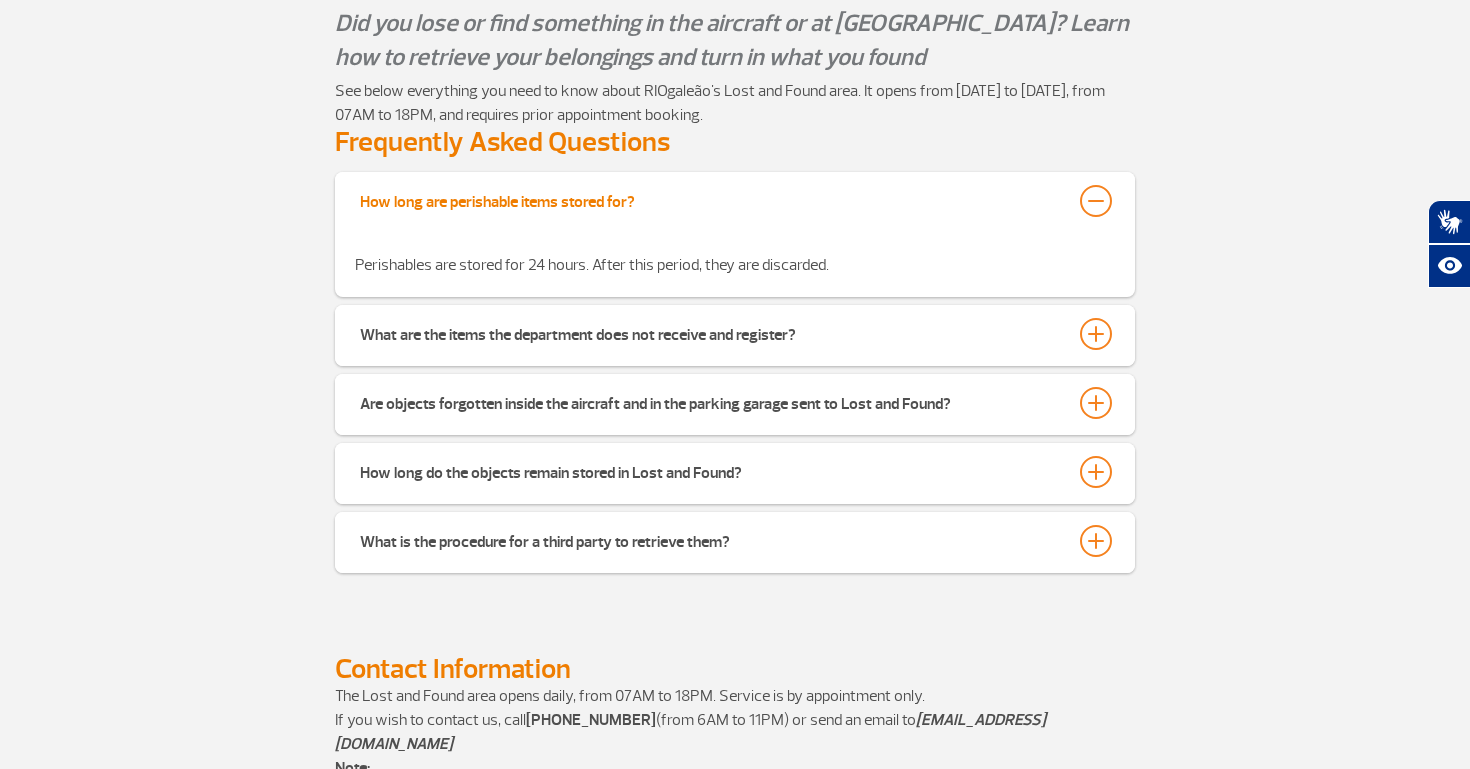 scroll, scrollTop: 518, scrollLeft: 0, axis: vertical 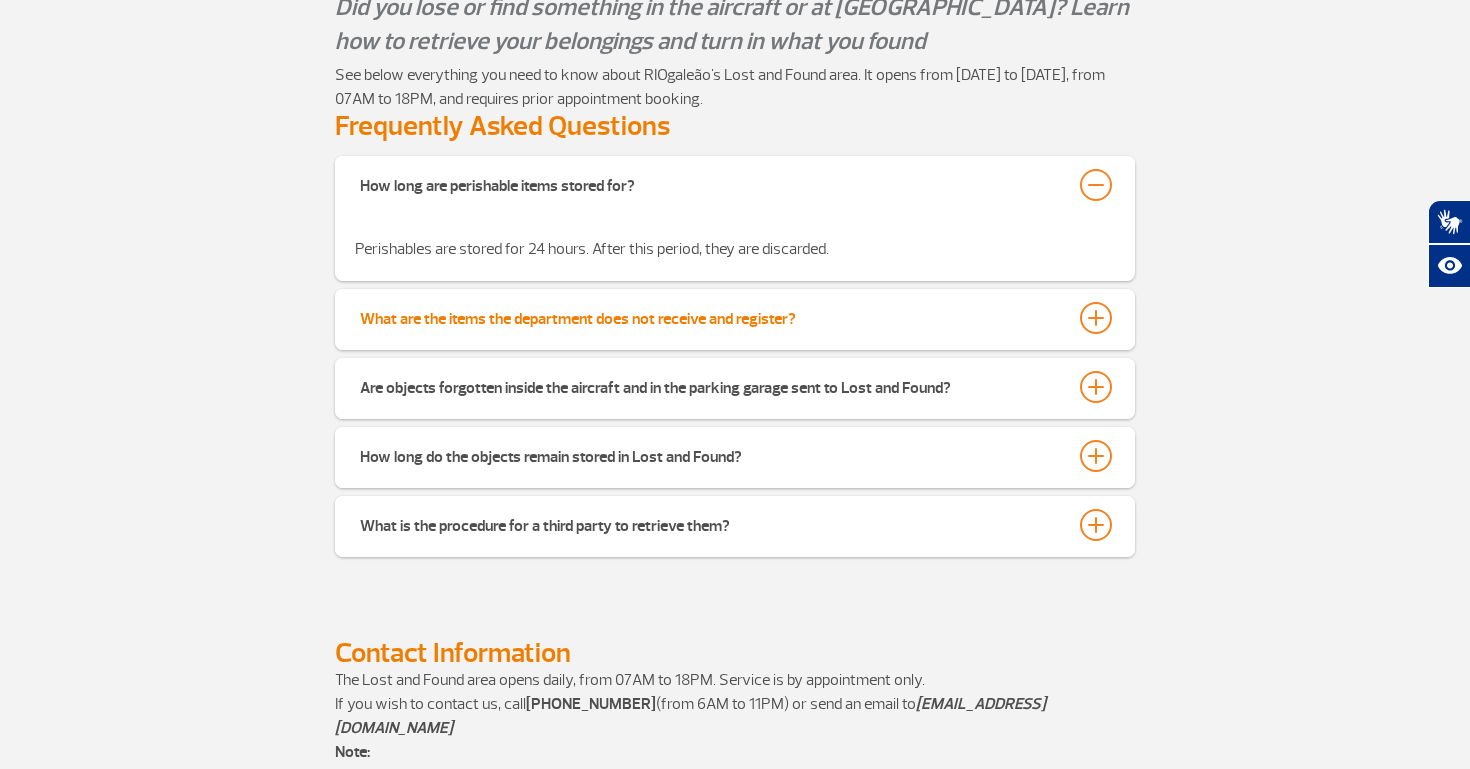 click on "What are the items the department does not receive and register?" at bounding box center [735, 318] 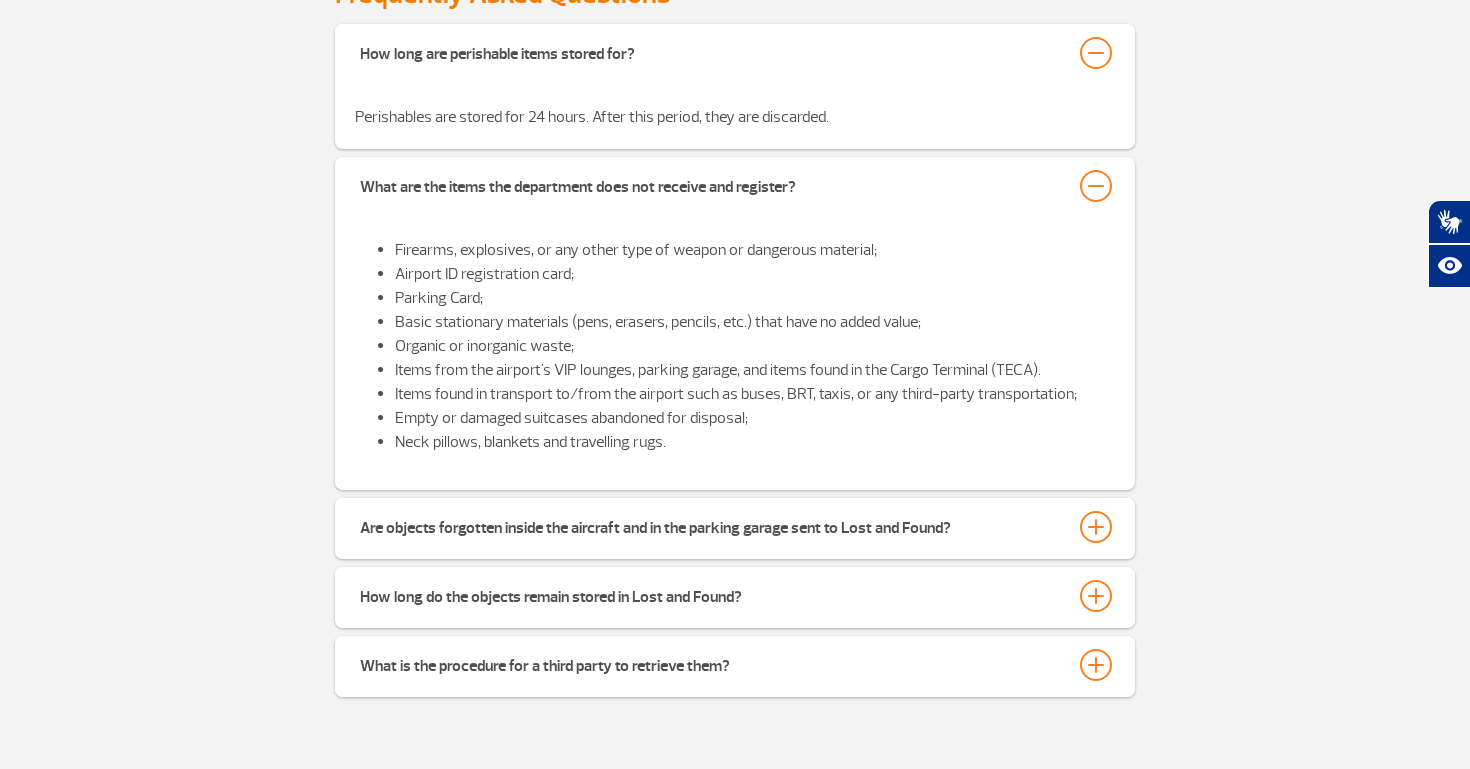 scroll, scrollTop: 651, scrollLeft: 0, axis: vertical 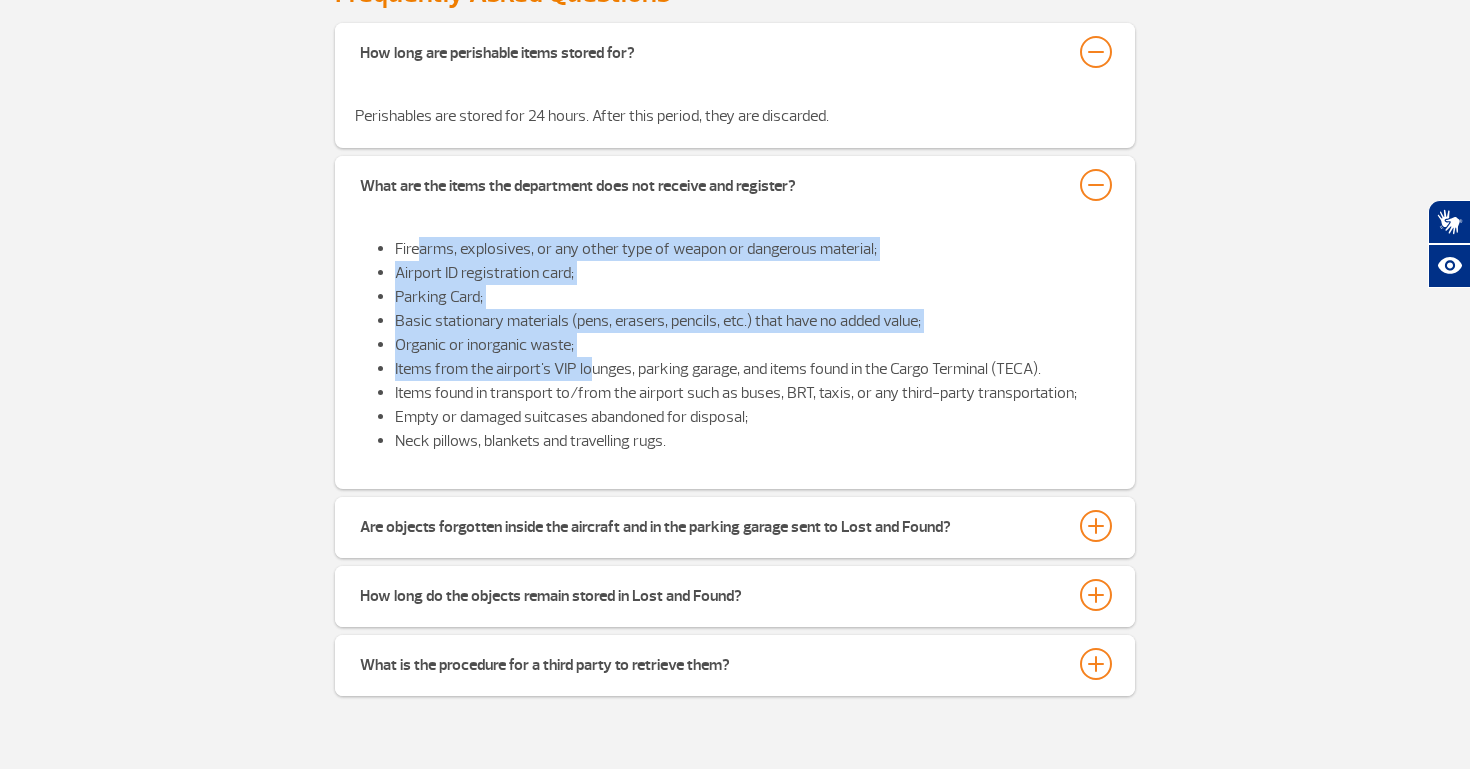 drag, startPoint x: 418, startPoint y: 251, endPoint x: 588, endPoint y: 369, distance: 206.9396 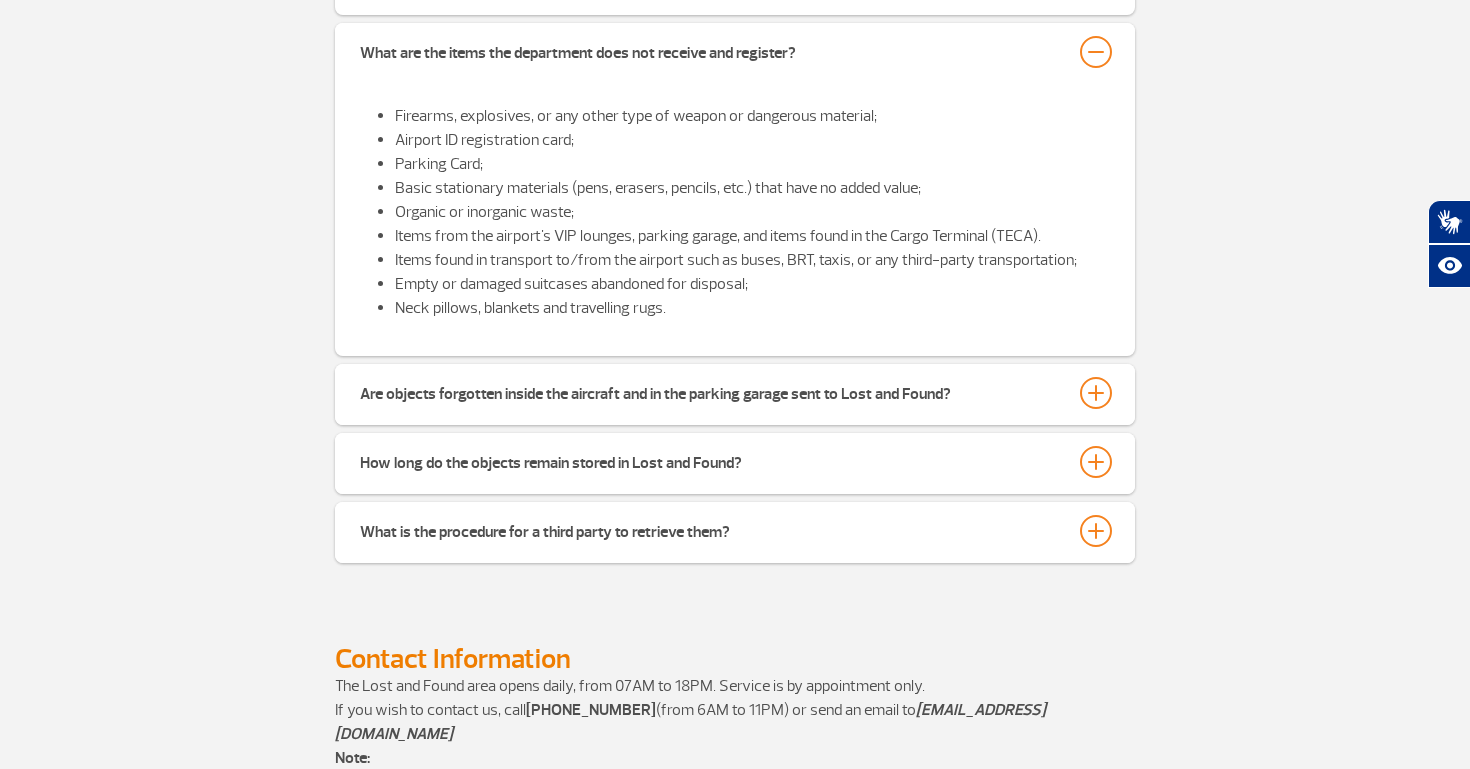 scroll, scrollTop: 822, scrollLeft: 0, axis: vertical 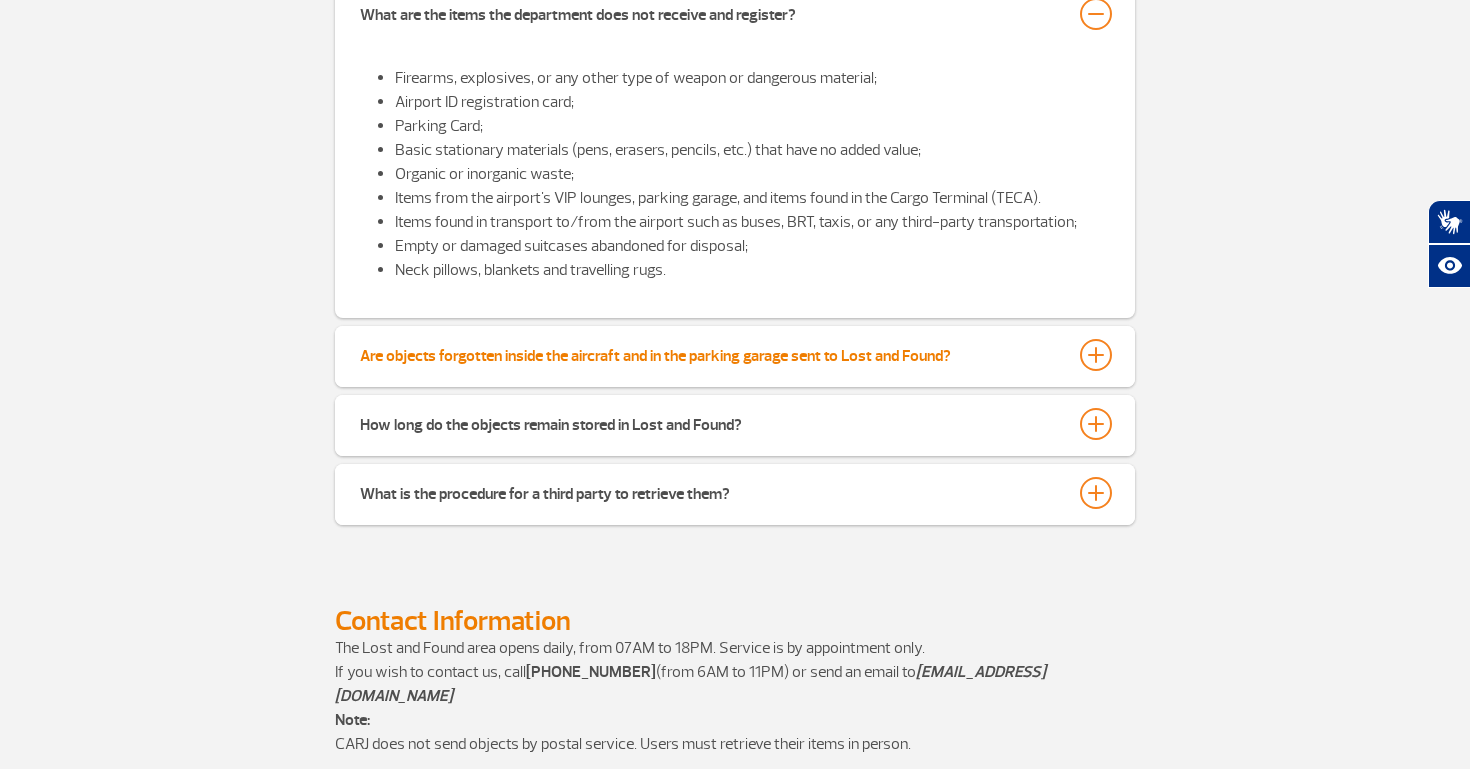 click on "Are objects forgotten inside the aircraft and in the parking garage sent to Lost and Found?" at bounding box center [735, 355] 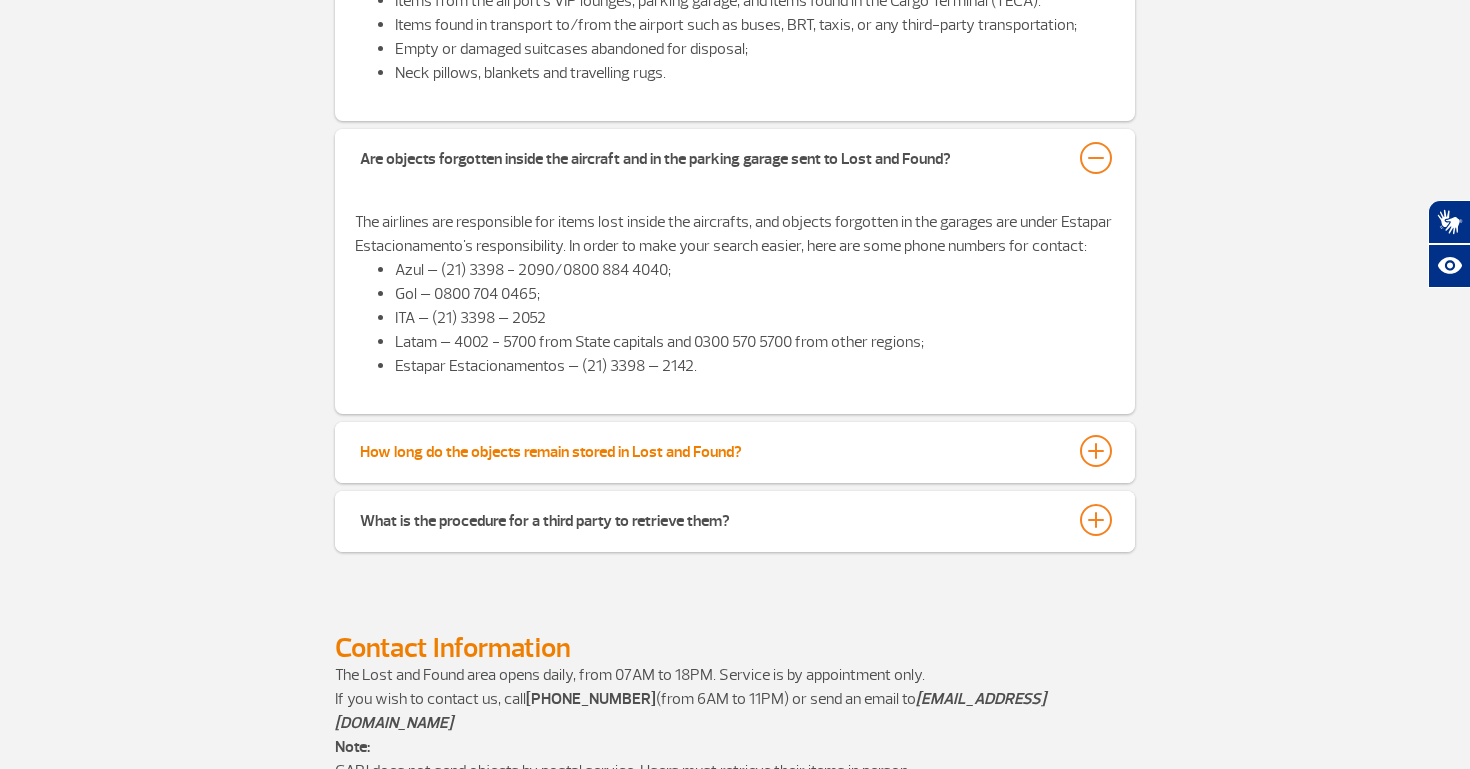 click on "How long do the objects remain stored in Lost and Found?" at bounding box center [735, 451] 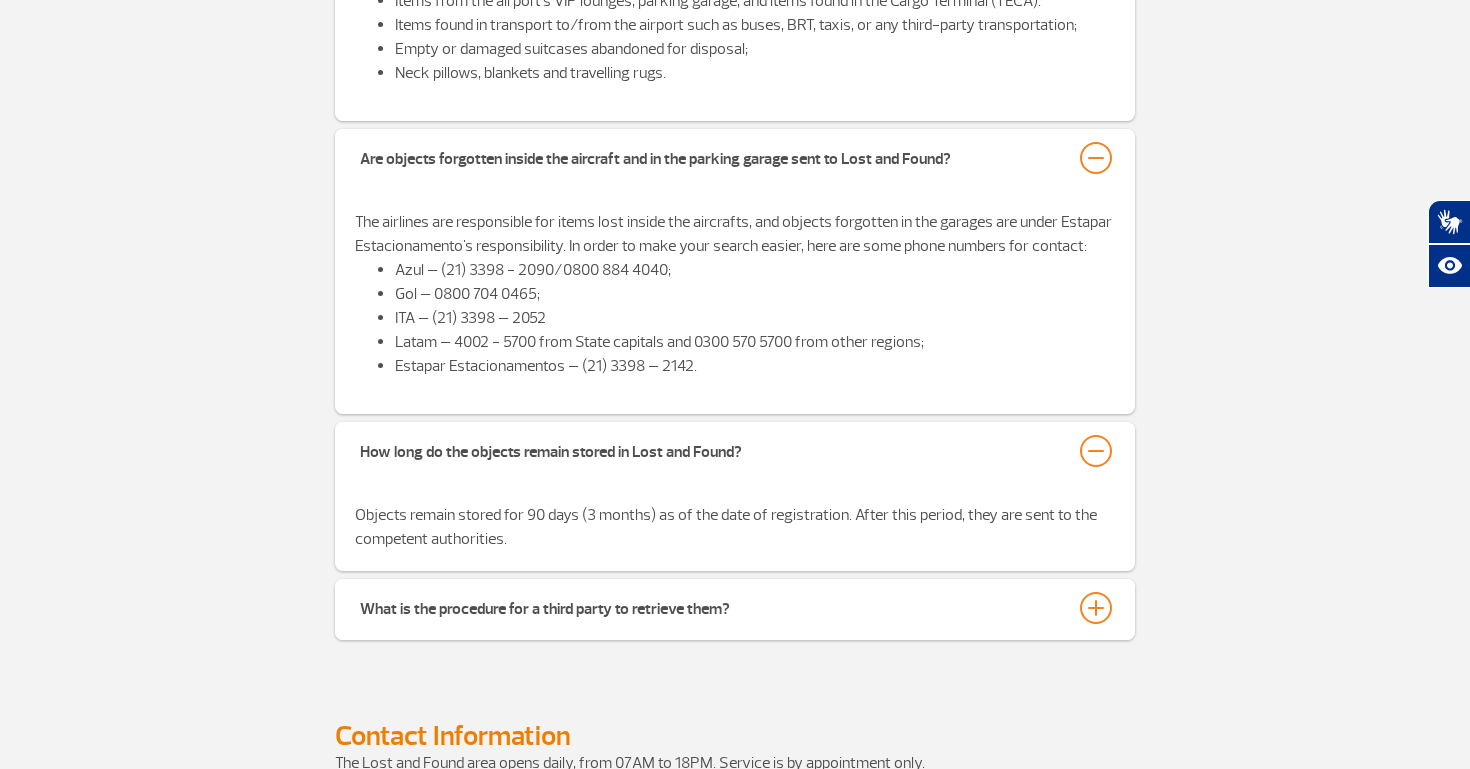 scroll, scrollTop: 1081, scrollLeft: 0, axis: vertical 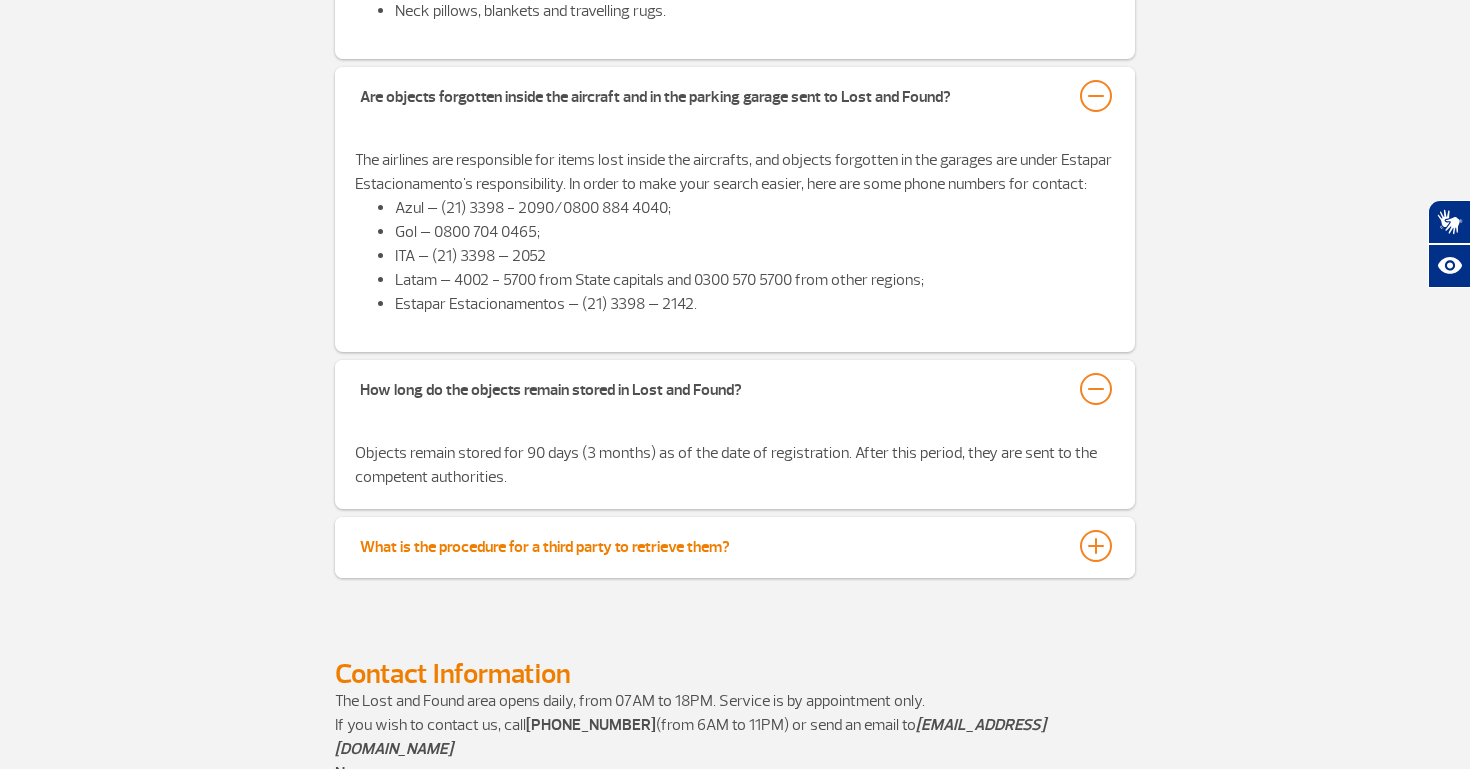 click on "What is the procedure for a third party to retrieve them?" at bounding box center (735, 546) 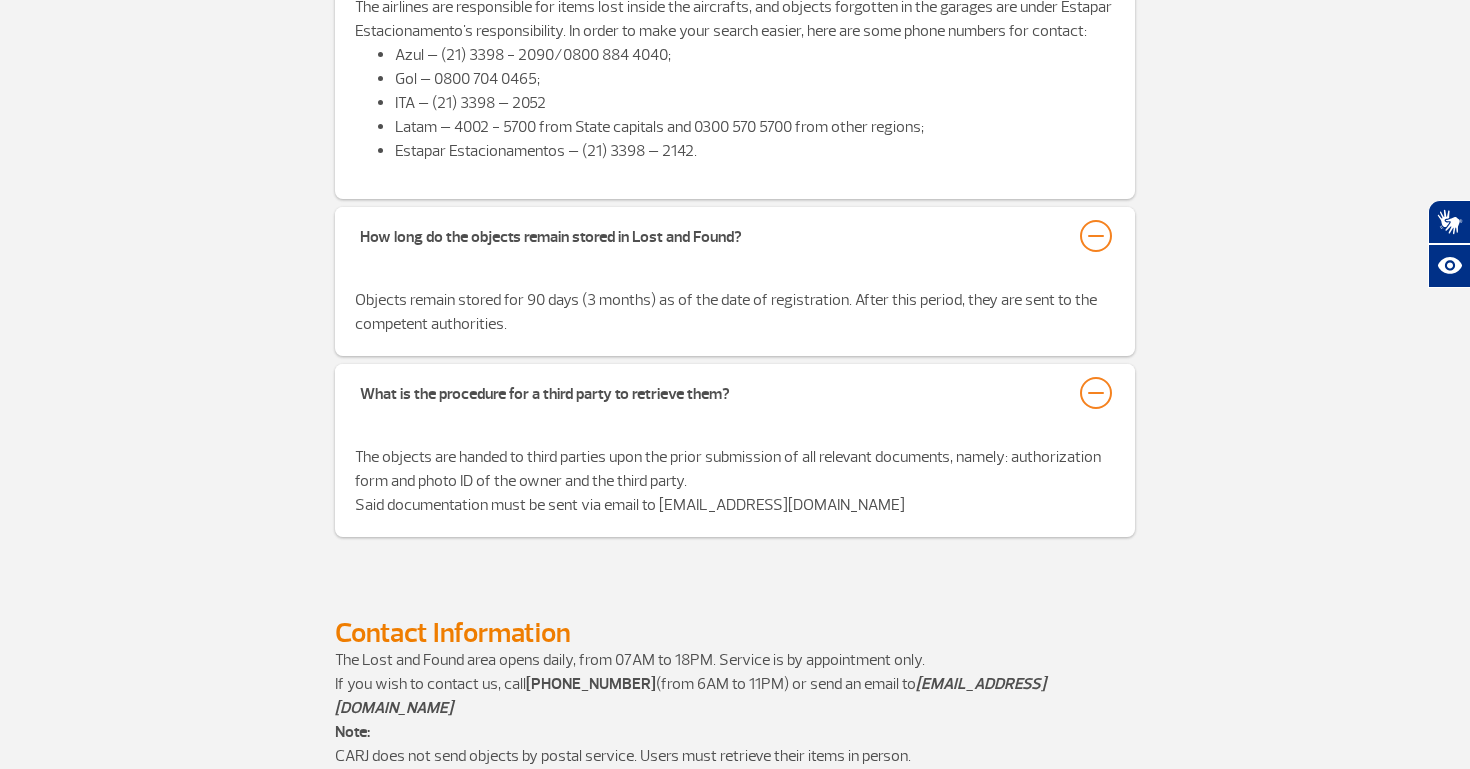 scroll, scrollTop: 1322, scrollLeft: 0, axis: vertical 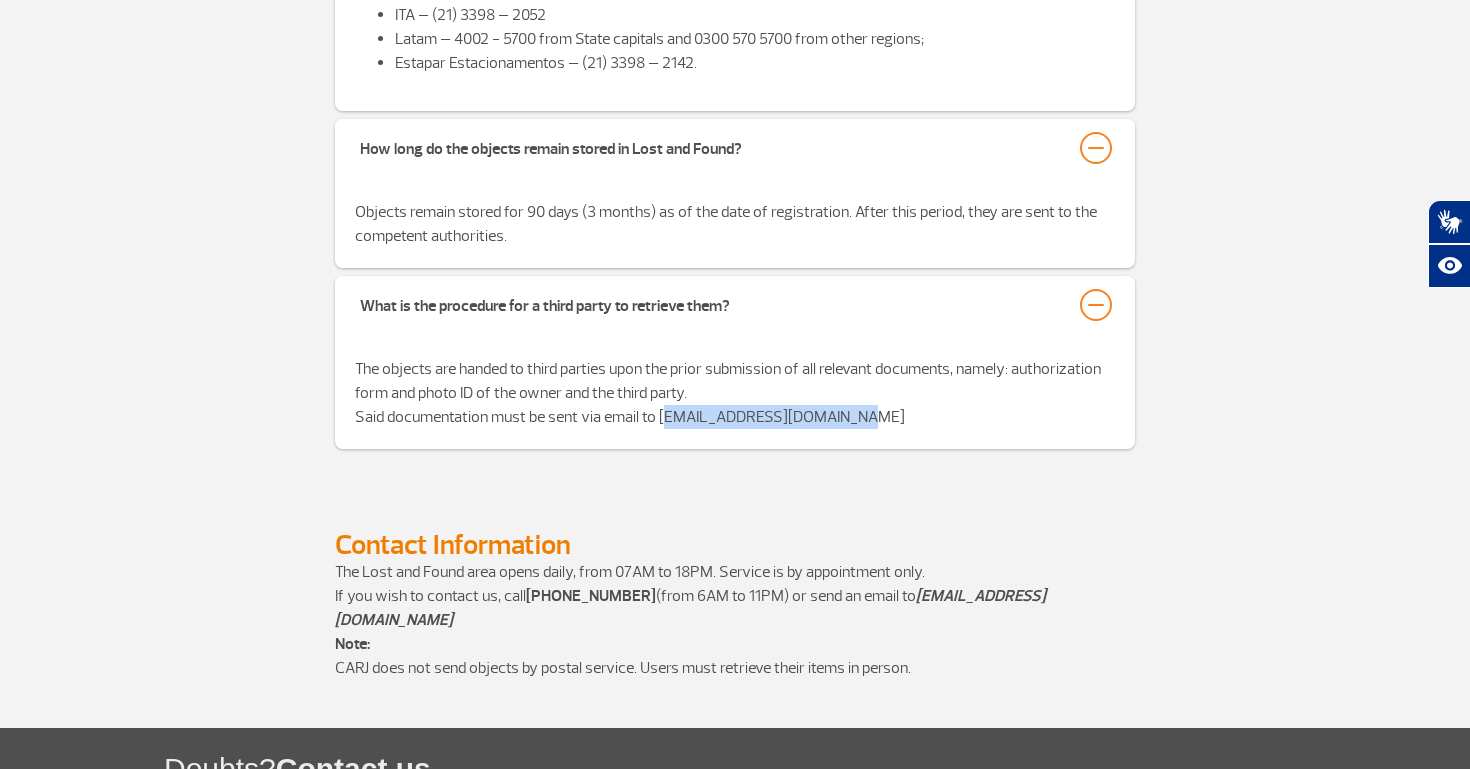 drag, startPoint x: 663, startPoint y: 413, endPoint x: 883, endPoint y: 421, distance: 220.1454 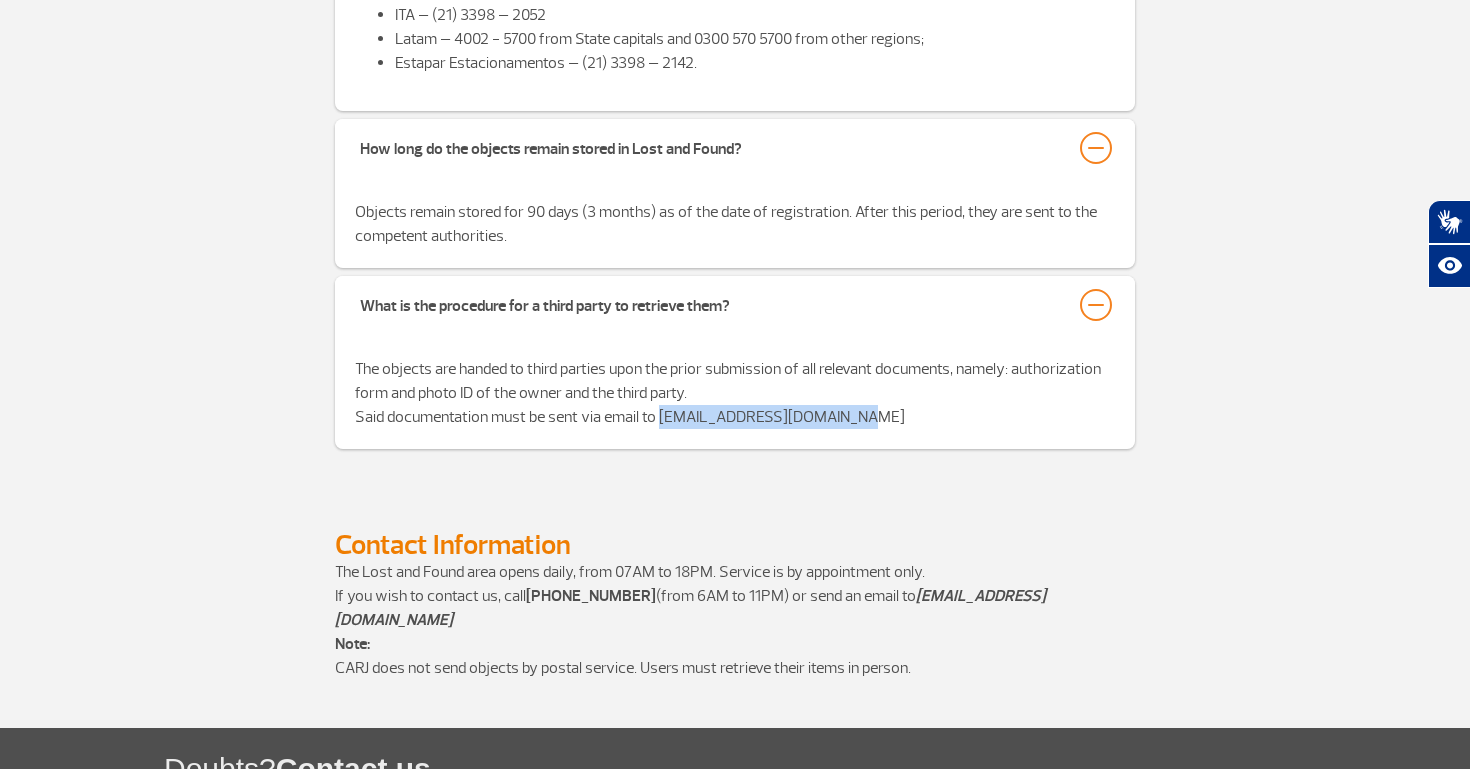 drag, startPoint x: 659, startPoint y: 415, endPoint x: 927, endPoint y: 413, distance: 268.00748 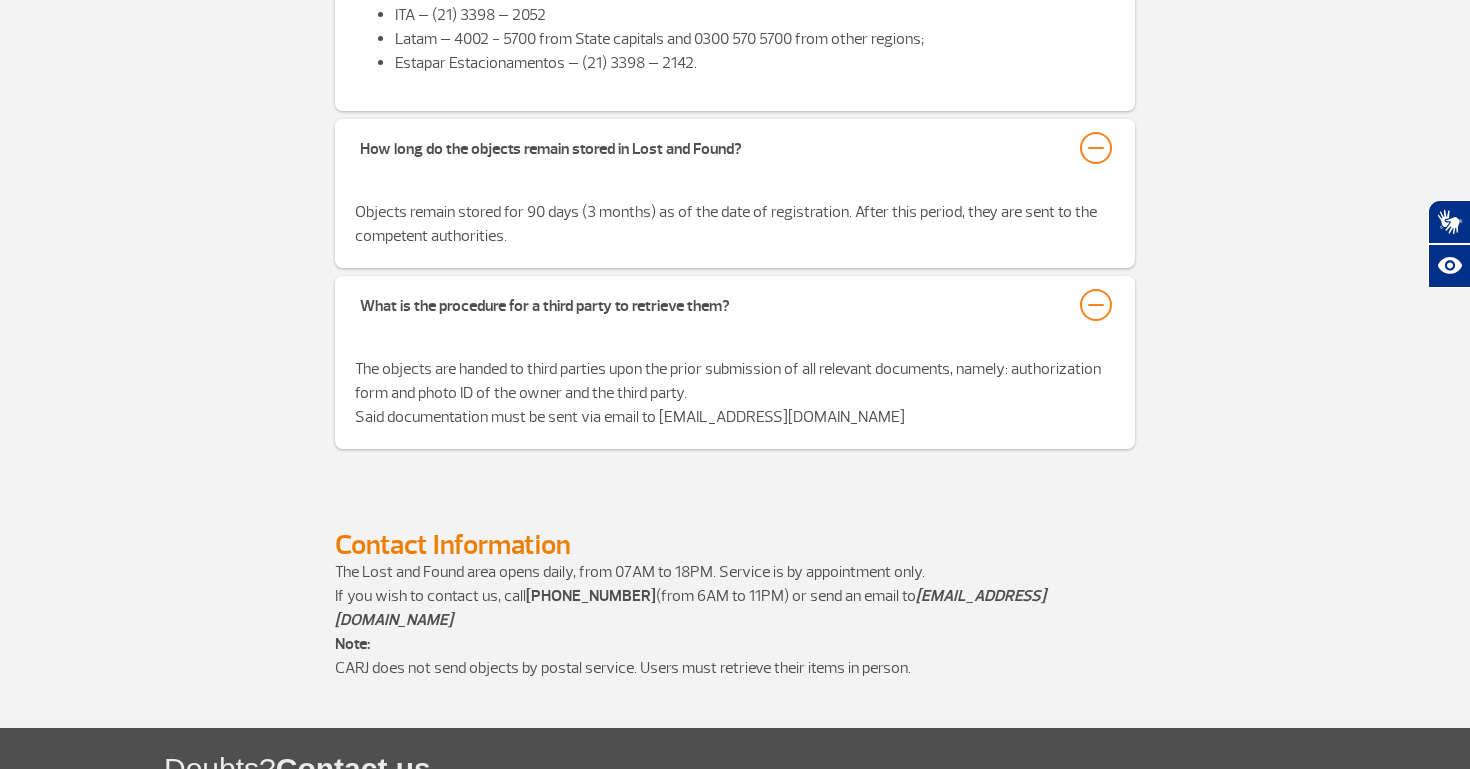 click on "The objects are handed to third parties upon the prior submission of all relevant documents, namely: authorization form and photo ID of the owner and the third party." at bounding box center (735, 381) 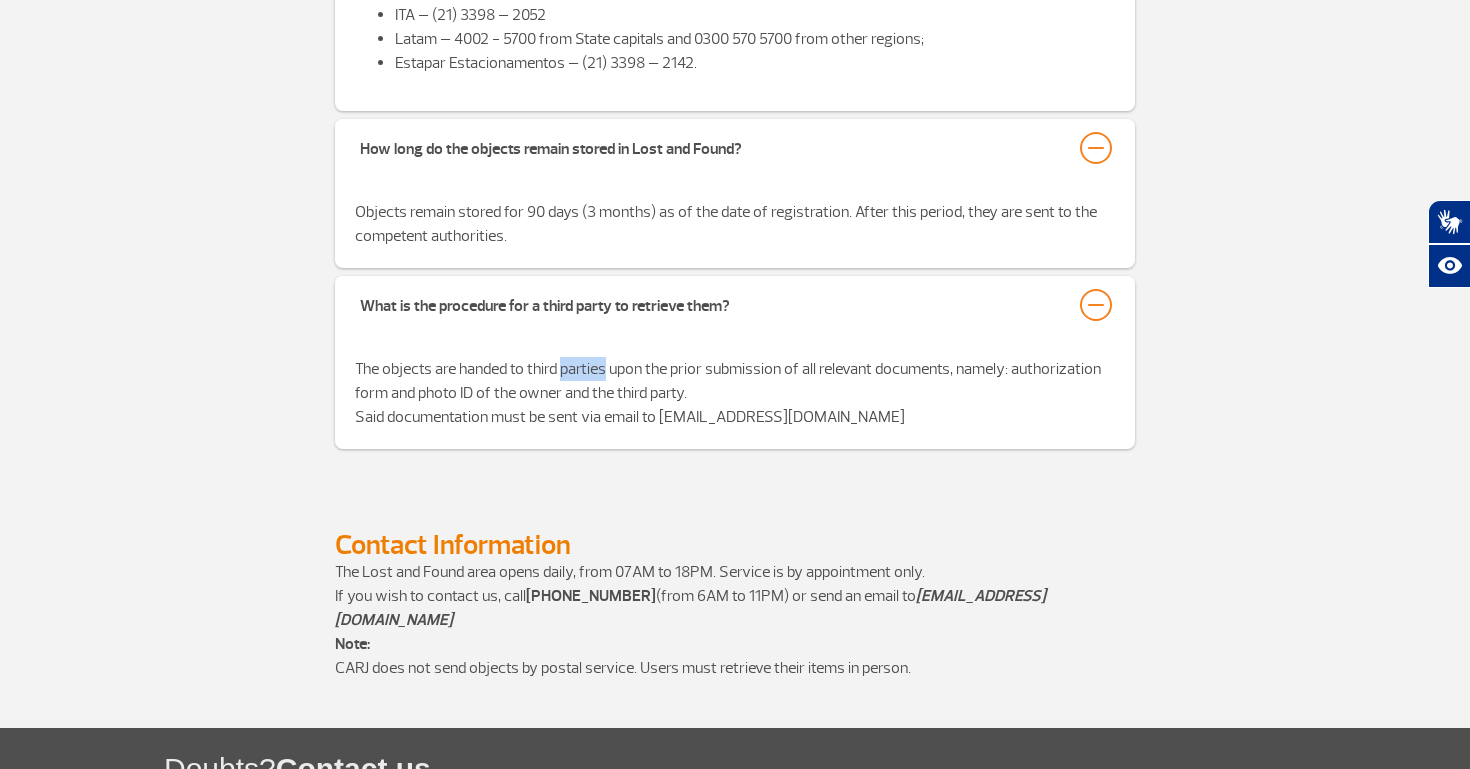 click on "The objects are handed to third parties upon the prior submission of all relevant documents, namely: authorization form and photo ID of the owner and the third party." at bounding box center [735, 381] 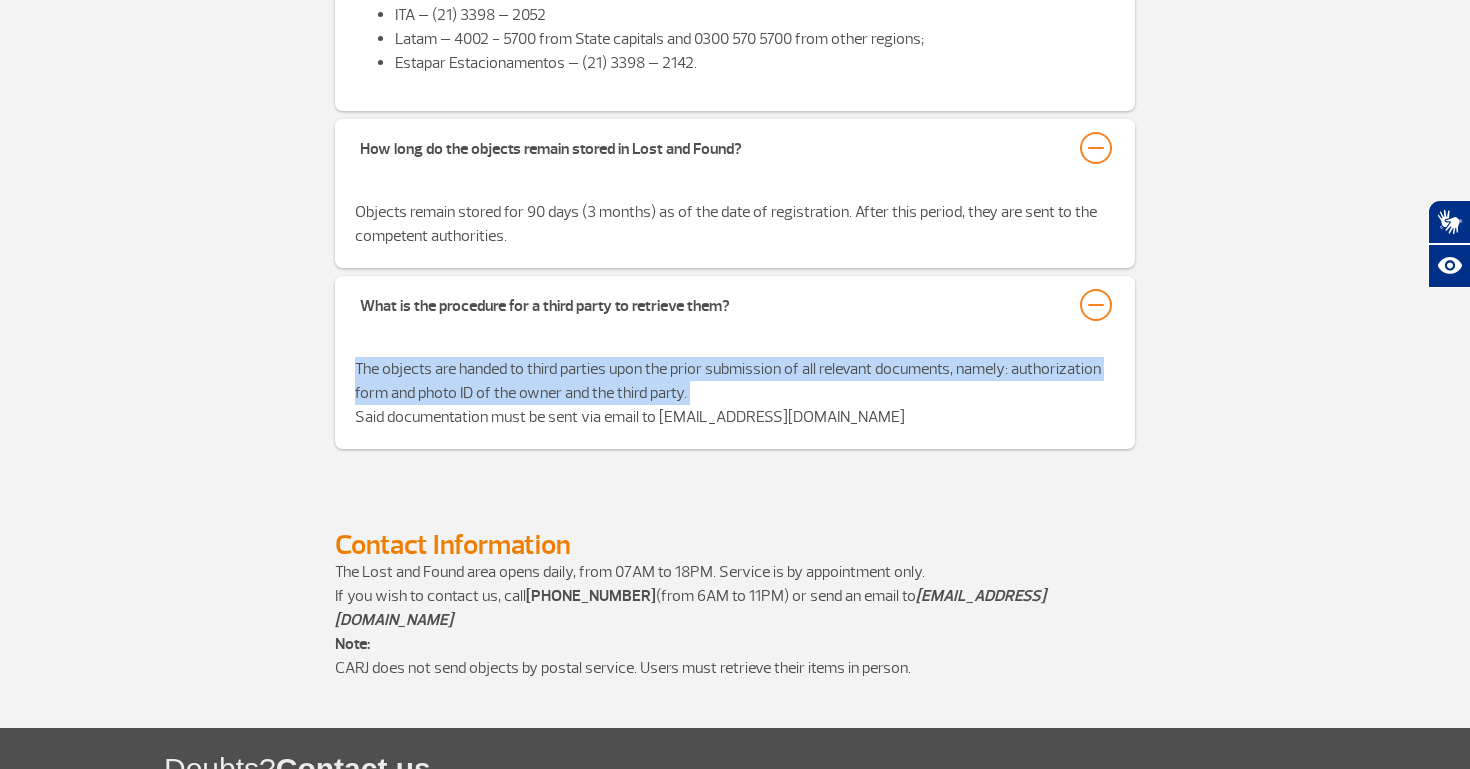 click on "The objects are handed to third parties upon the prior submission of all relevant documents, namely: authorization form and photo ID of the owner and the third party." at bounding box center (735, 381) 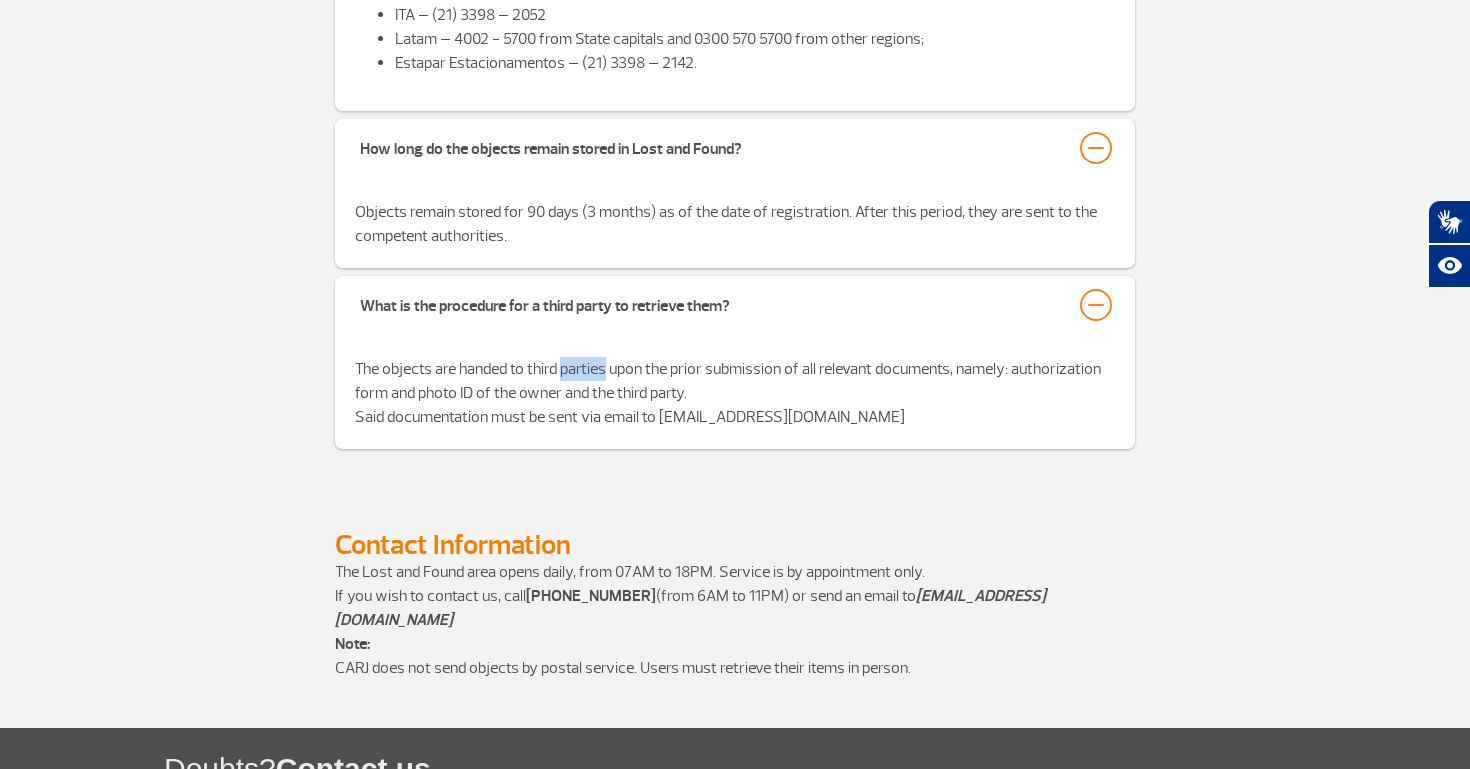 click on "The objects are handed to third parties upon the prior submission of all relevant documents, namely: authorization form and photo ID of the owner and the third party." at bounding box center [735, 381] 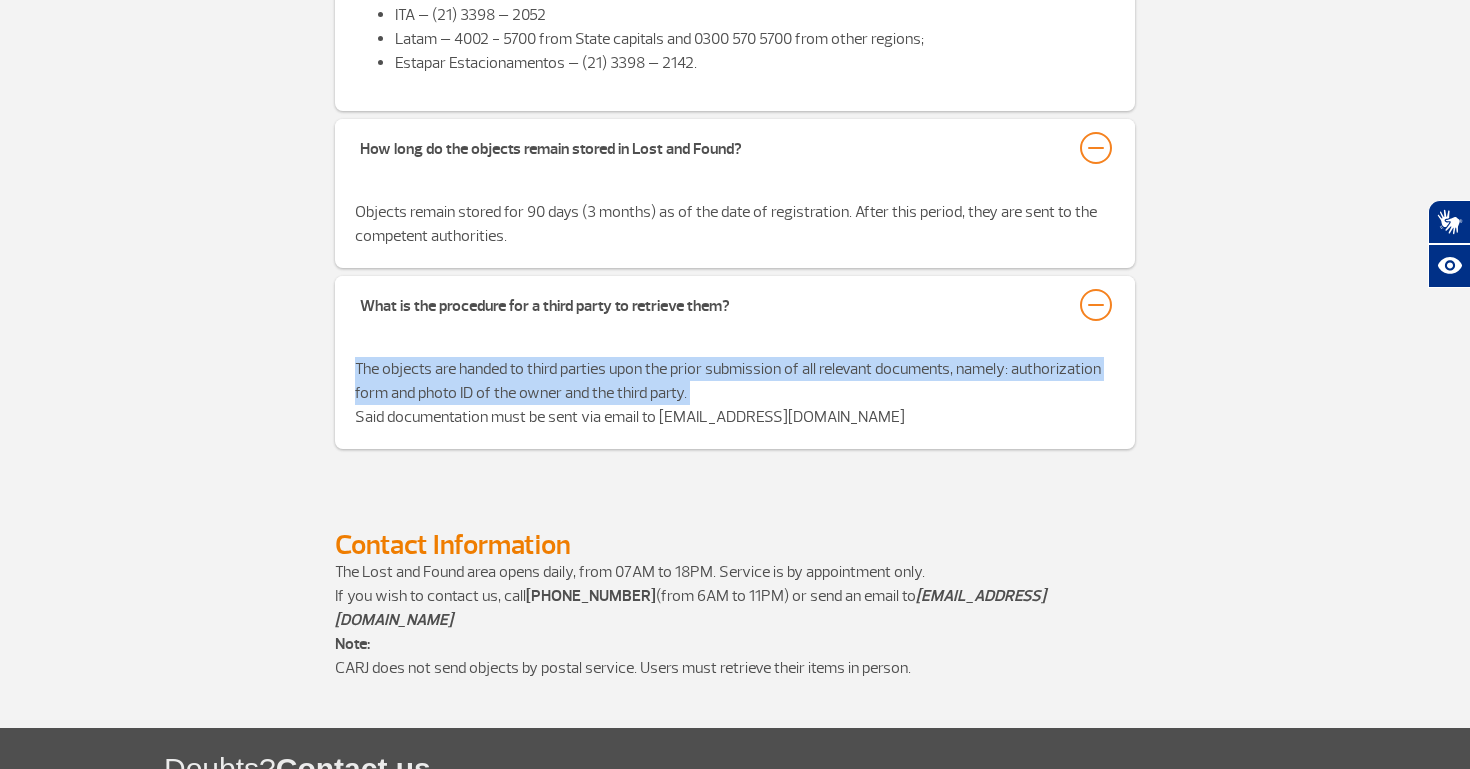 click on "The objects are handed to third parties upon the prior submission of all relevant documents, namely: authorization form and photo ID of the owner and the third party." at bounding box center [735, 381] 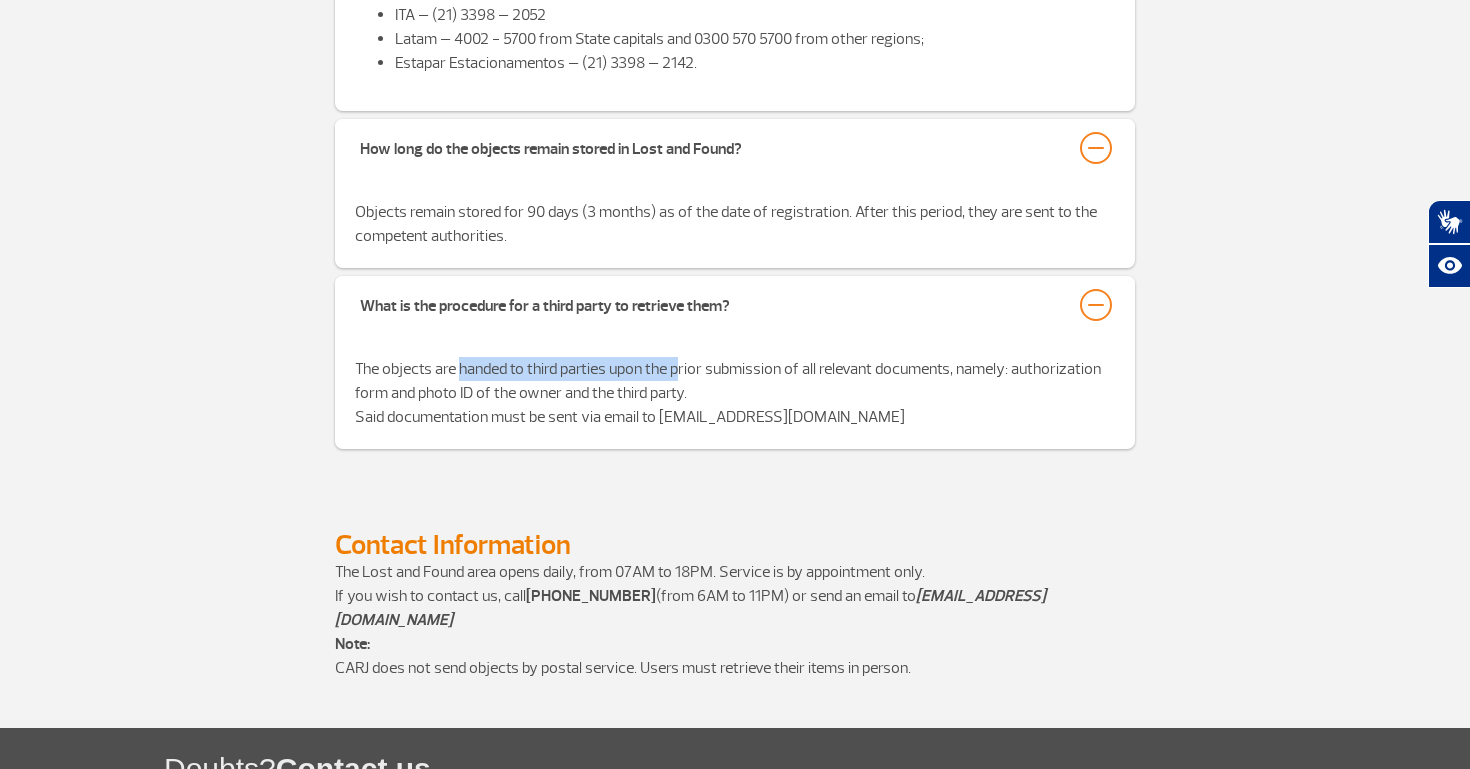 drag, startPoint x: 460, startPoint y: 373, endPoint x: 718, endPoint y: 373, distance: 258 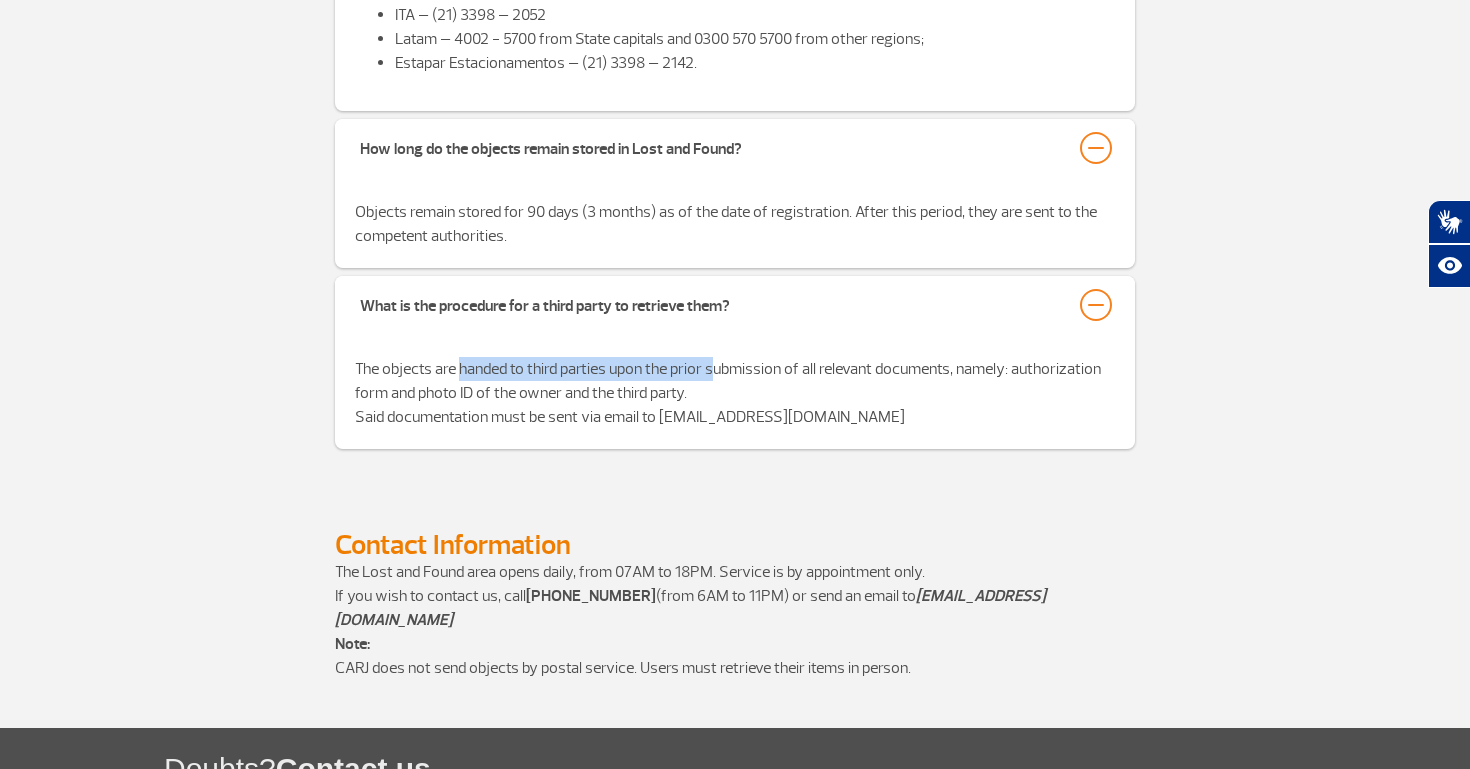 click on "The objects are handed to third parties upon the prior submission of all relevant documents, namely: authorization form and photo ID of the owner and the third party." at bounding box center [735, 381] 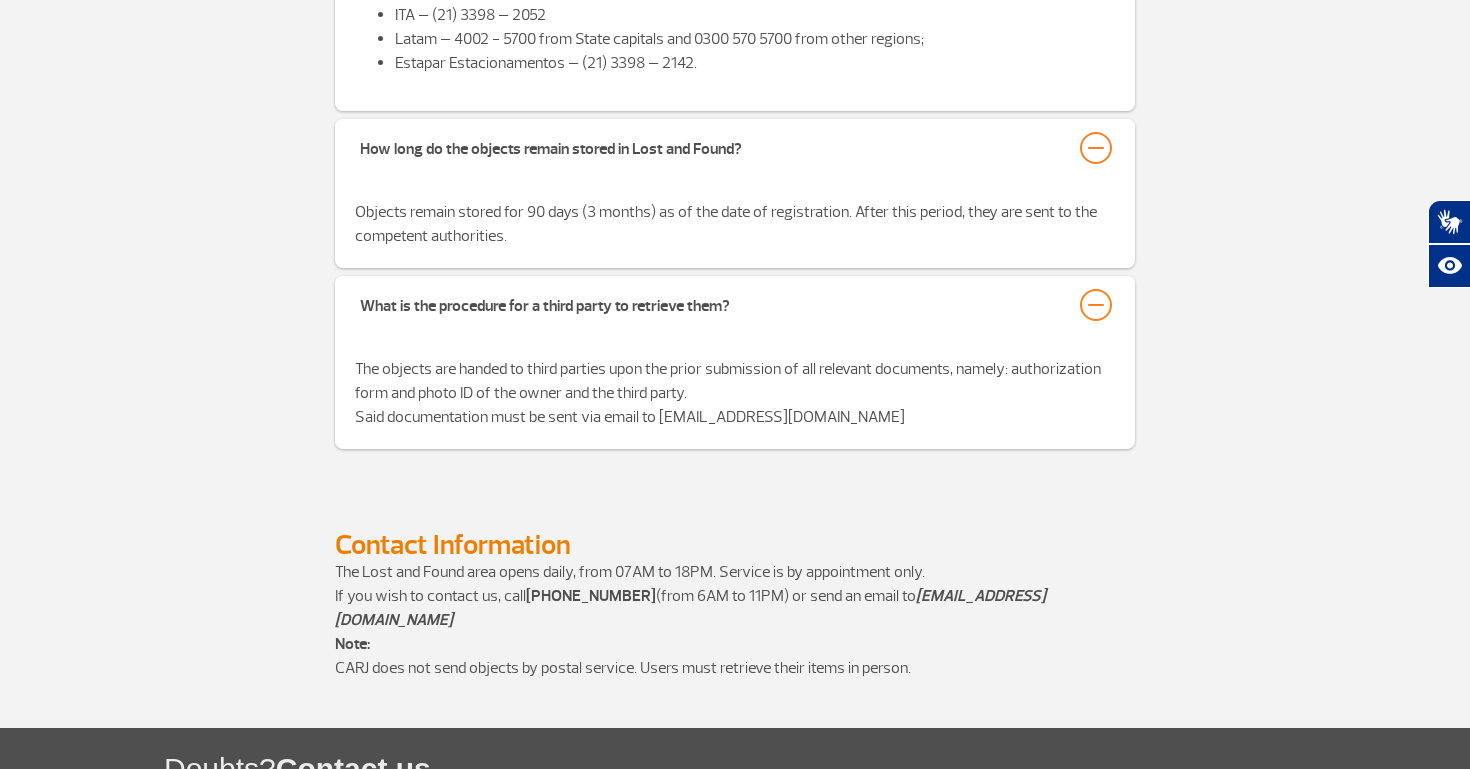 drag, startPoint x: 751, startPoint y: 381, endPoint x: 339, endPoint y: 381, distance: 412 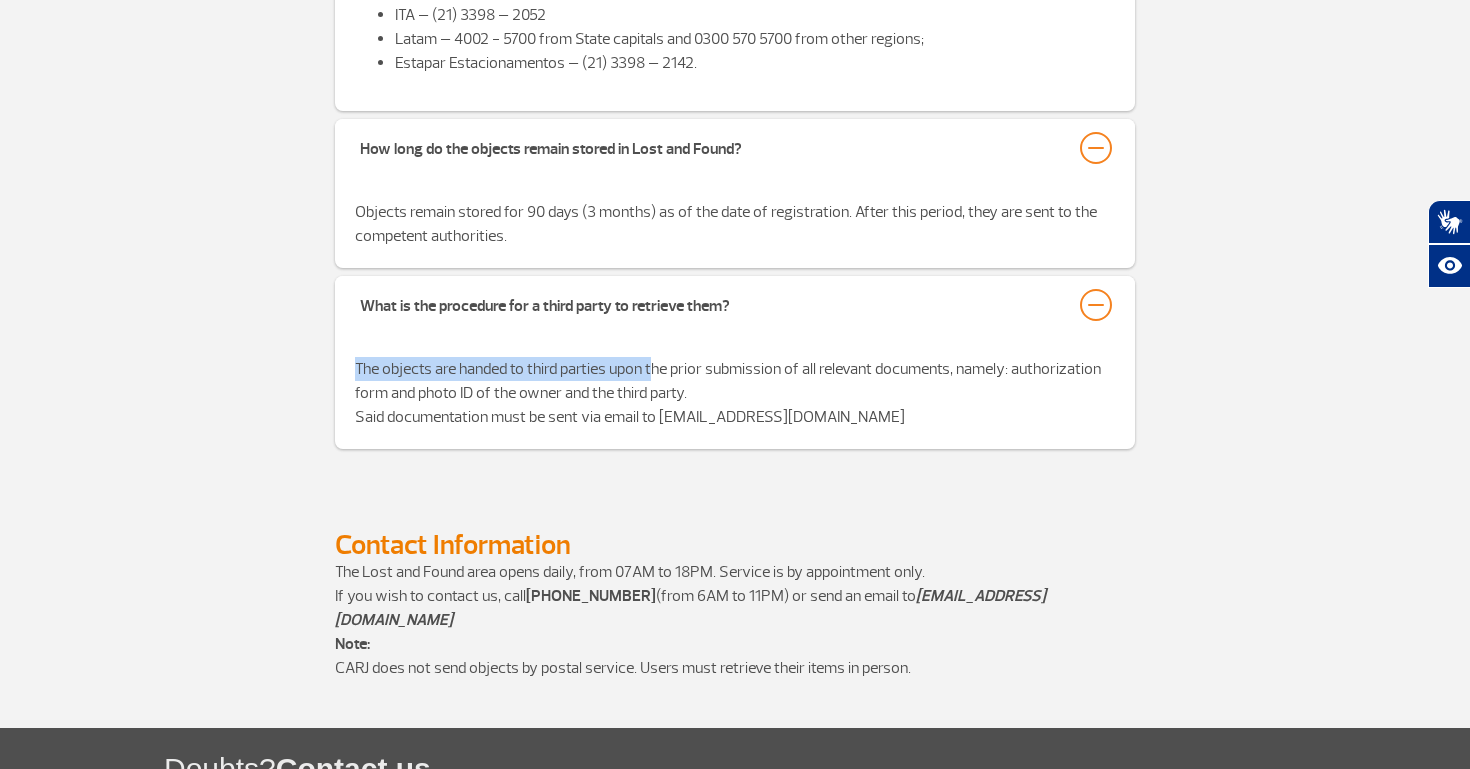 drag, startPoint x: 325, startPoint y: 356, endPoint x: 701, endPoint y: 361, distance: 376.03323 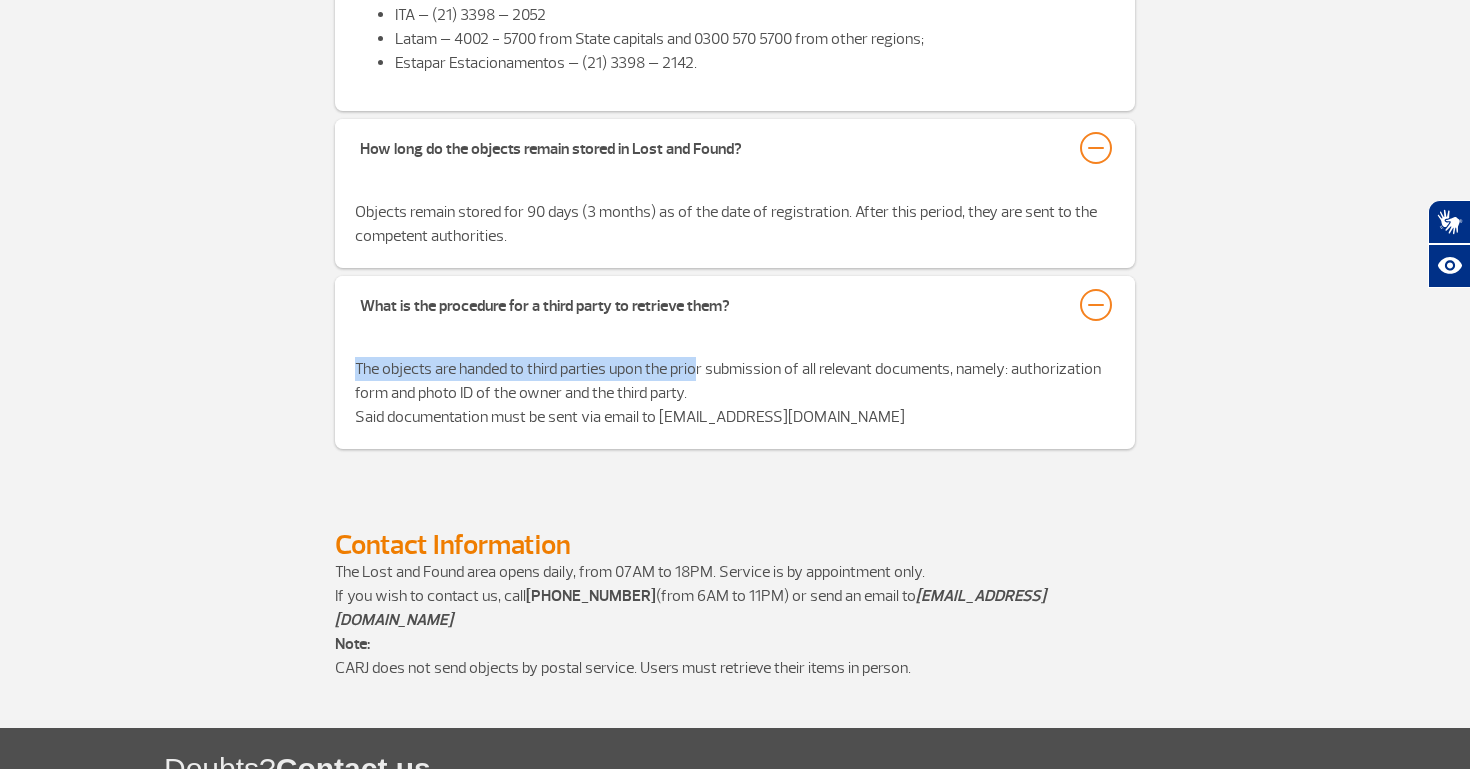 click on "The objects are handed to third parties upon the prior submission of all relevant documents, namely: authorization form and photo ID of the owner and the third party." at bounding box center (735, 381) 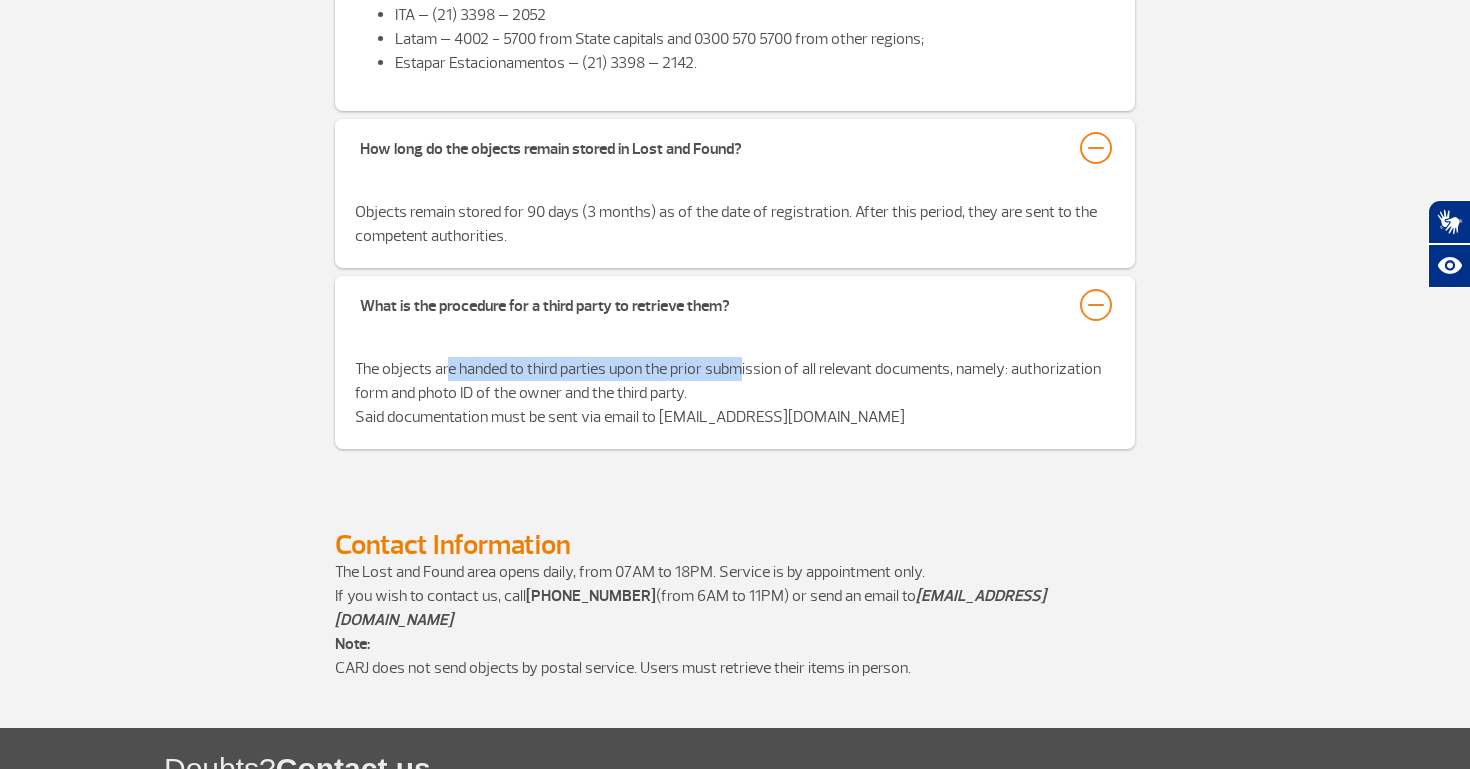 drag, startPoint x: 742, startPoint y: 380, endPoint x: 367, endPoint y: 380, distance: 375 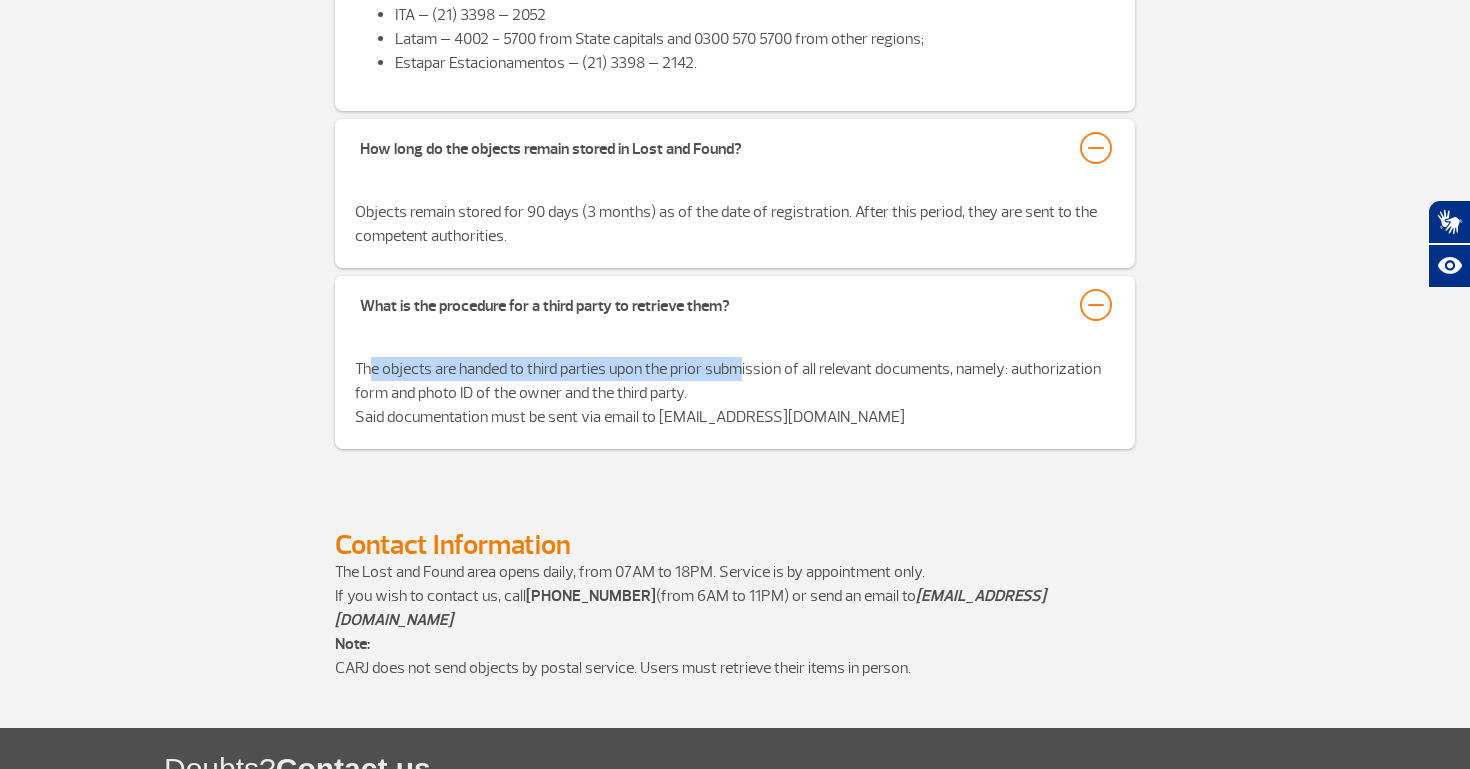 click on "The objects are handed to third parties upon the prior submission of all relevant documents, namely: authorization form and photo ID of the owner and the third party." at bounding box center [735, 381] 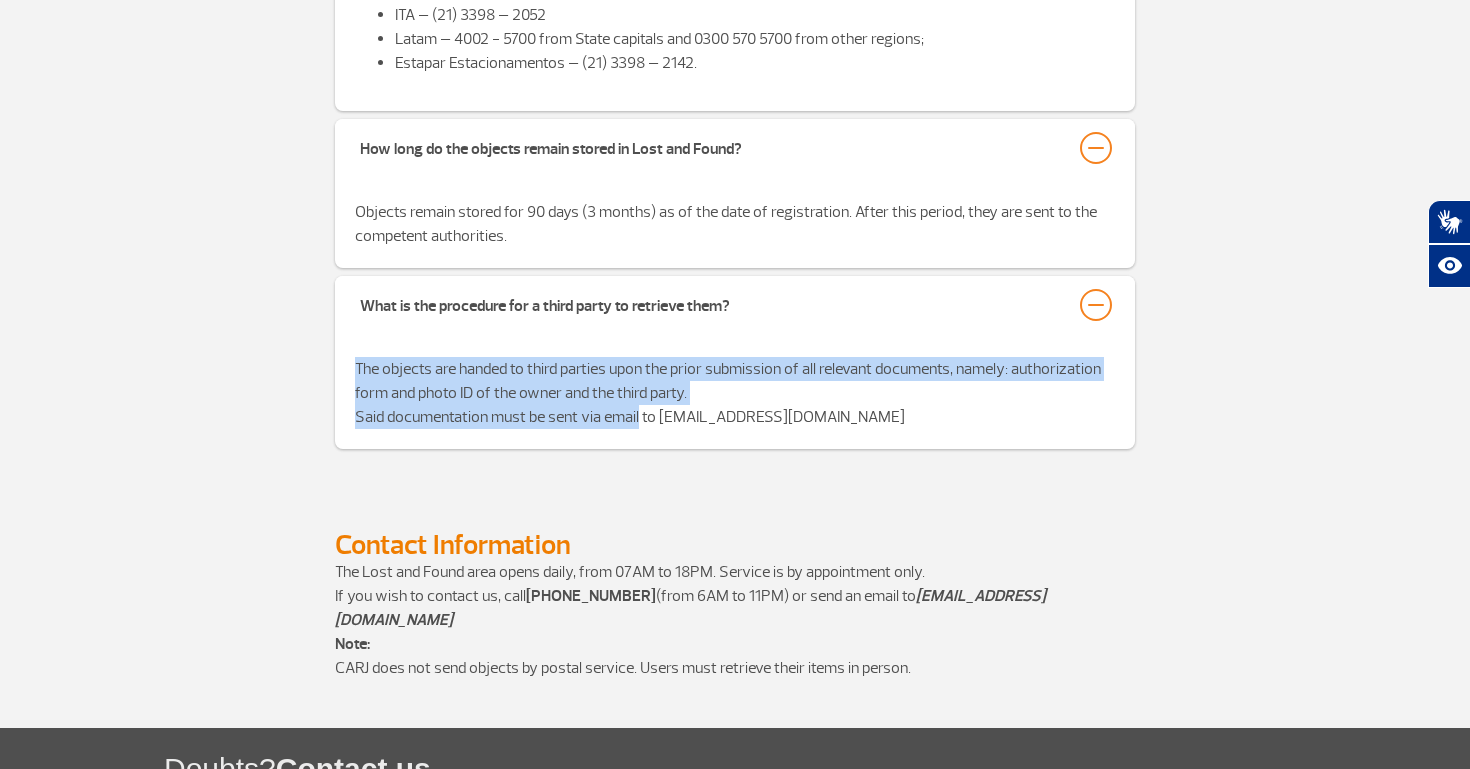 drag, startPoint x: 367, startPoint y: 380, endPoint x: 739, endPoint y: 411, distance: 373.28943 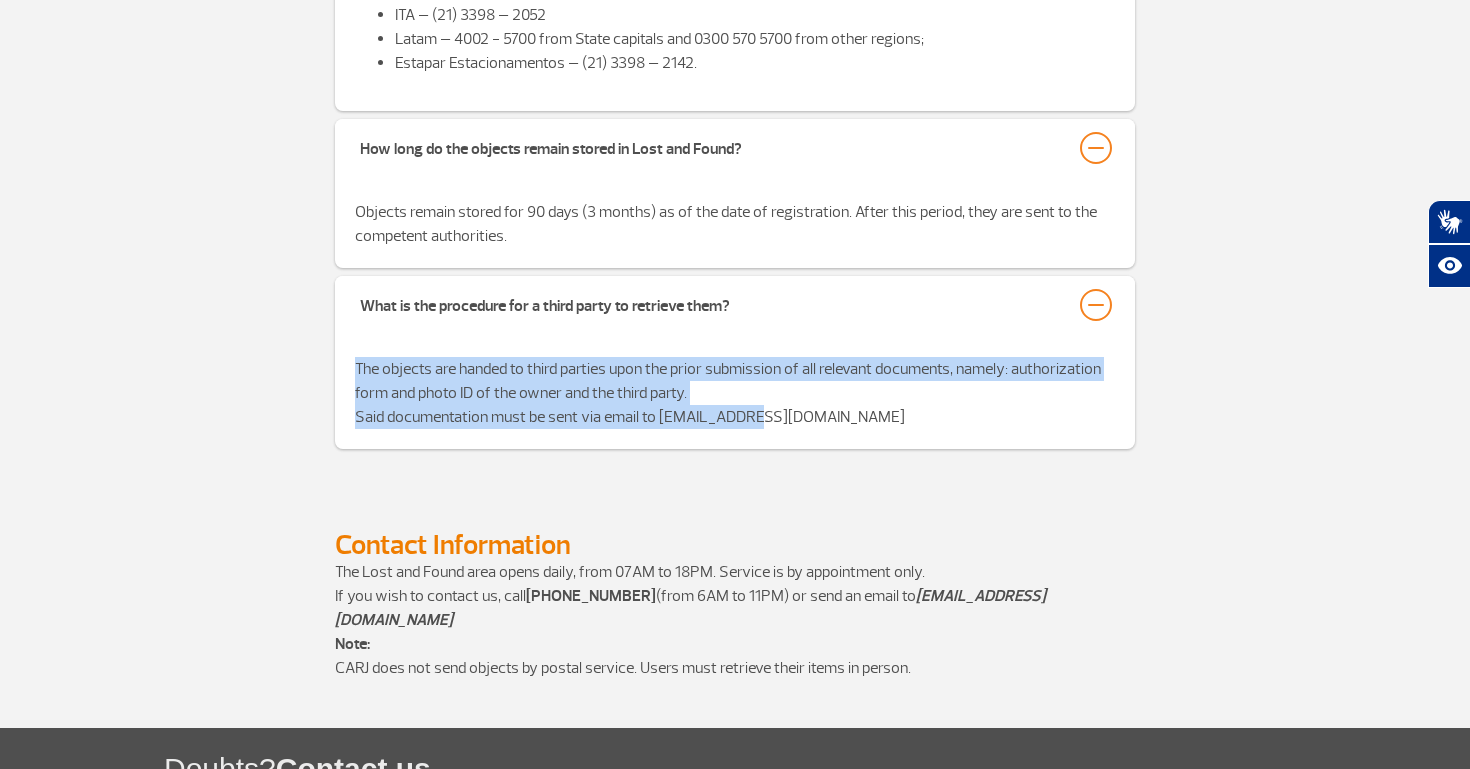 click on "Said documentation must be sent via email to [EMAIL_ADDRESS][DOMAIN_NAME]" at bounding box center (735, 417) 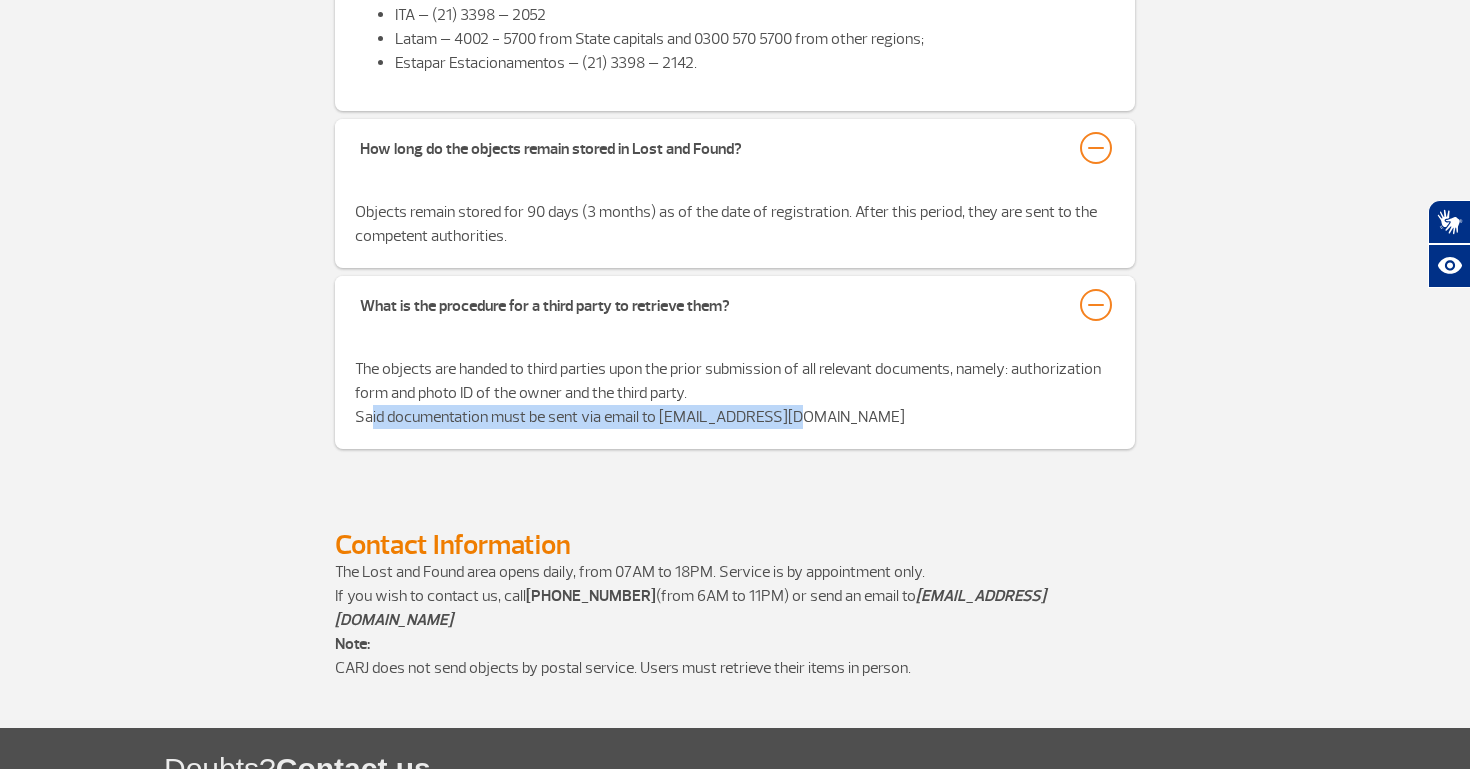 drag, startPoint x: 760, startPoint y: 409, endPoint x: 355, endPoint y: 405, distance: 405.01974 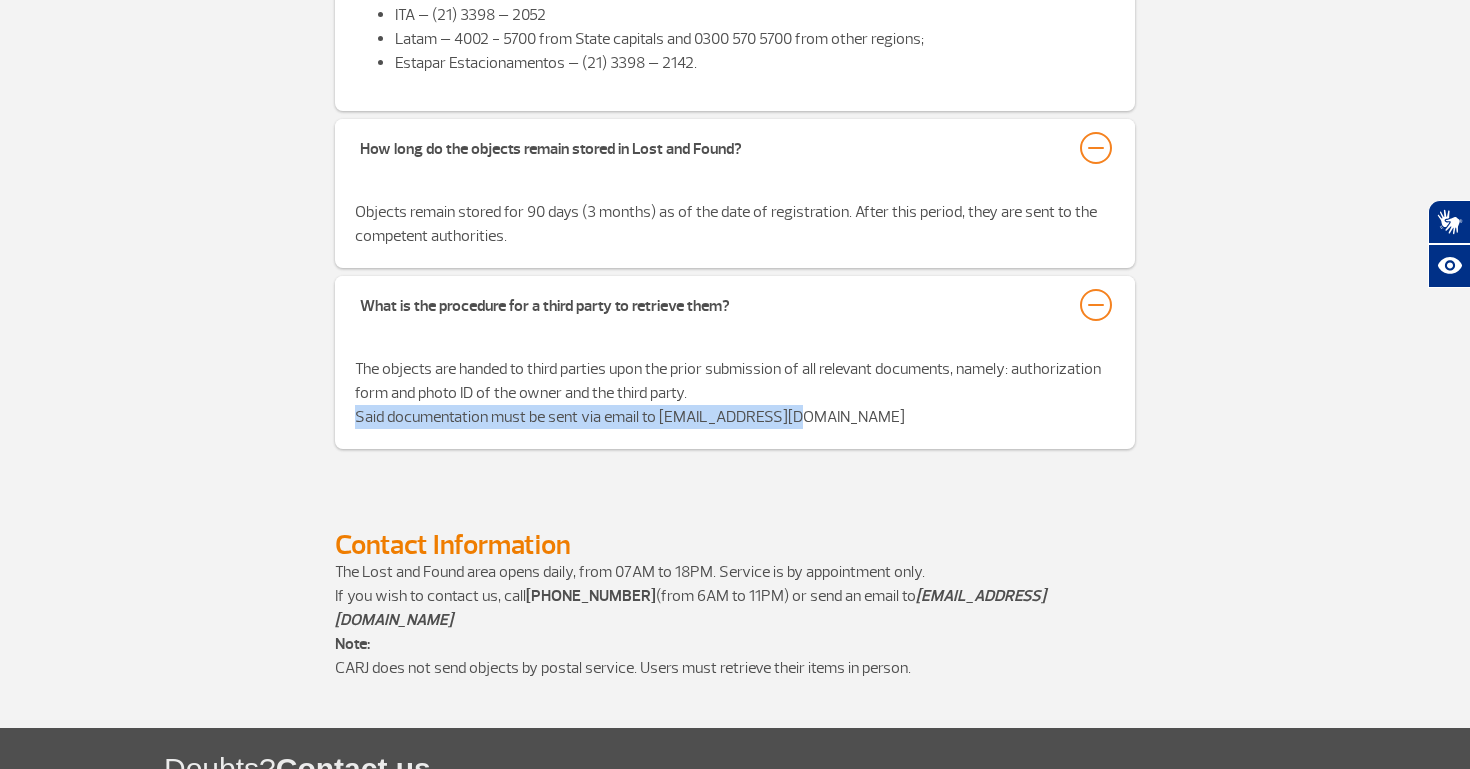 click on "Said documentation must be sent via email to [EMAIL_ADDRESS][DOMAIN_NAME]" at bounding box center (735, 417) 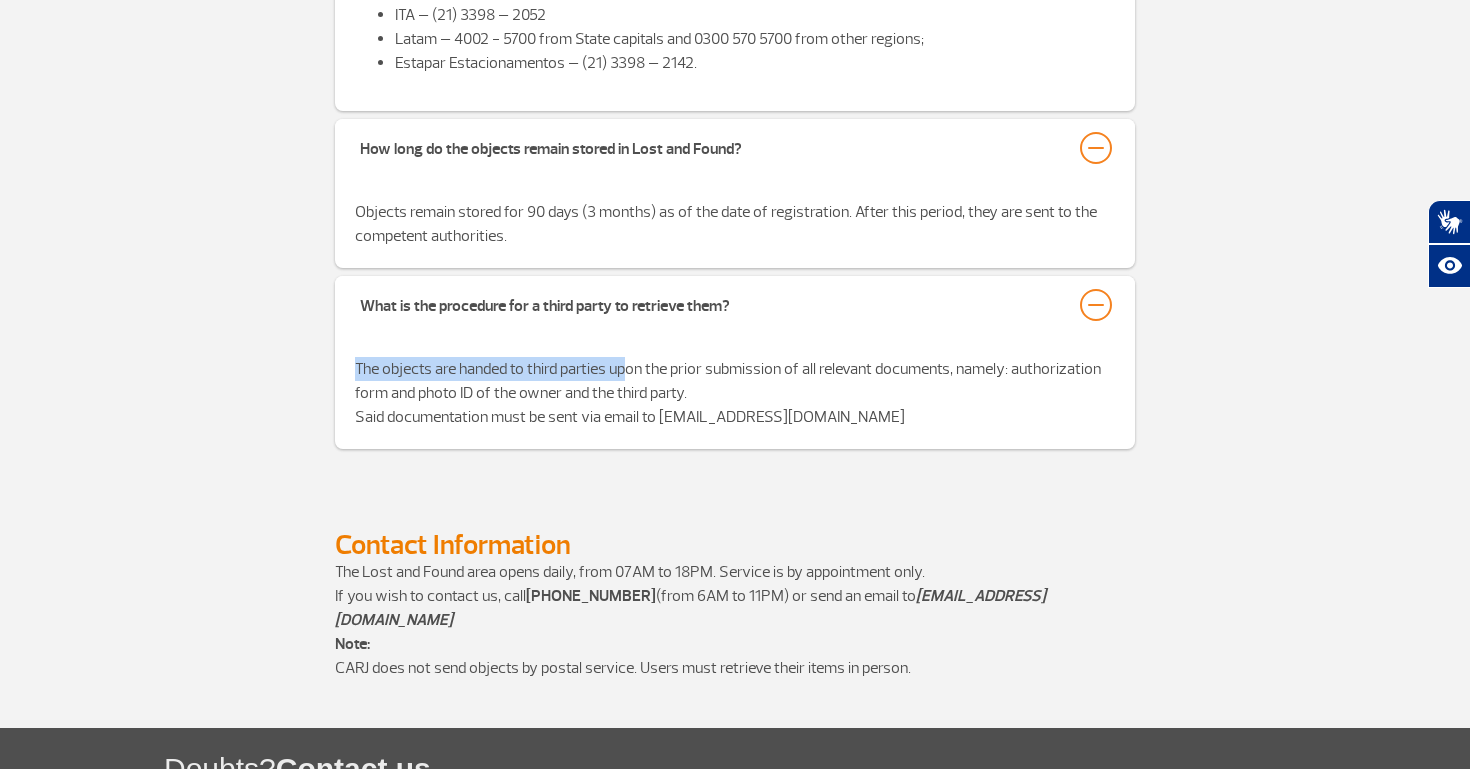 drag, startPoint x: 341, startPoint y: 377, endPoint x: 702, endPoint y: 377, distance: 361 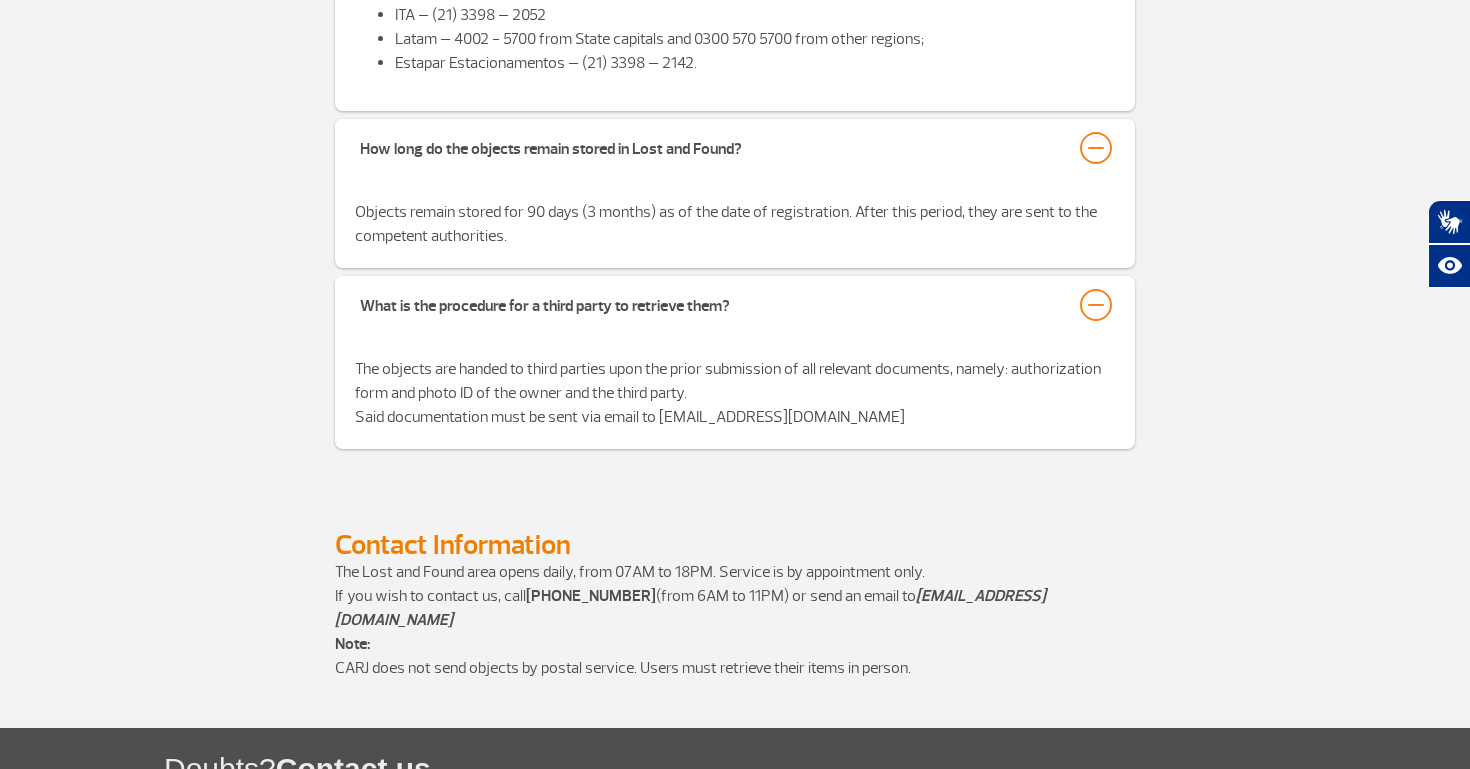 drag, startPoint x: 704, startPoint y: 377, endPoint x: 724, endPoint y: 382, distance: 20.615528 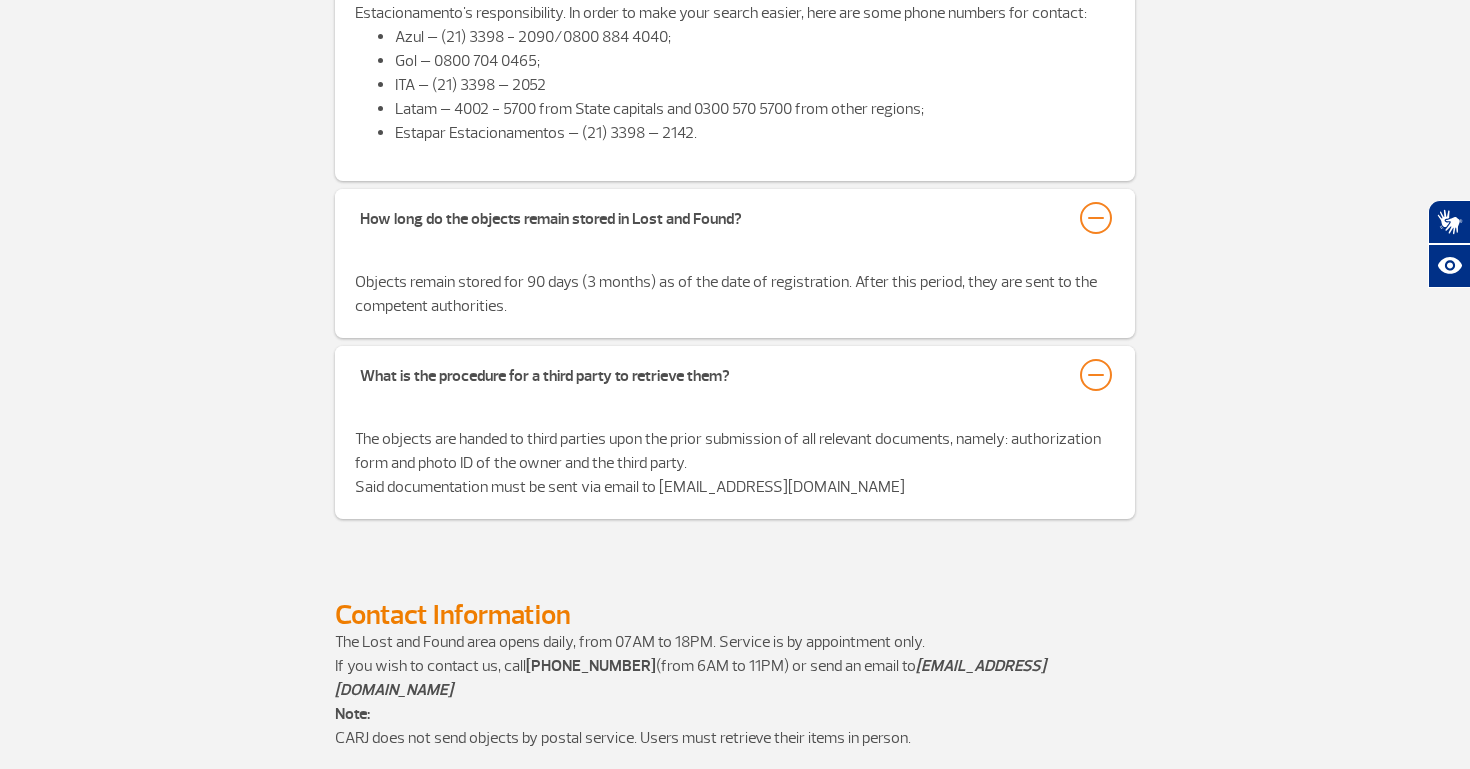 click on "Objects remain stored for 90 days (3 months) as of the date of registration. After this period, they are sent to the competent authorities." at bounding box center (735, 294) 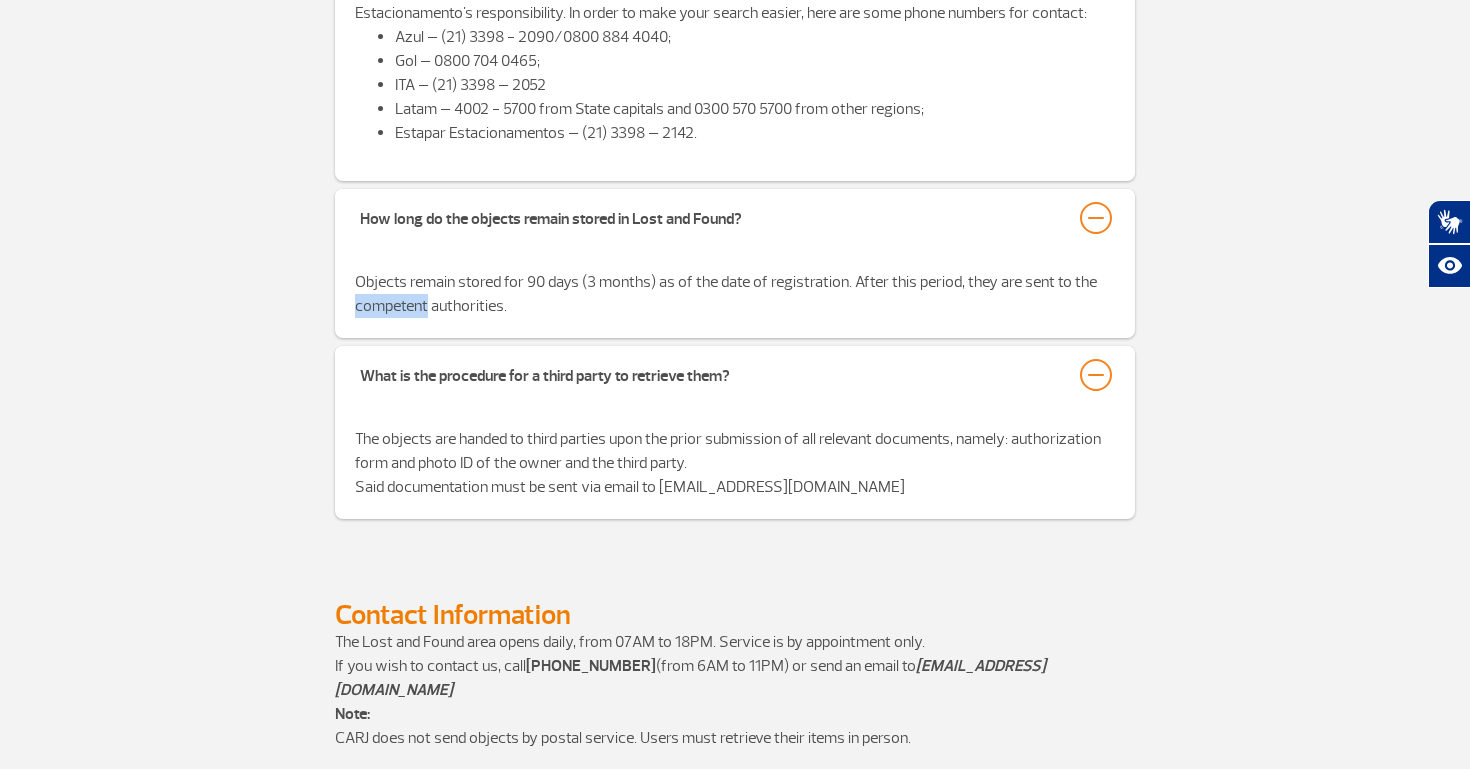 click on "Objects remain stored for 90 days (3 months) as of the date of registration. After this period, they are sent to the competent authorities." at bounding box center (735, 294) 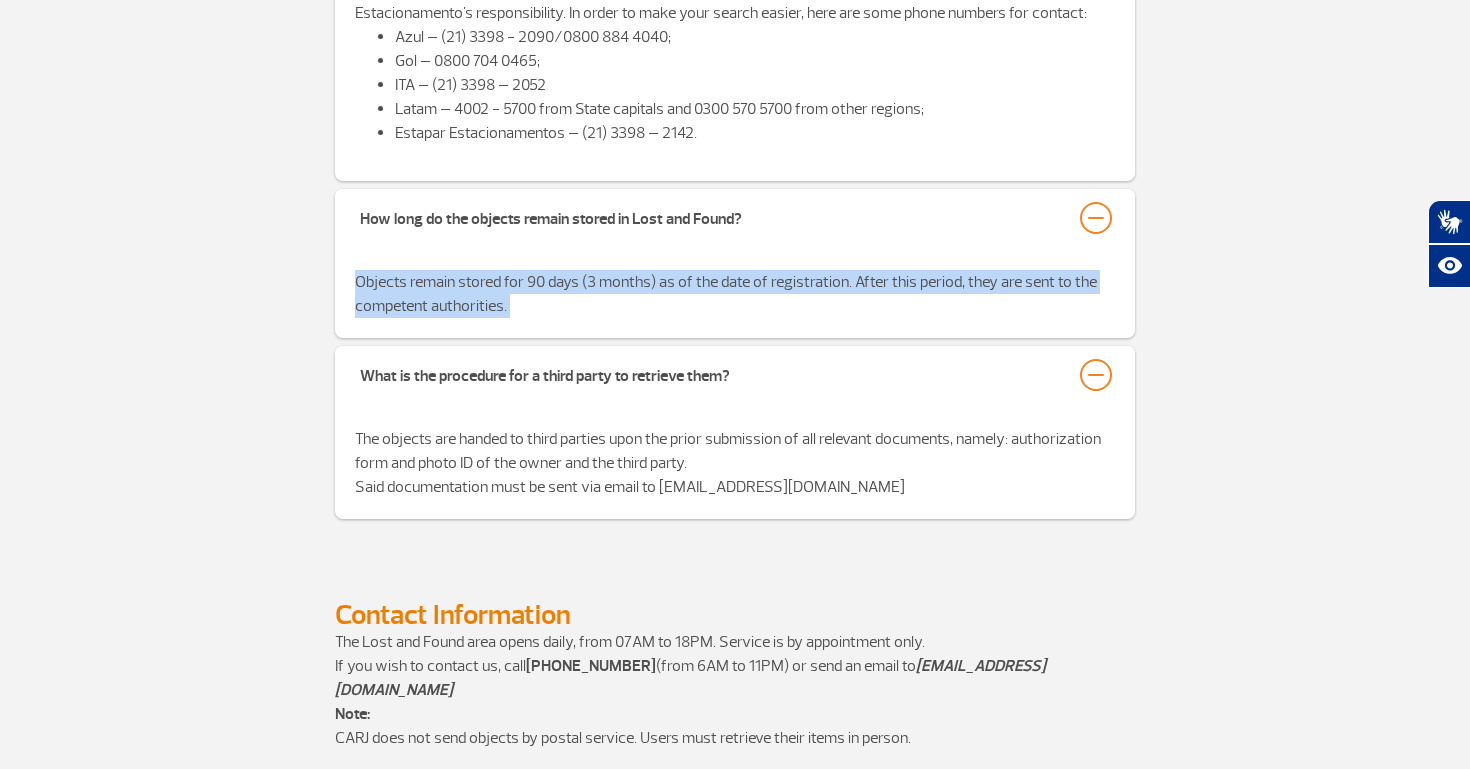 click on "Objects remain stored for 90 days (3 months) as of the date of registration. After this period, they are sent to the competent authorities." at bounding box center [735, 294] 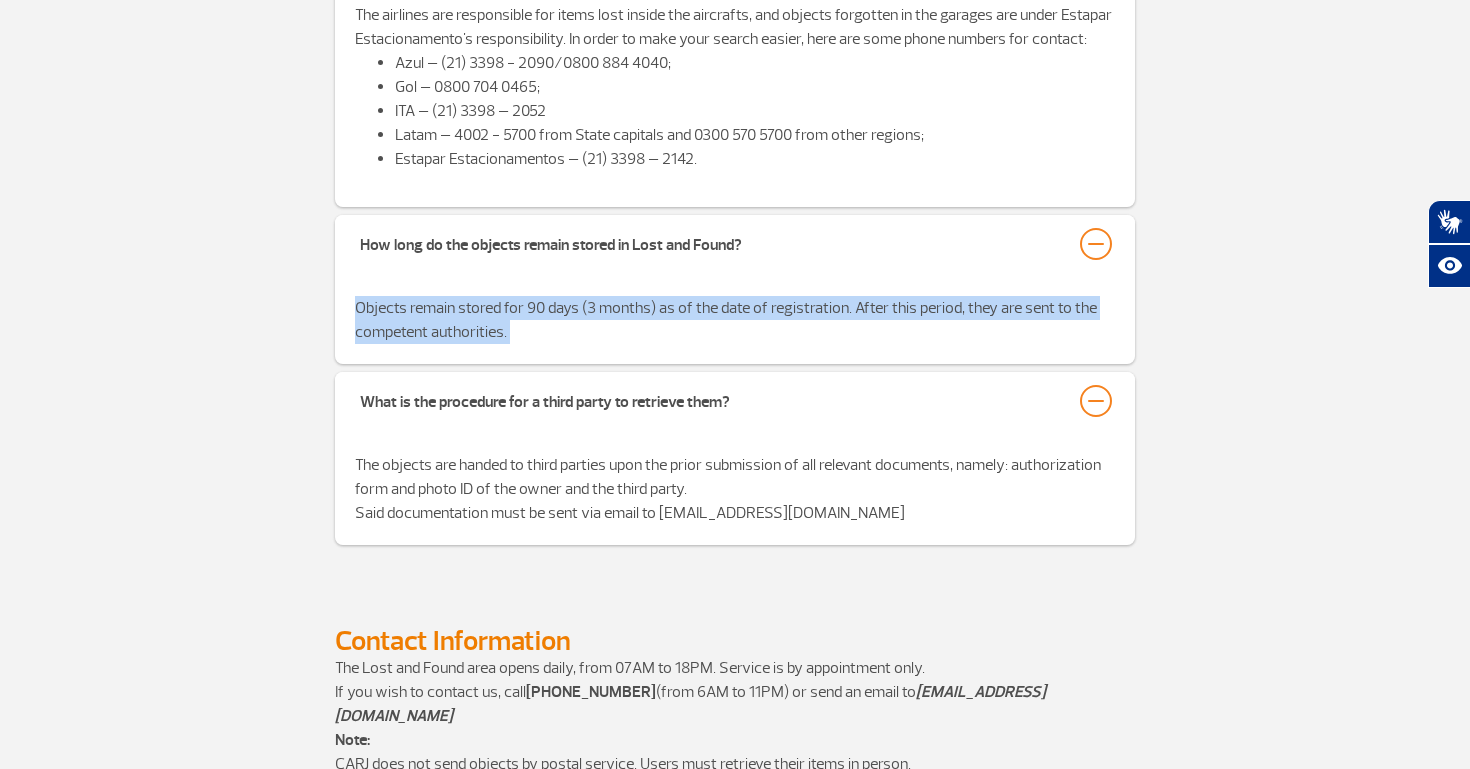 click on "Objects remain stored for 90 days (3 months) as of the date of registration. After this period, they are sent to the competent authorities." at bounding box center [735, 320] 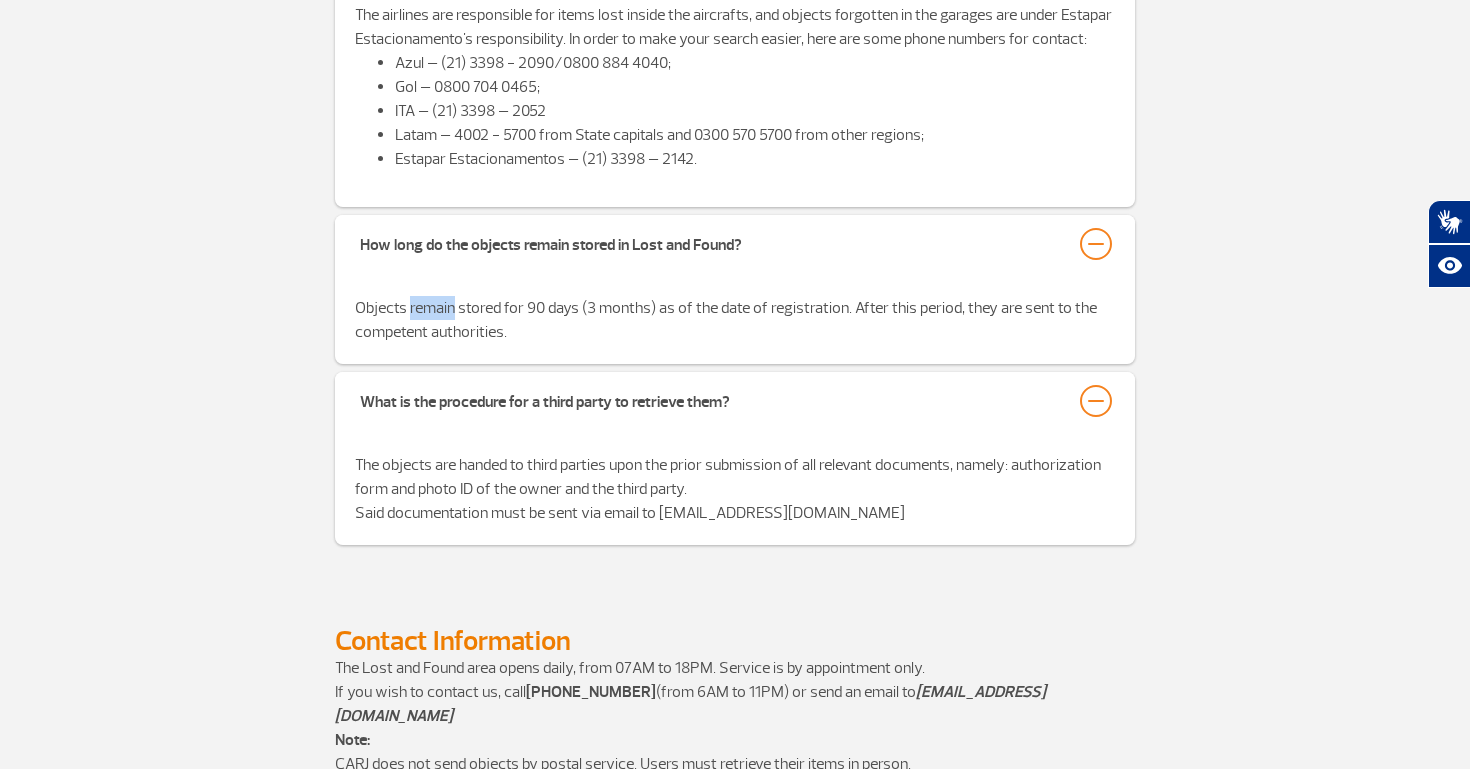 click on "Objects remain stored for 90 days (3 months) as of the date of registration. After this period, they are sent to the competent authorities." at bounding box center [735, 320] 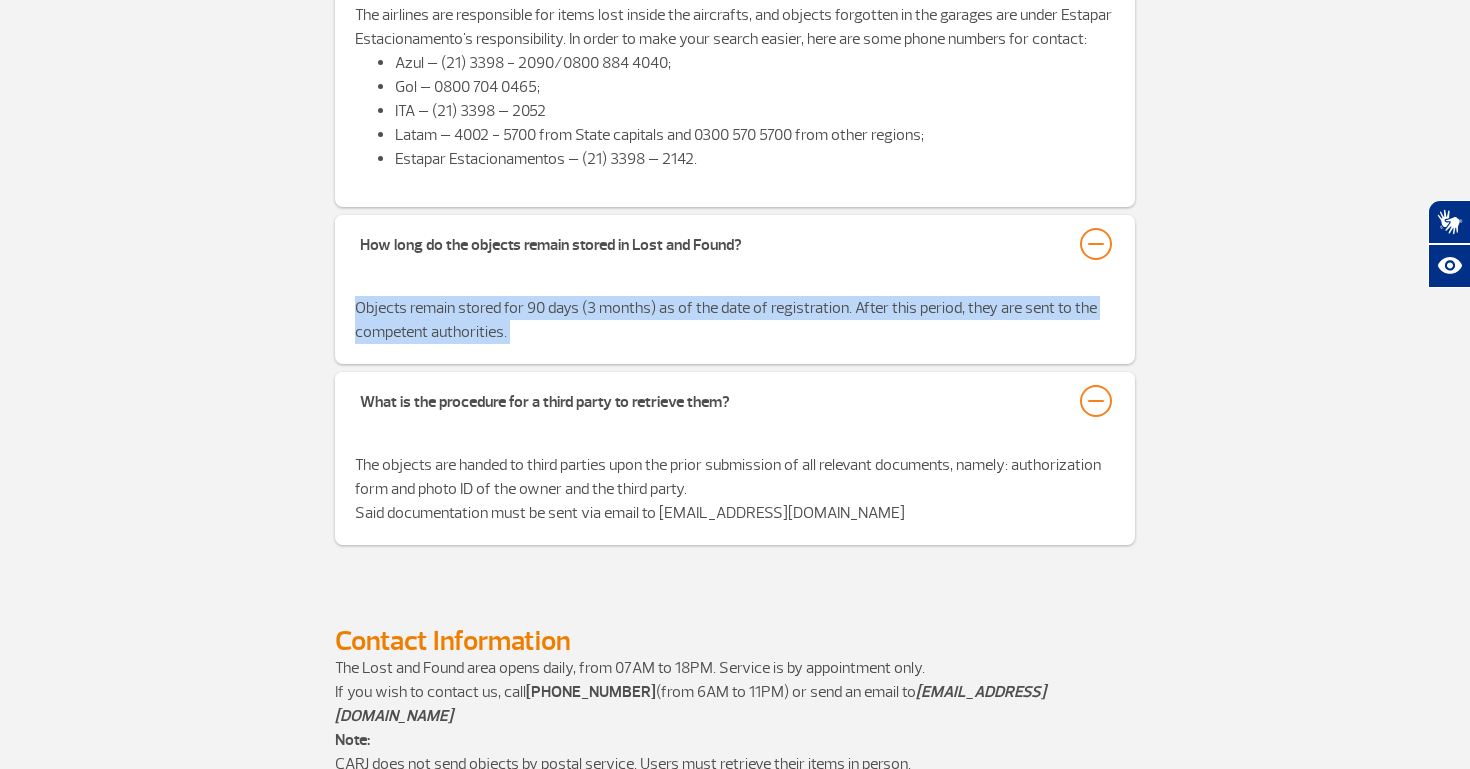 click on "Objects remain stored for 90 days (3 months) as of the date of registration. After this period, they are sent to the competent authorities." at bounding box center [735, 320] 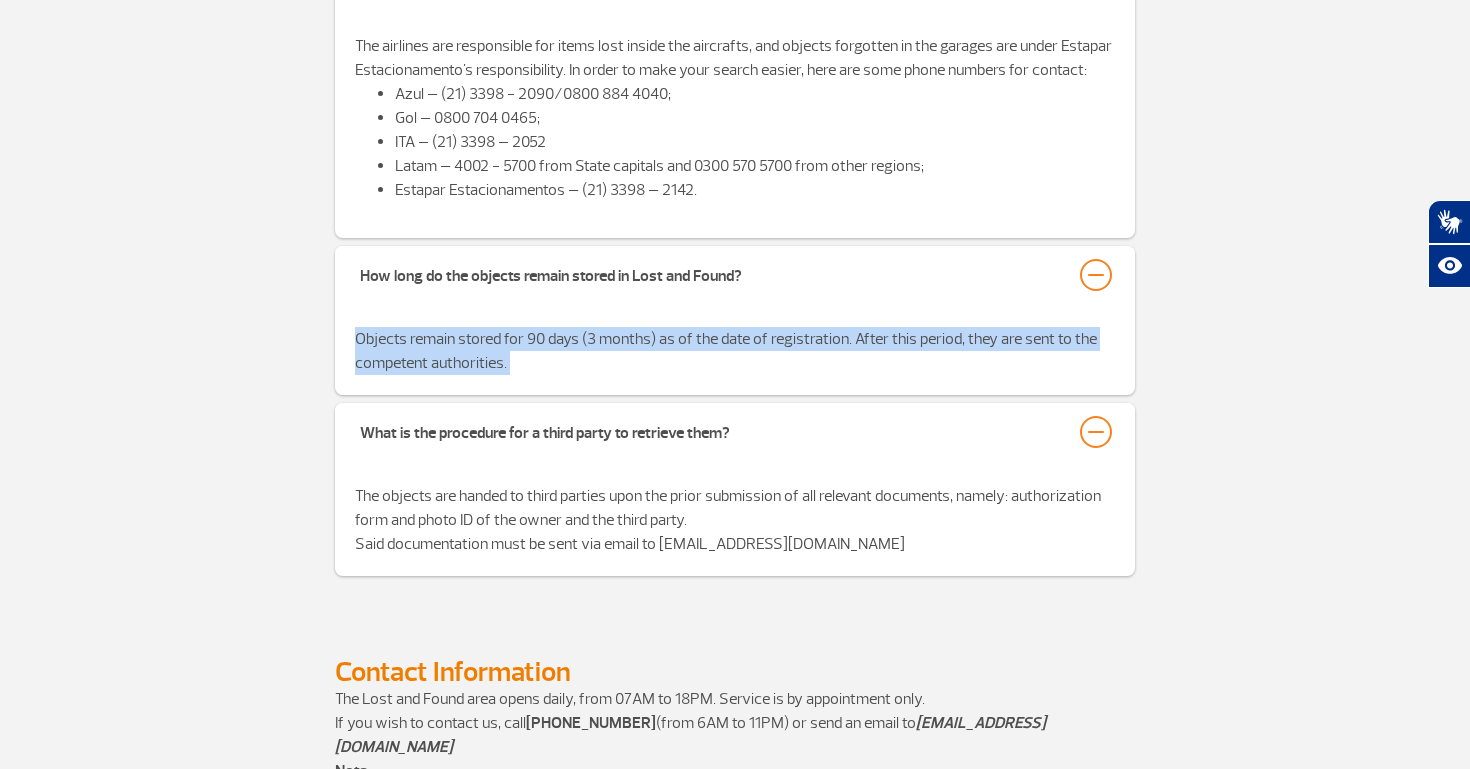 scroll, scrollTop: 1191, scrollLeft: 0, axis: vertical 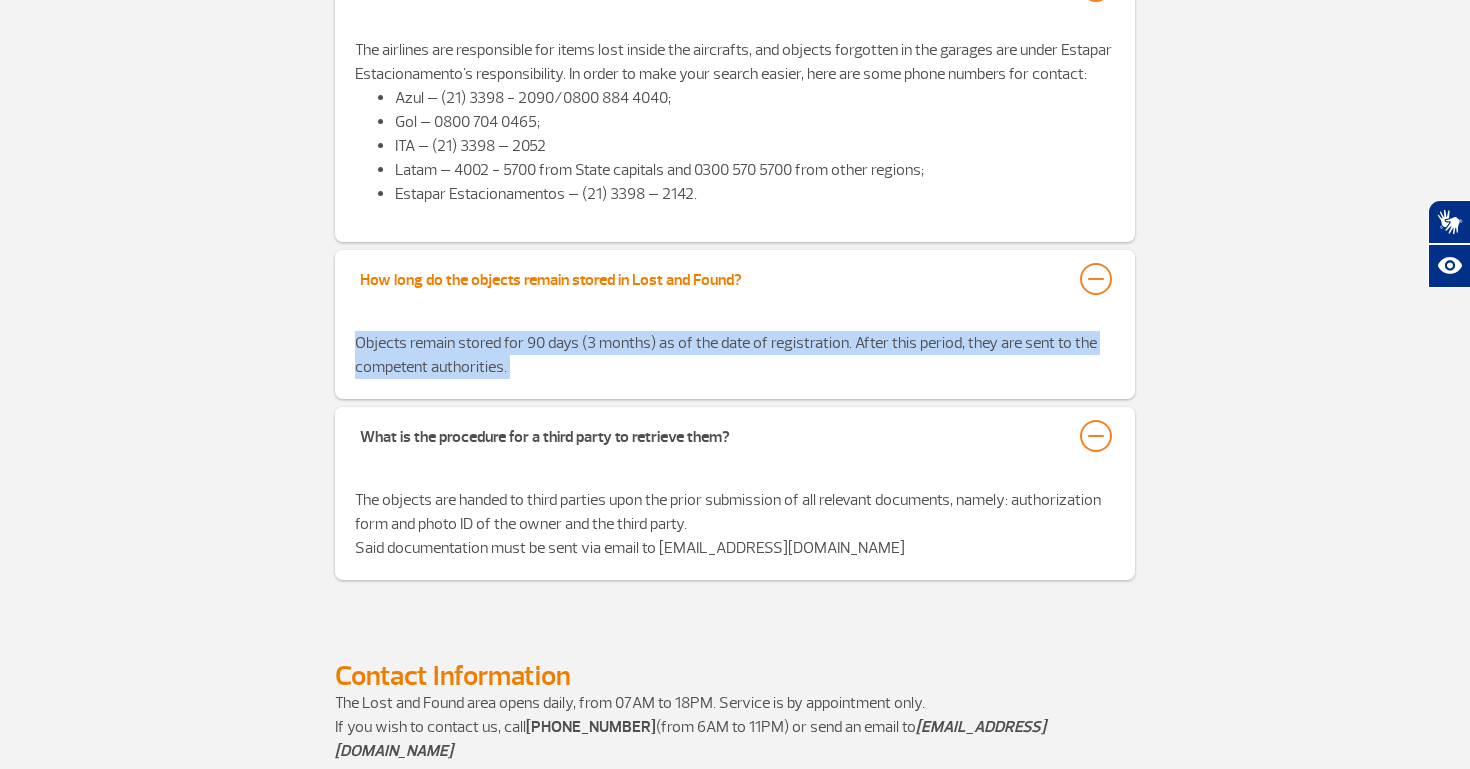 drag, startPoint x: 374, startPoint y: 291, endPoint x: 727, endPoint y: 291, distance: 353 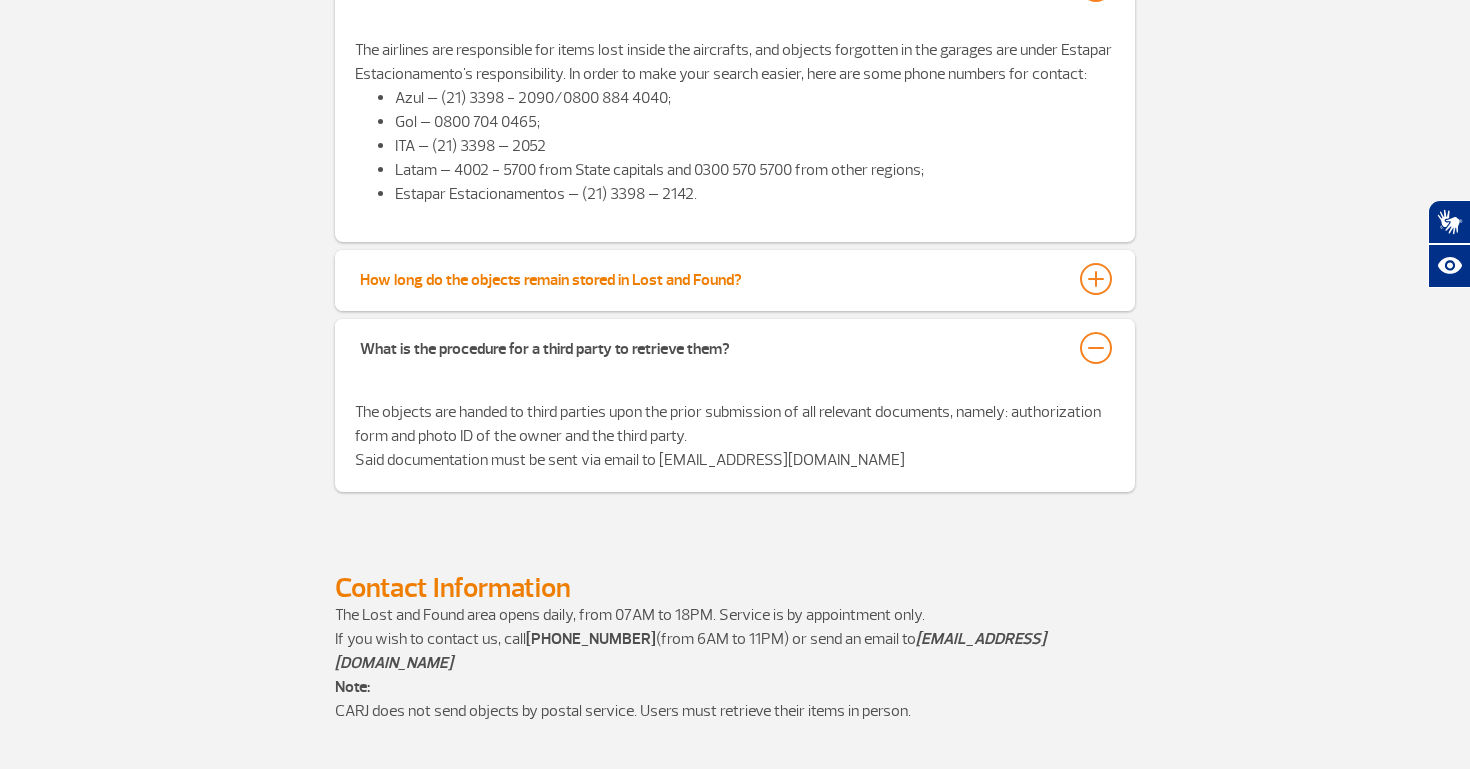 click on "How long do the objects remain stored in Lost and Found?" at bounding box center [735, 279] 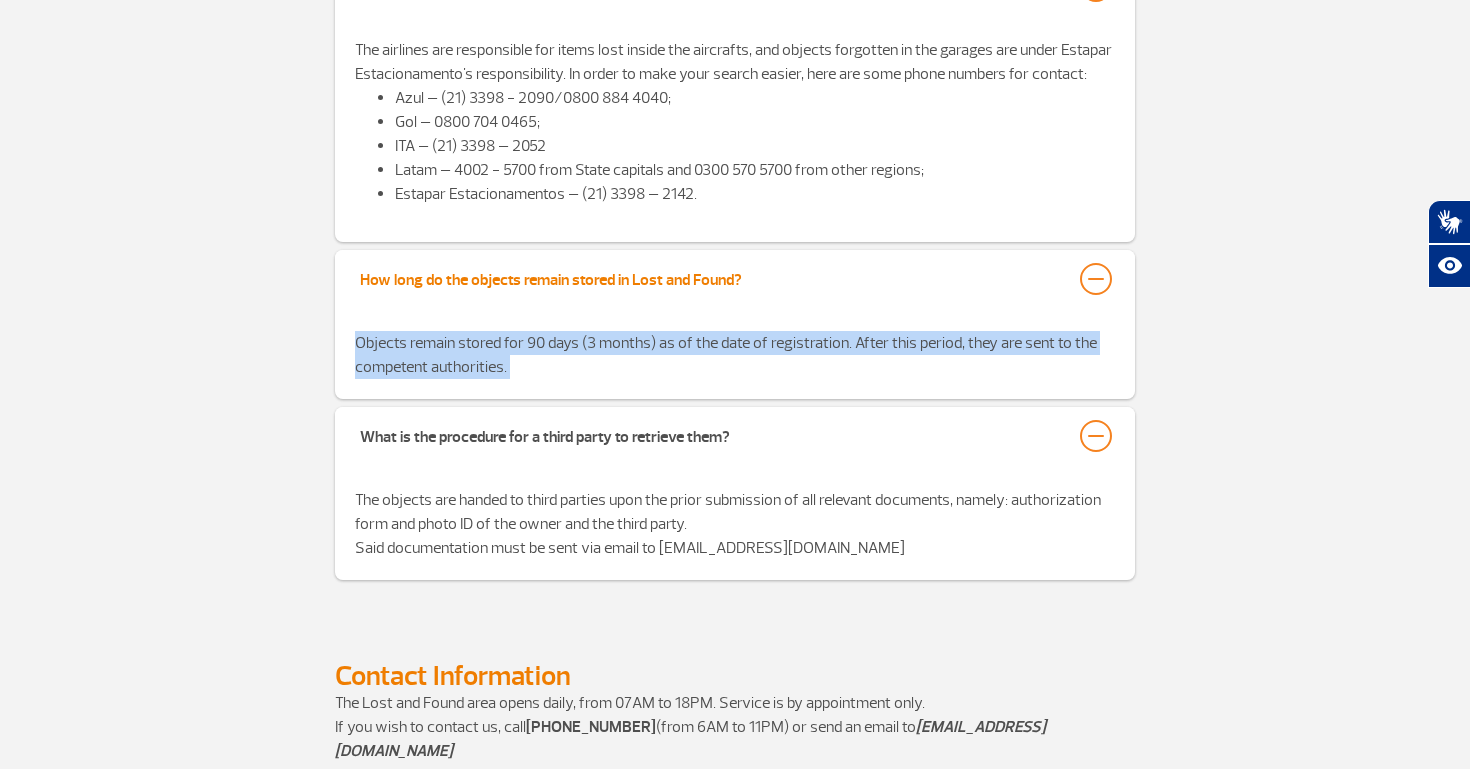 click on "How long do the objects remain stored in Lost and Found?" at bounding box center (735, 279) 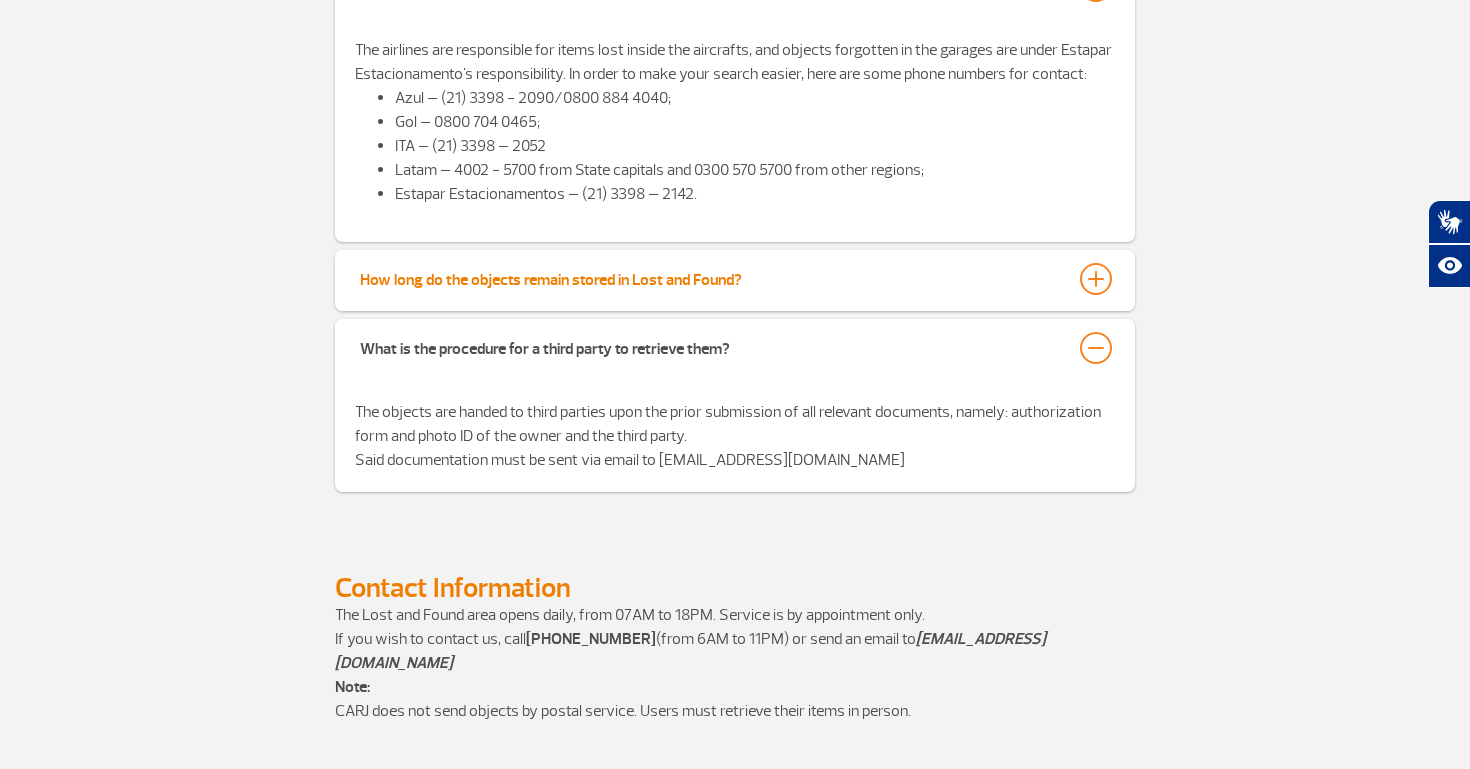 click on "How long do the objects remain stored in Lost and Found?" at bounding box center (735, 279) 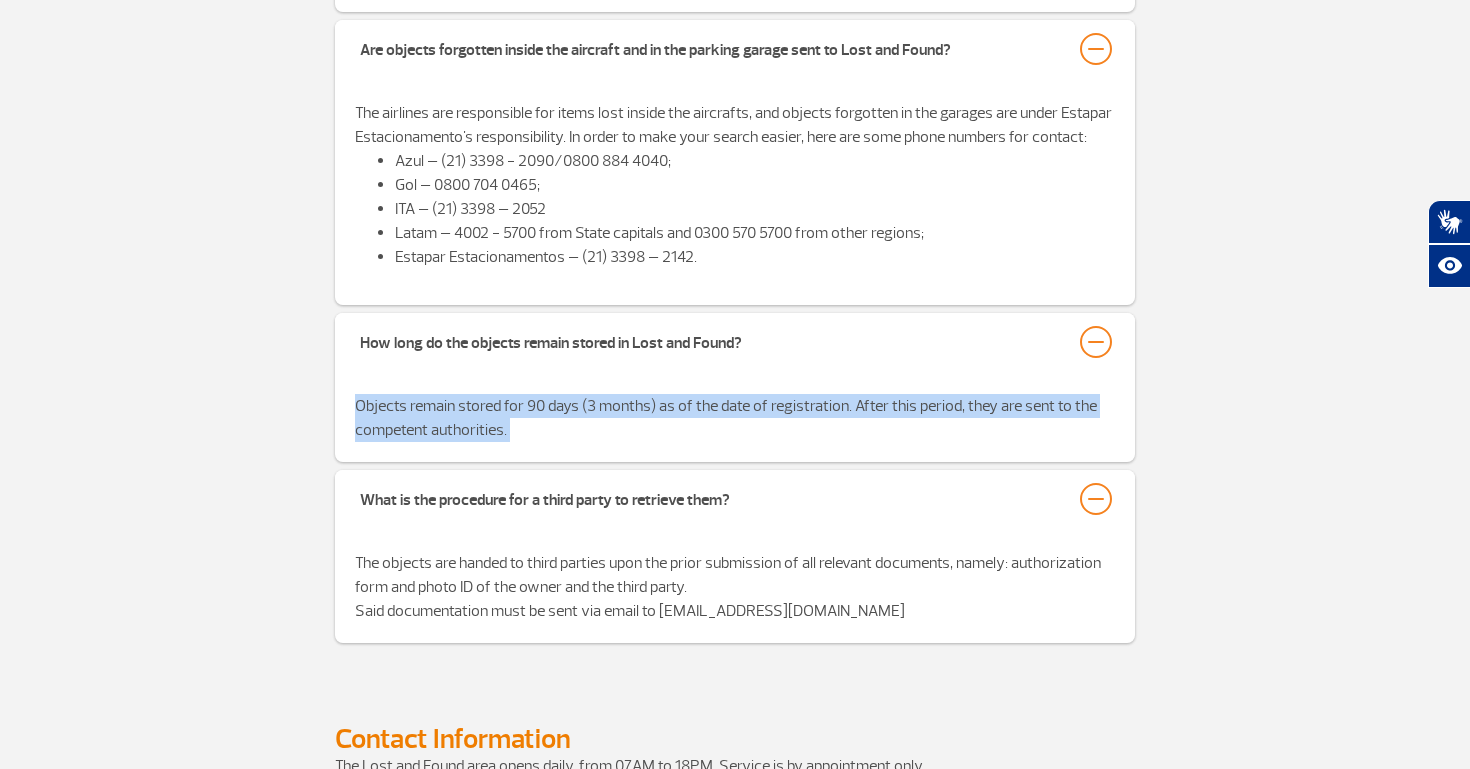 scroll, scrollTop: 1111, scrollLeft: 0, axis: vertical 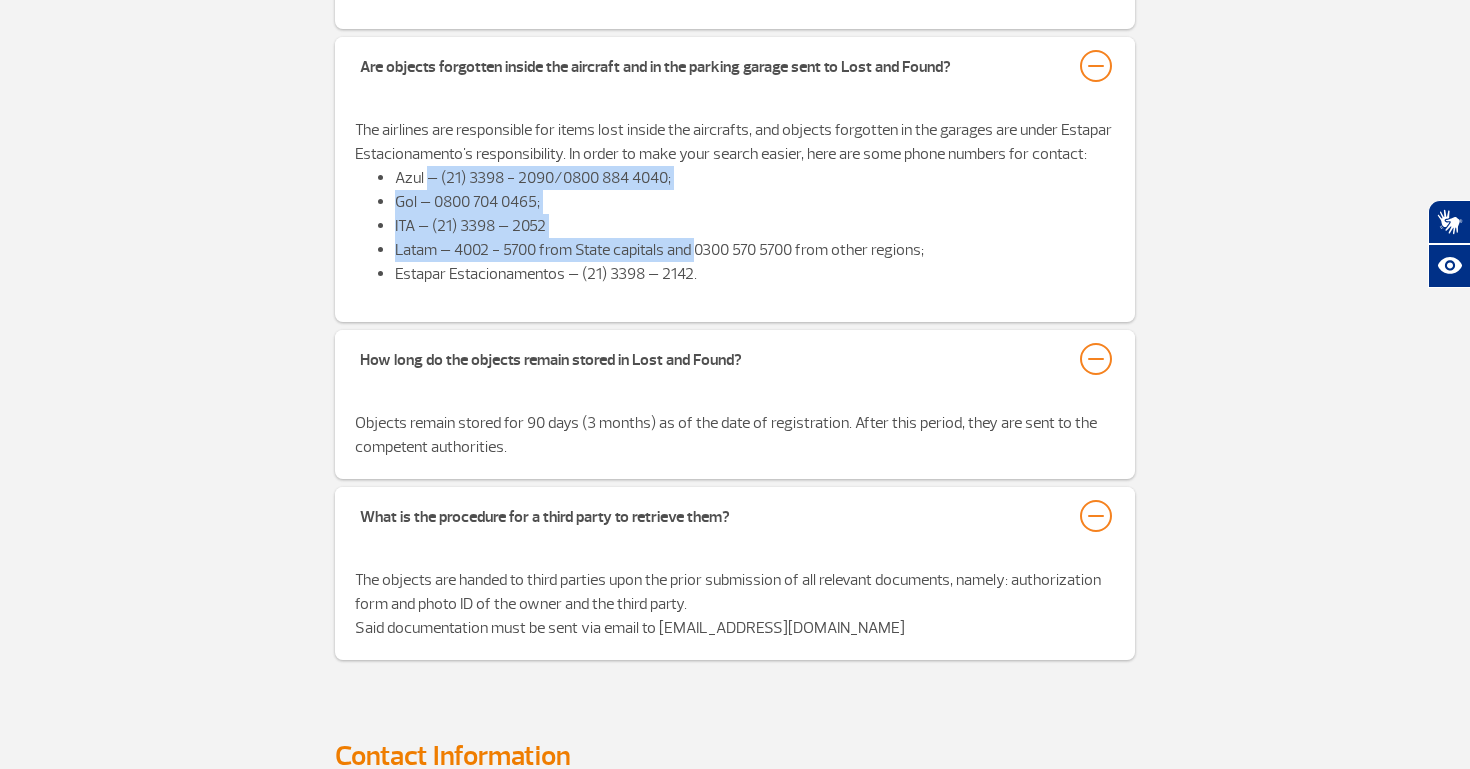 drag, startPoint x: 428, startPoint y: 188, endPoint x: 704, endPoint y: 246, distance: 282.02838 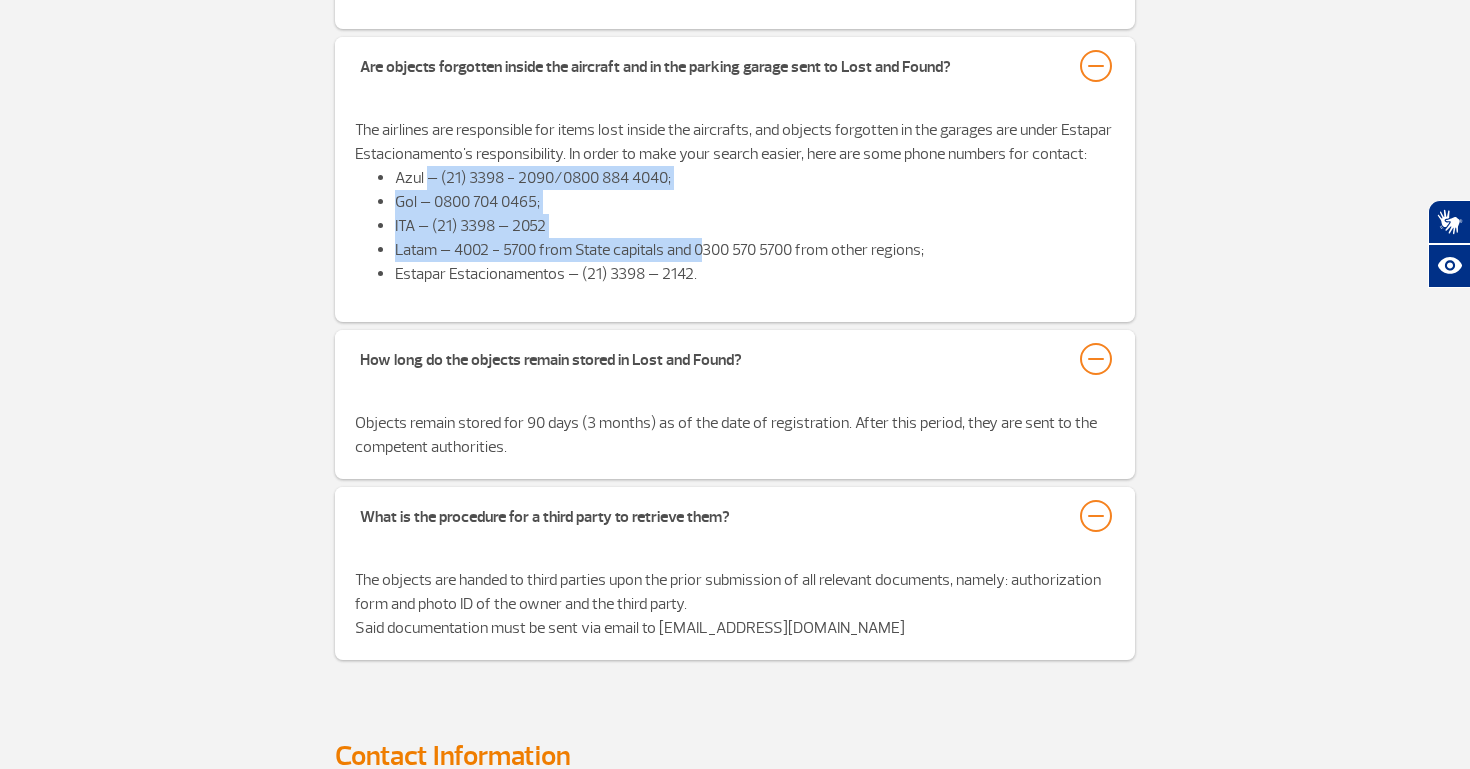 click on "Latam – 4002 - 5700 from State capitals and 0300 570 5700 from other regions;" at bounding box center (755, 250) 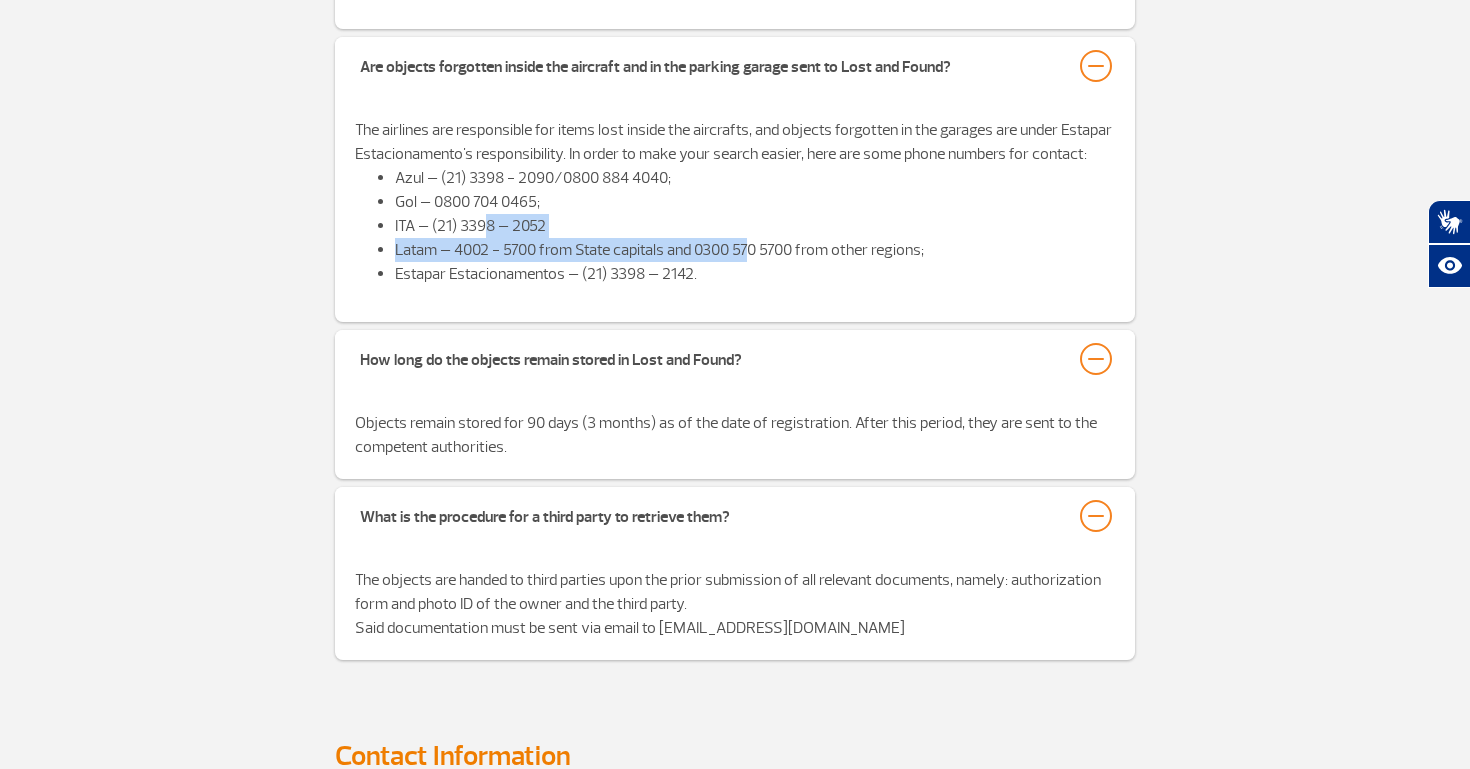 drag, startPoint x: 752, startPoint y: 257, endPoint x: 389, endPoint y: 204, distance: 366.84875 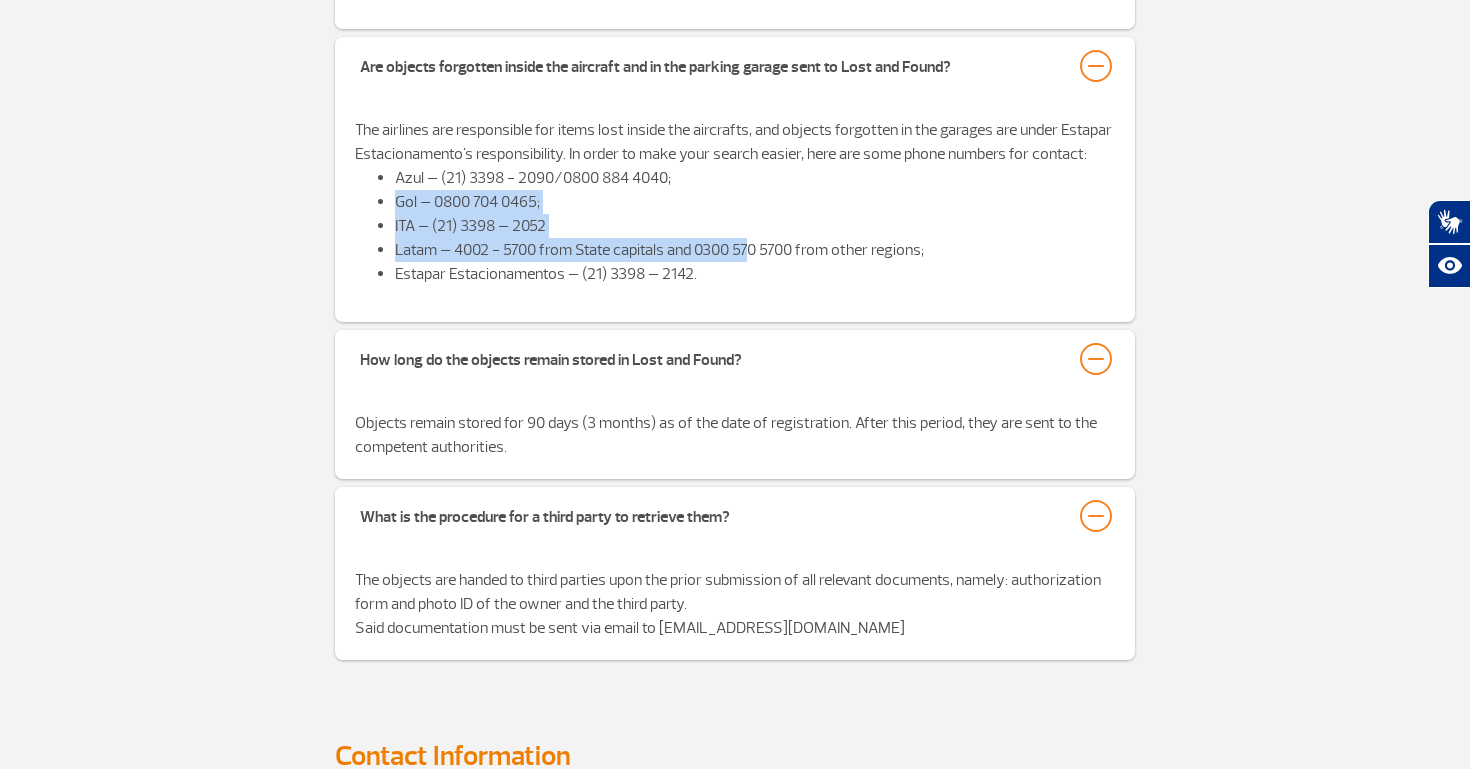 click on "Azul – (21) 3398 - 2090/0800 884 4040;
Gol – 0800 704 0465;
ITA – (21) 3398 – 2052
Latam – 4002 - 5700 from State capitals and 0300 570 5700 from other regions;
Estapar Estacionamentos – (21) 3398 – 2142." at bounding box center (735, 226) 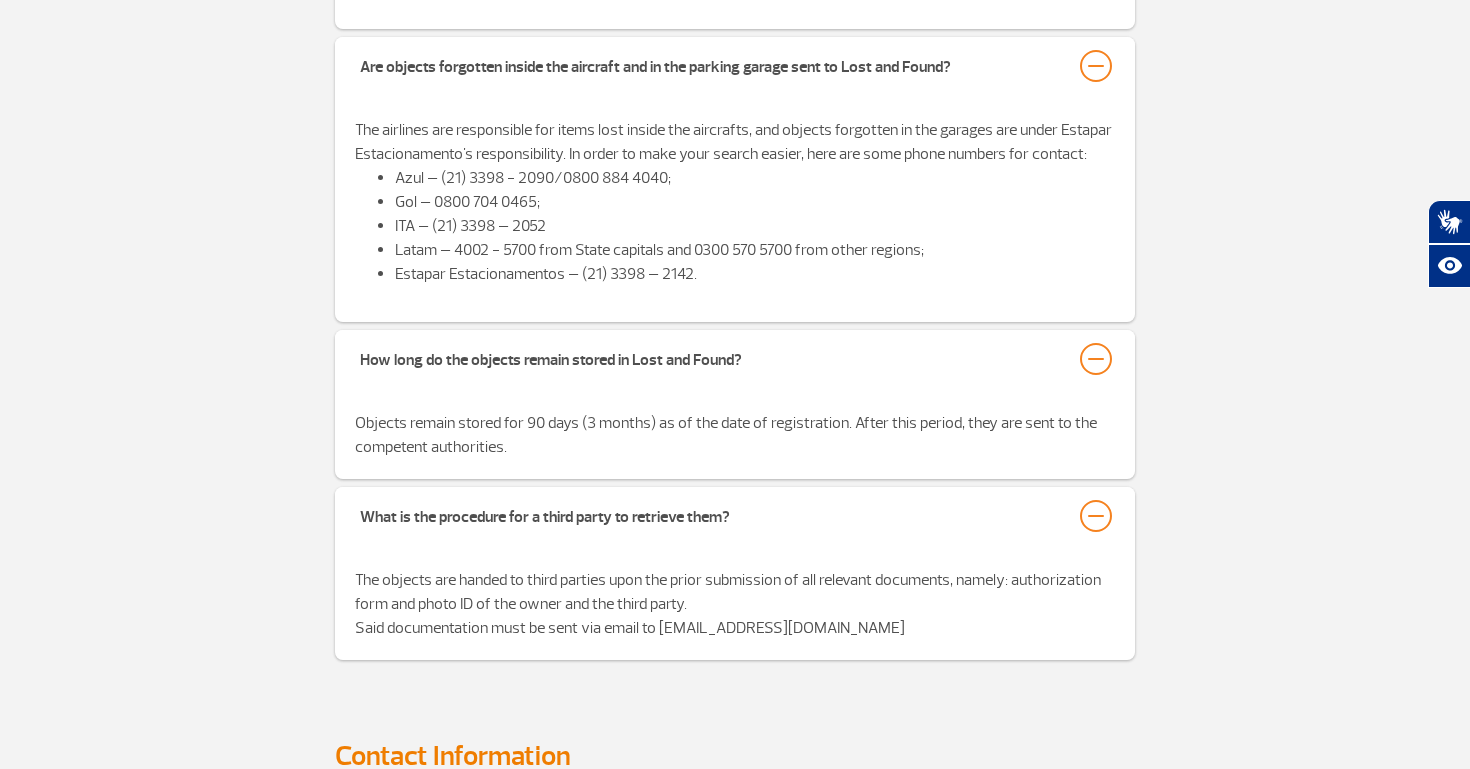 scroll, scrollTop: 1025, scrollLeft: 0, axis: vertical 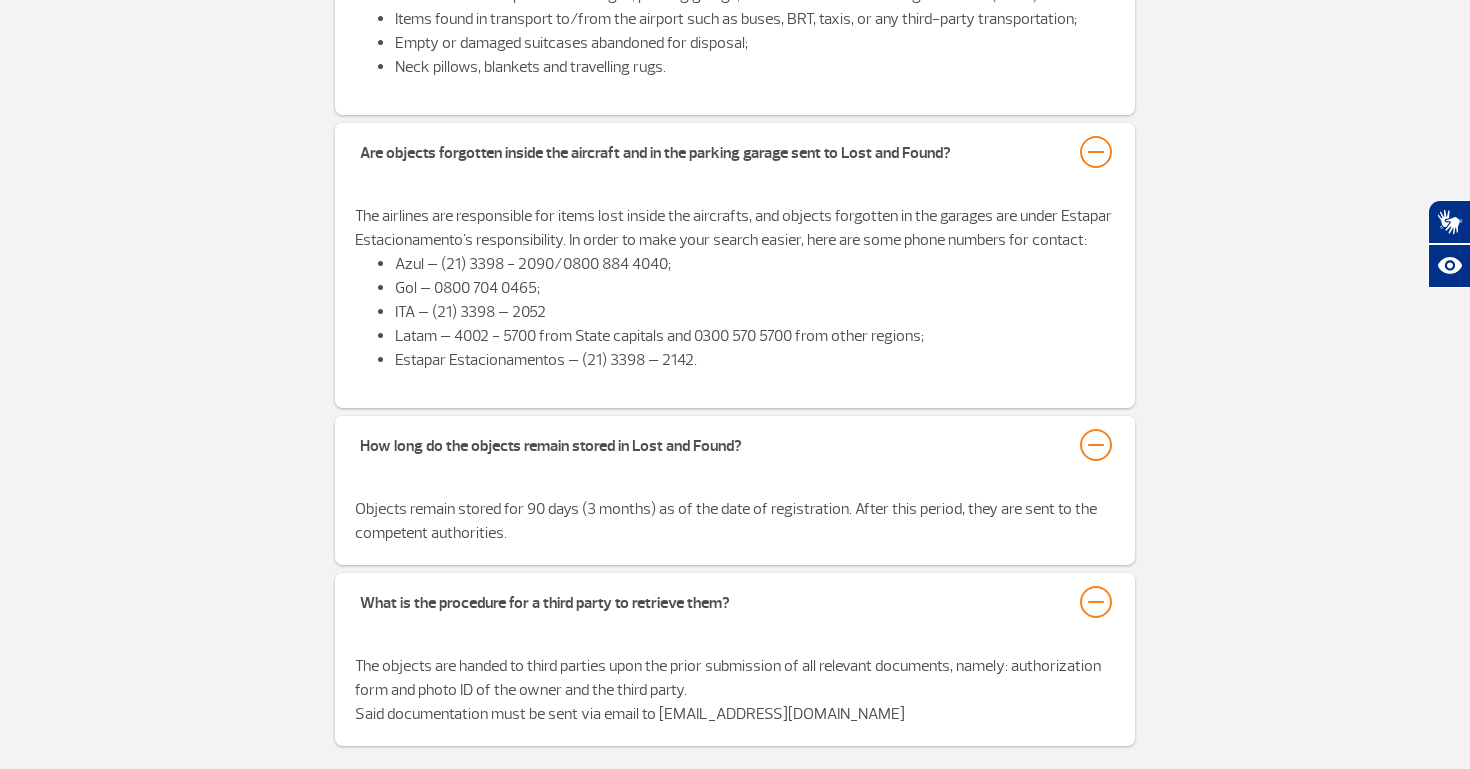 click on "The airlines are responsible for items lost inside the aircrafts, and objects forgotten in the garages are under Estapar Estacionamento's responsibility. In order to make your search easier, here are some phone numbers for contact:
Azul – (21) 3398 - 2090/0800 884 4040;
Gol – 0800 704 0465;
ITA – (21) 3398 – 2052
Latam – 4002 - 5700 from State capitals and 0300 570 5700 from other regions;
Estapar Estacionamentos – (21) 3398 – 2142." at bounding box center (735, 296) 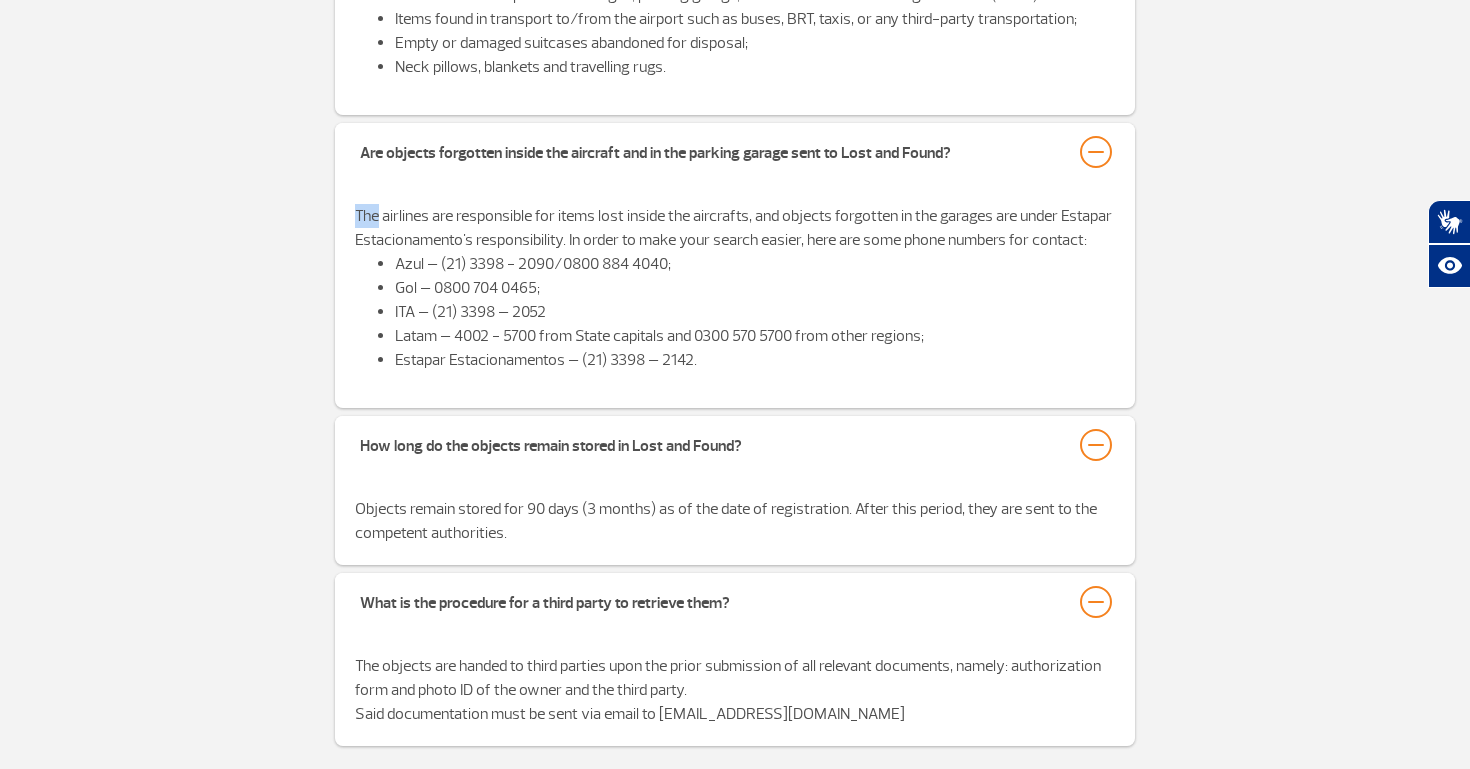 click on "The airlines are responsible for items lost inside the aircrafts, and objects forgotten in the garages are under Estapar Estacionamento's responsibility. In order to make your search easier, here are some phone numbers for contact:
Azul – (21) 3398 - 2090/0800 884 4040;
Gol – 0800 704 0465;
ITA – (21) 3398 – 2052
Latam – 4002 - 5700 from State capitals and 0300 570 5700 from other regions;
Estapar Estacionamentos – (21) 3398 – 2142." at bounding box center (735, 296) 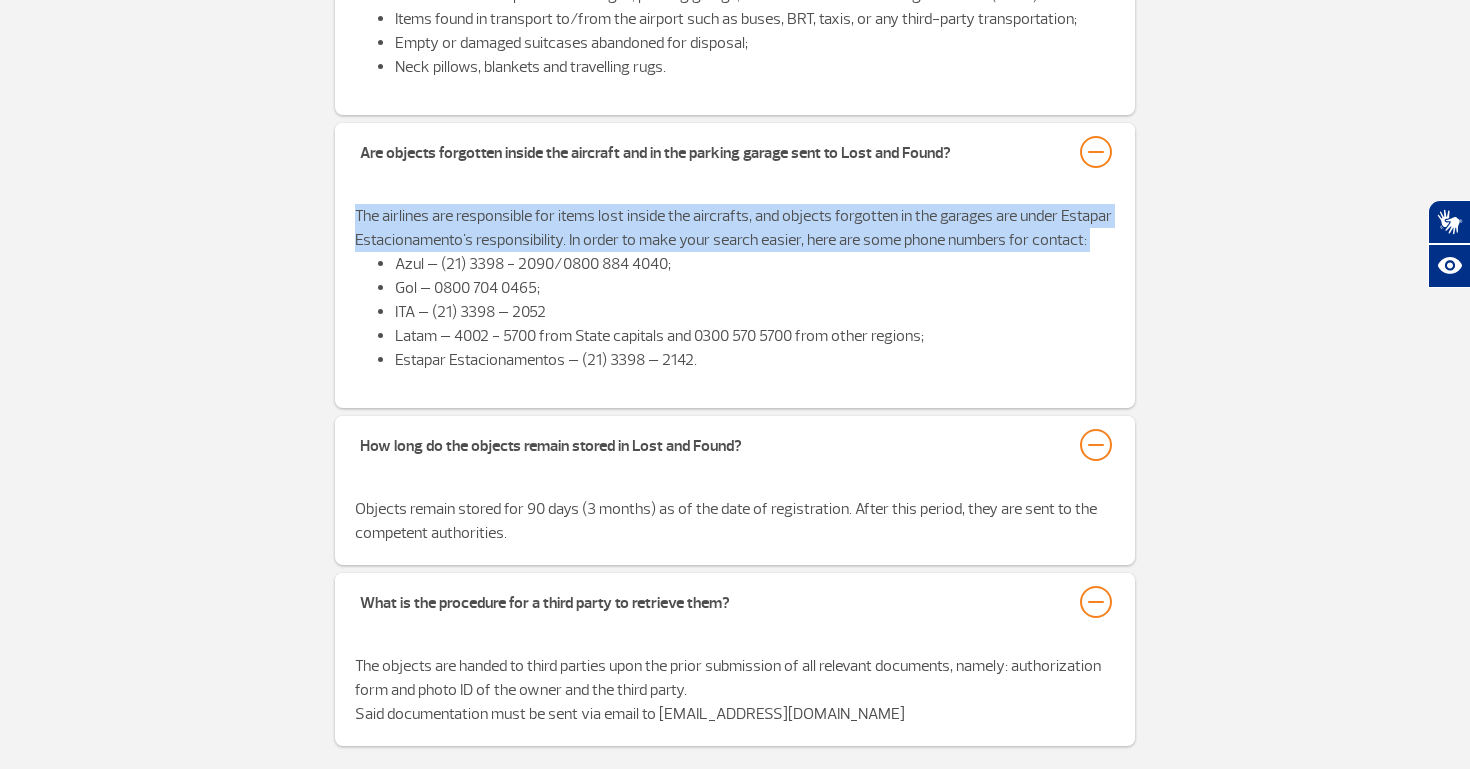 click on "The airlines are responsible for items lost inside the aircrafts, and objects forgotten in the garages are under Estapar Estacionamento's responsibility. In order to make your search easier, here are some phone numbers for contact:
Azul – (21) 3398 - 2090/0800 884 4040;
Gol – 0800 704 0465;
ITA – (21) 3398 – 2052
Latam – 4002 - 5700 from State capitals and 0300 570 5700 from other regions;
Estapar Estacionamentos – (21) 3398 – 2142." at bounding box center [735, 296] 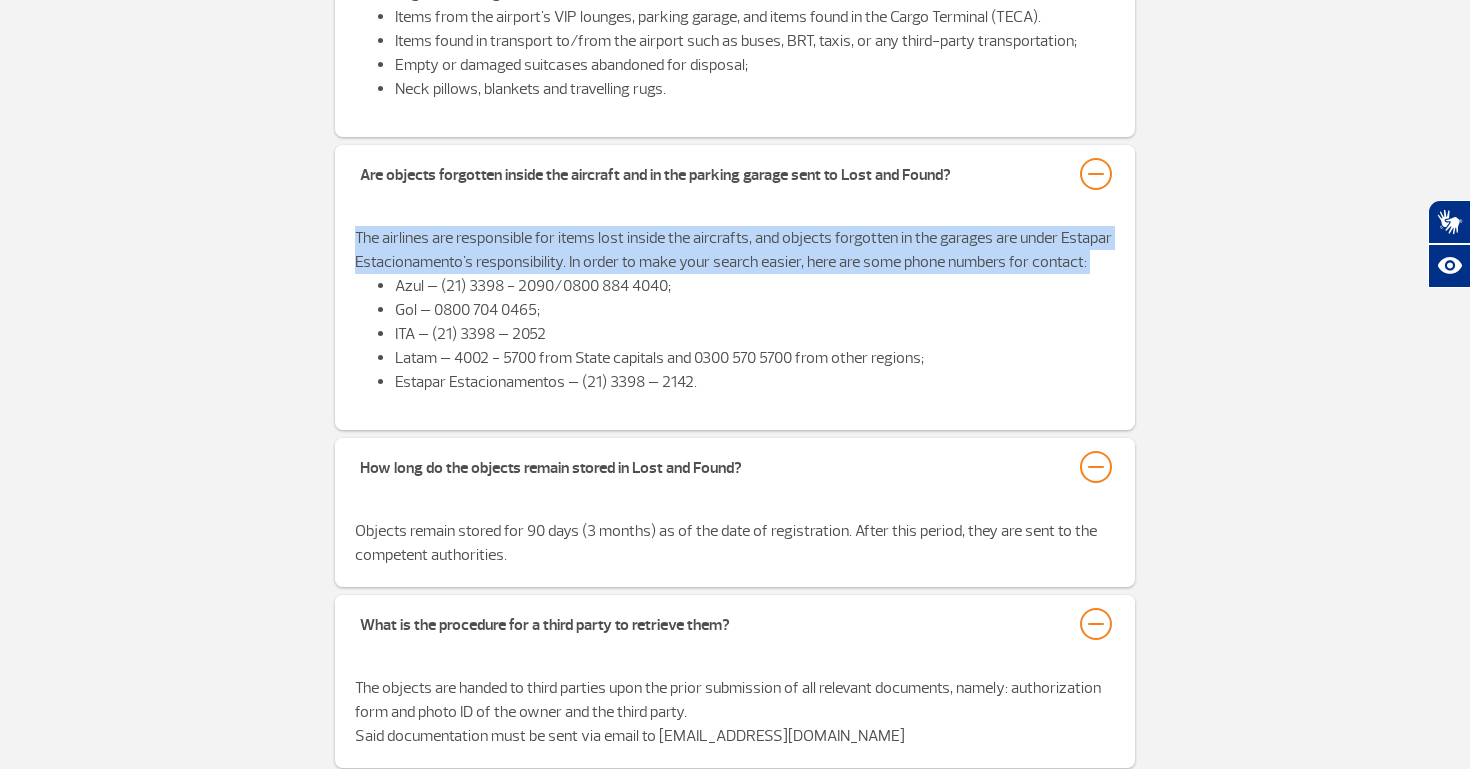 scroll, scrollTop: 997, scrollLeft: 0, axis: vertical 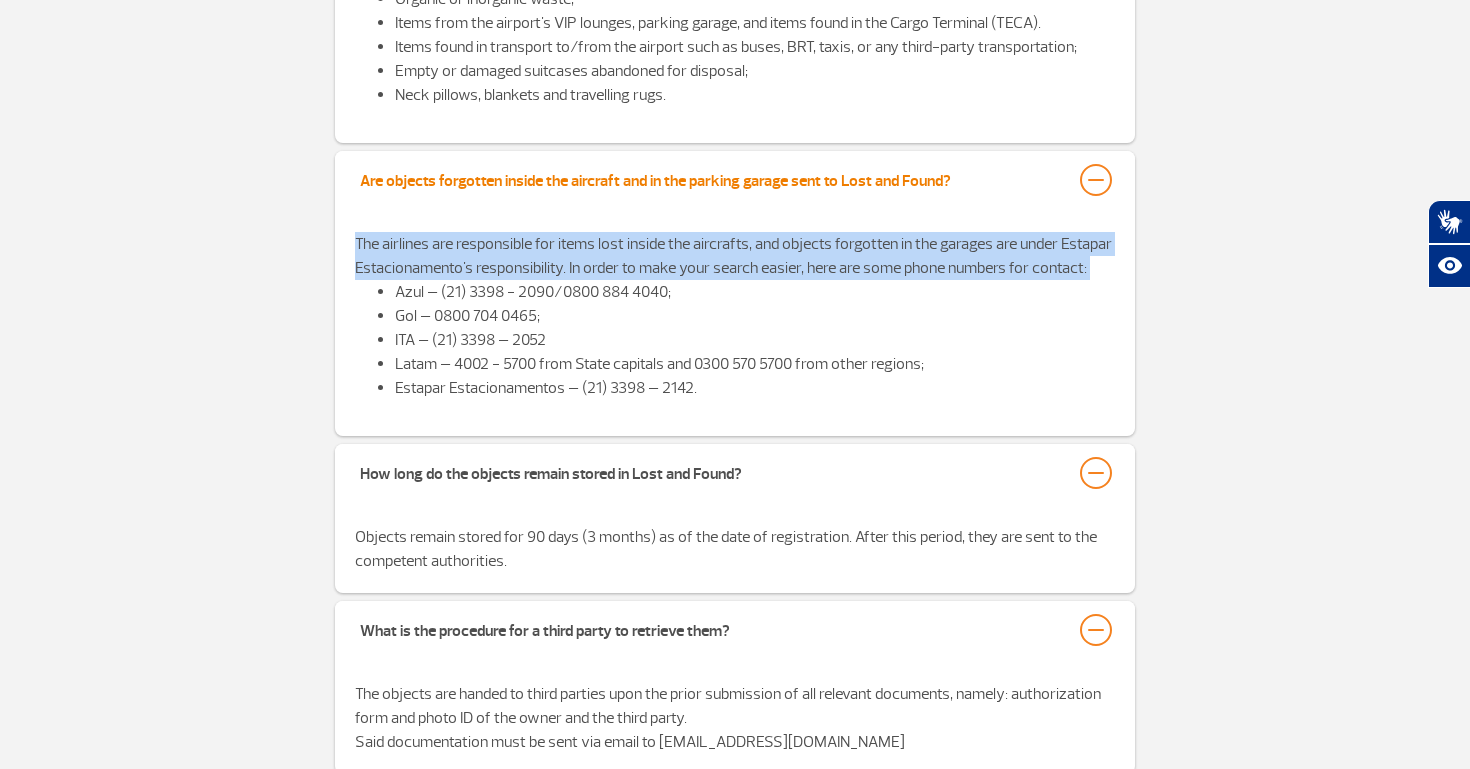 click on "Are objects forgotten inside the aircraft and in the parking garage sent to Lost and Found?" at bounding box center [655, 178] 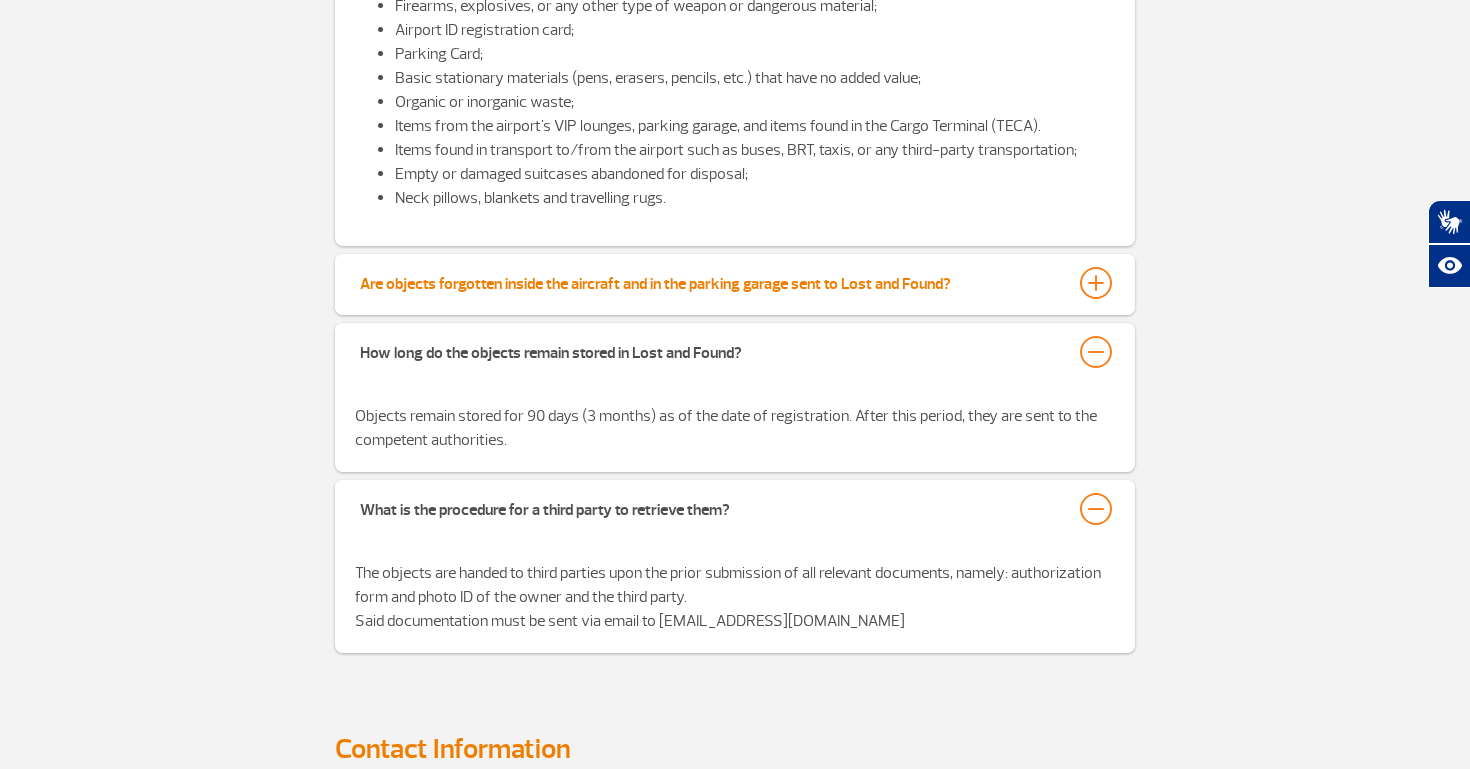 click on "Empty or damaged suitcases abandoned for disposal;" at bounding box center [755, 174] 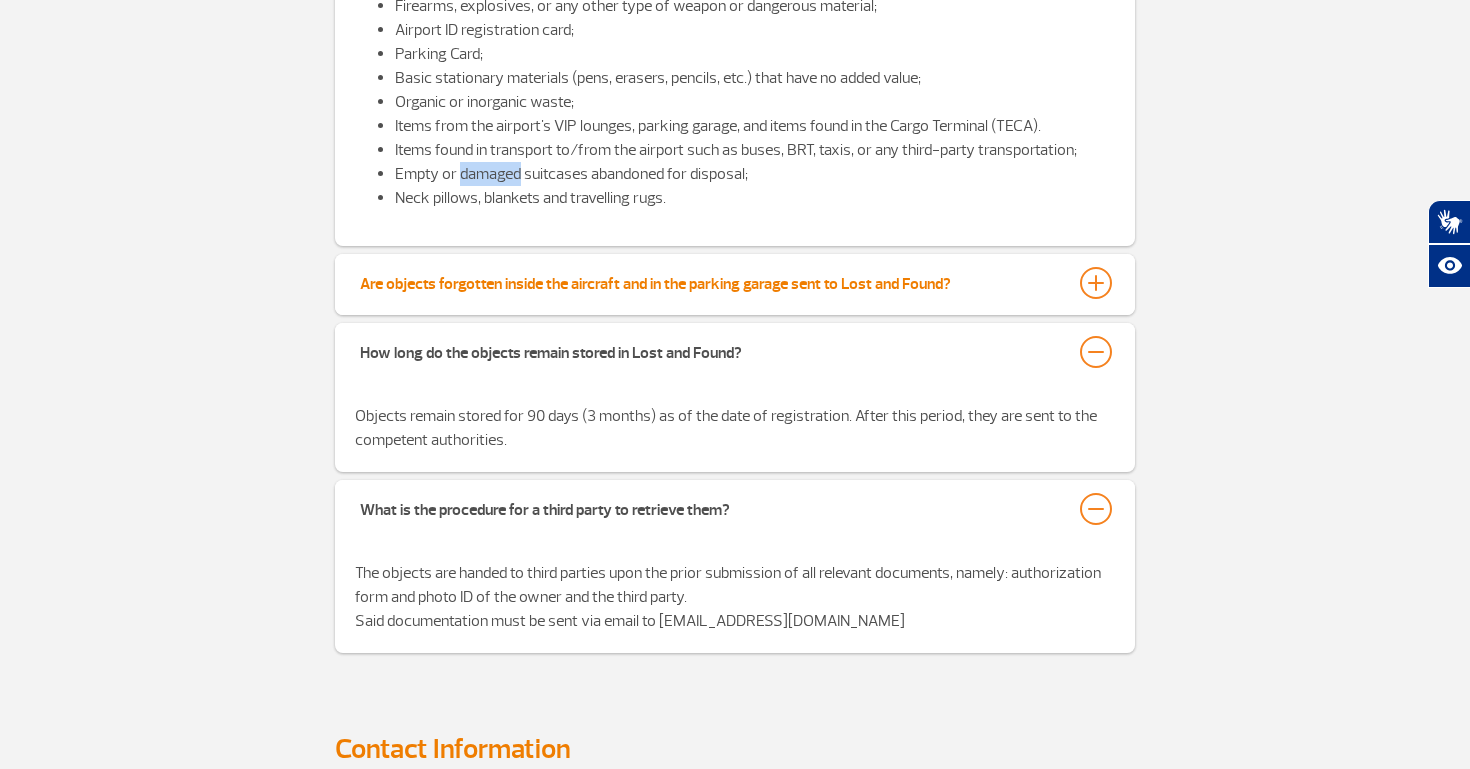 click on "Empty or damaged suitcases abandoned for disposal;" at bounding box center (755, 174) 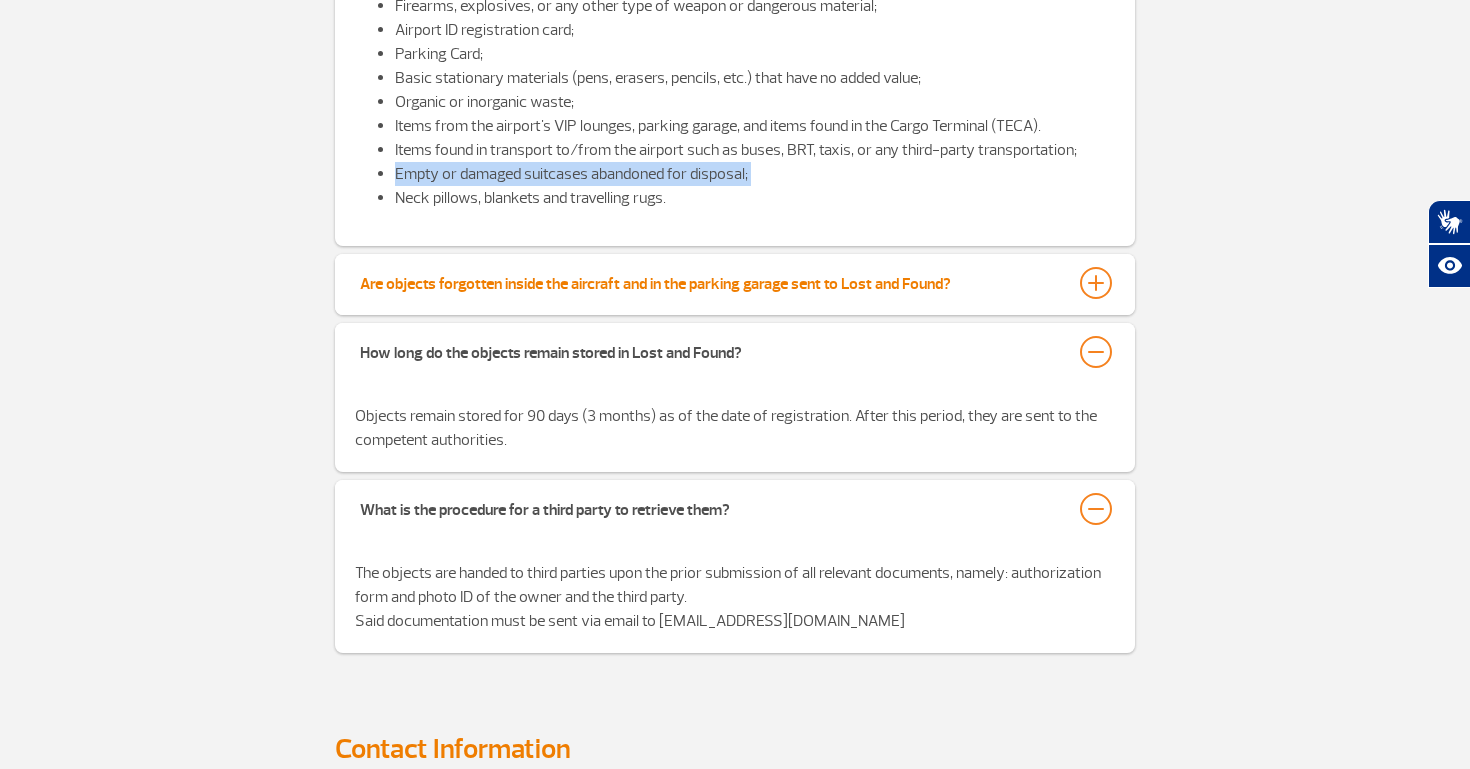 click on "Empty or damaged suitcases abandoned for disposal;" at bounding box center (755, 174) 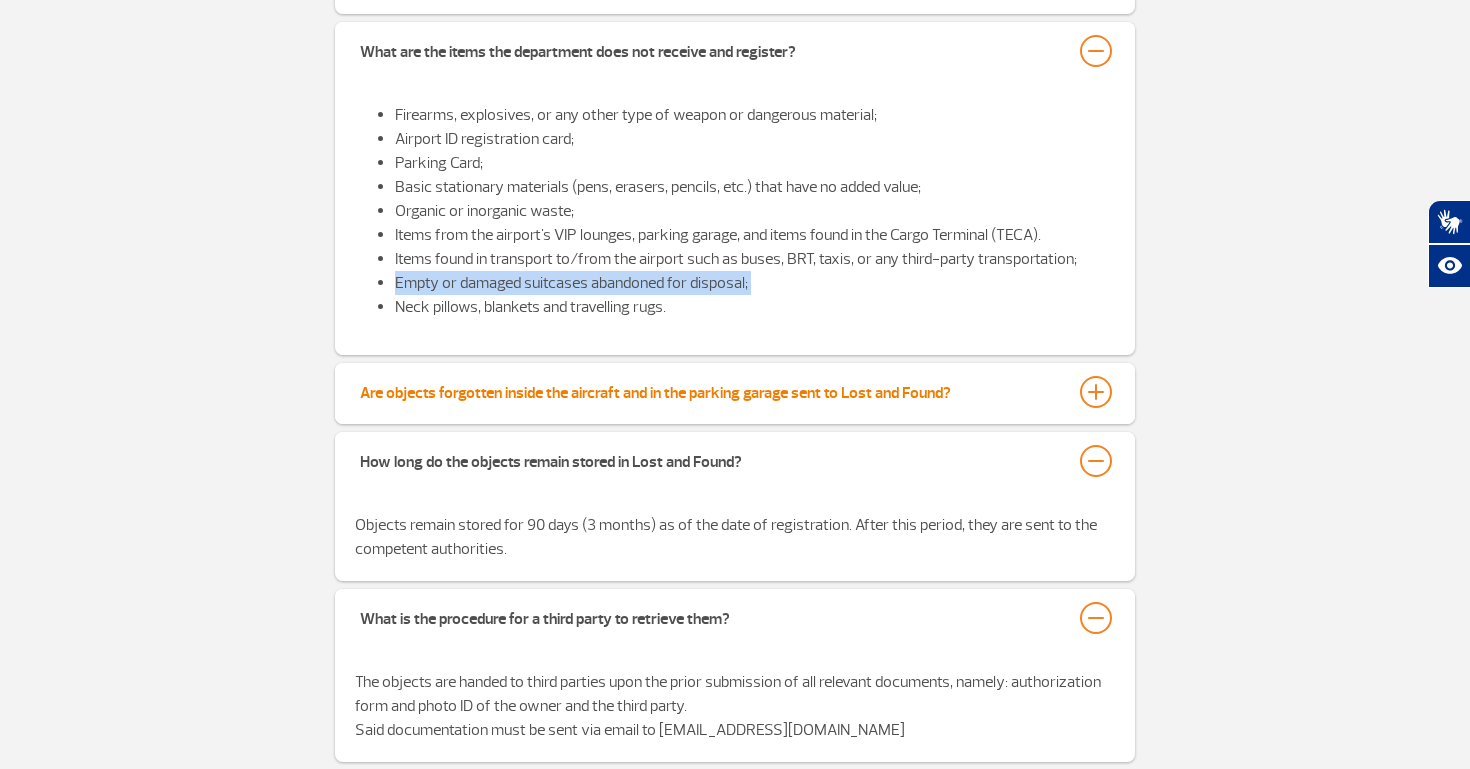 scroll, scrollTop: 741, scrollLeft: 0, axis: vertical 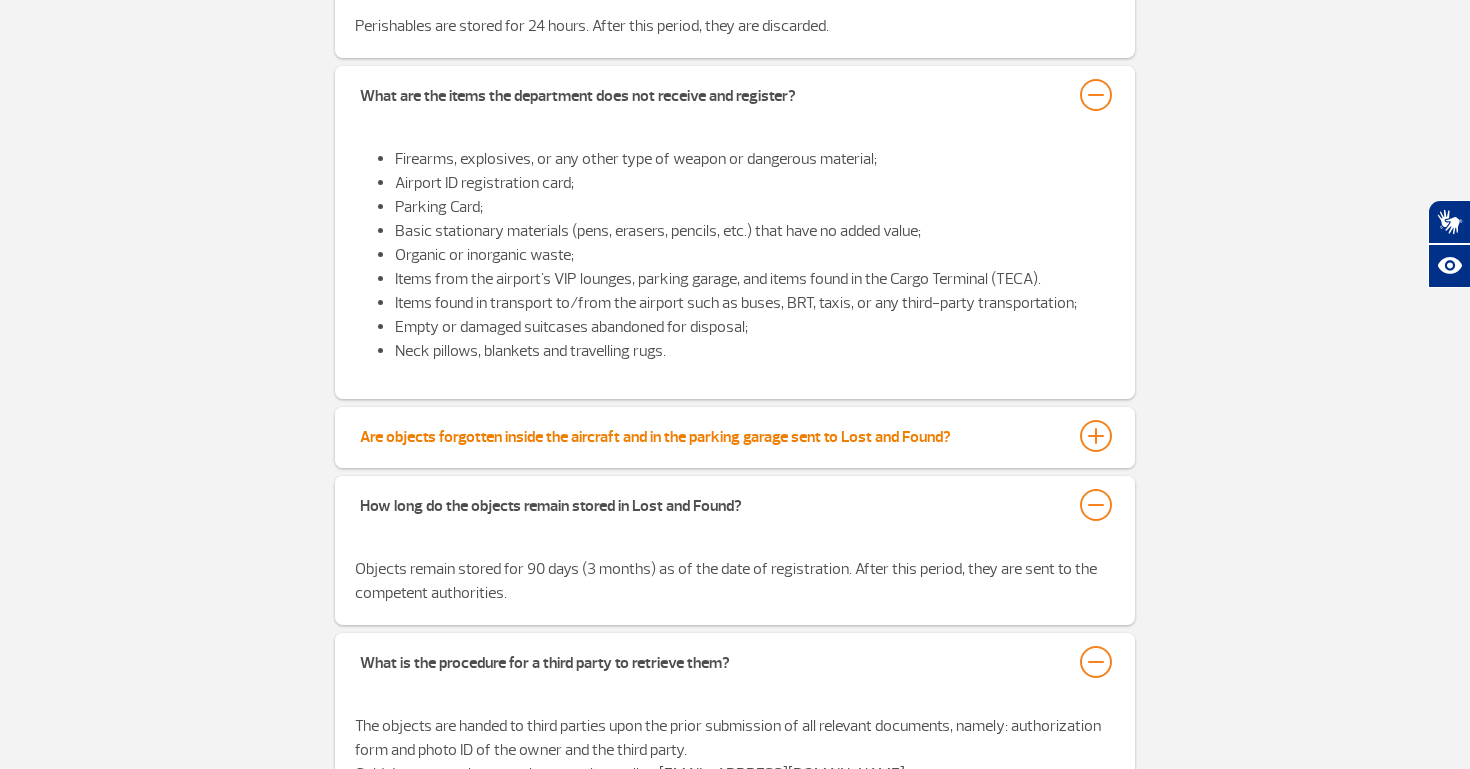 click on "Airport ID registration card;" at bounding box center (755, 183) 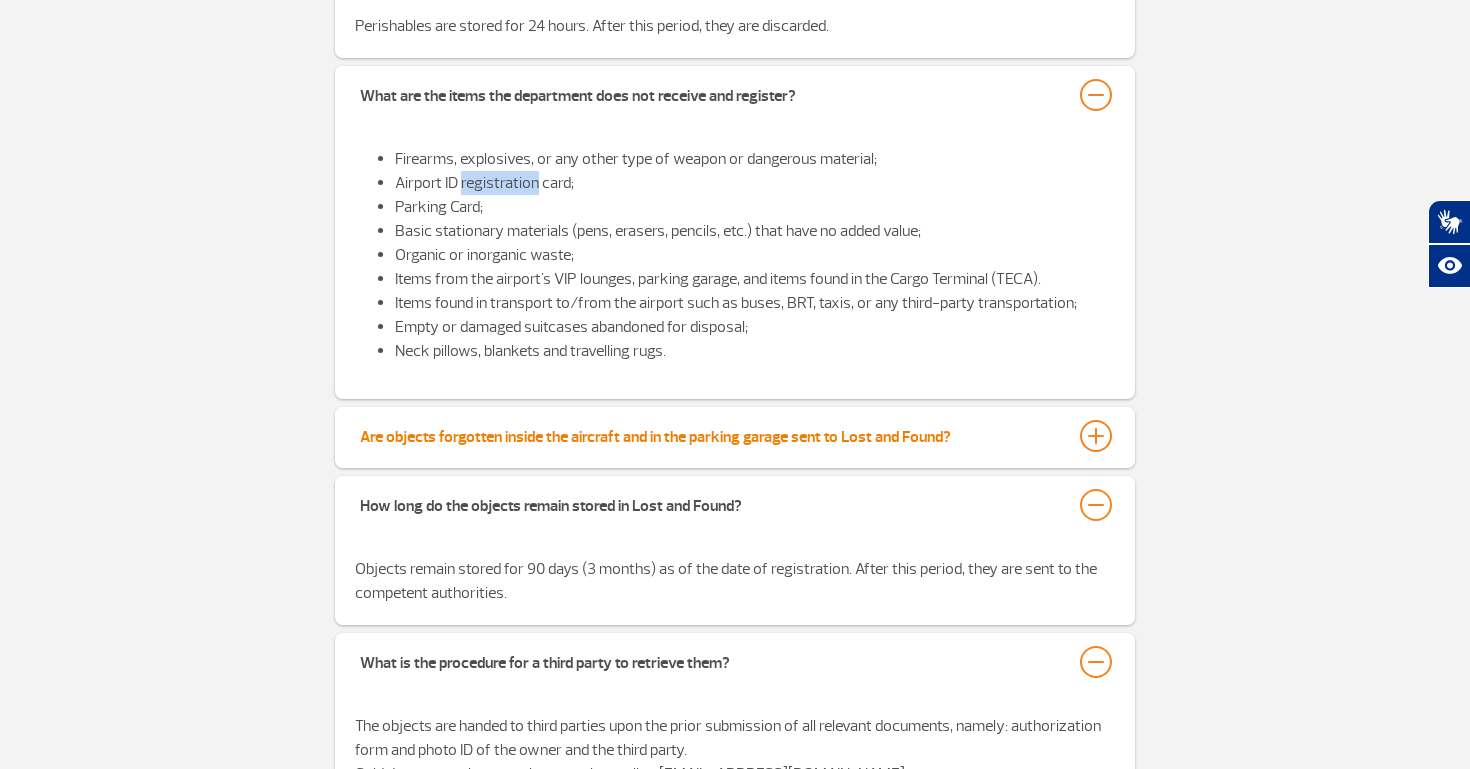 click on "Airport ID registration card;" at bounding box center (755, 183) 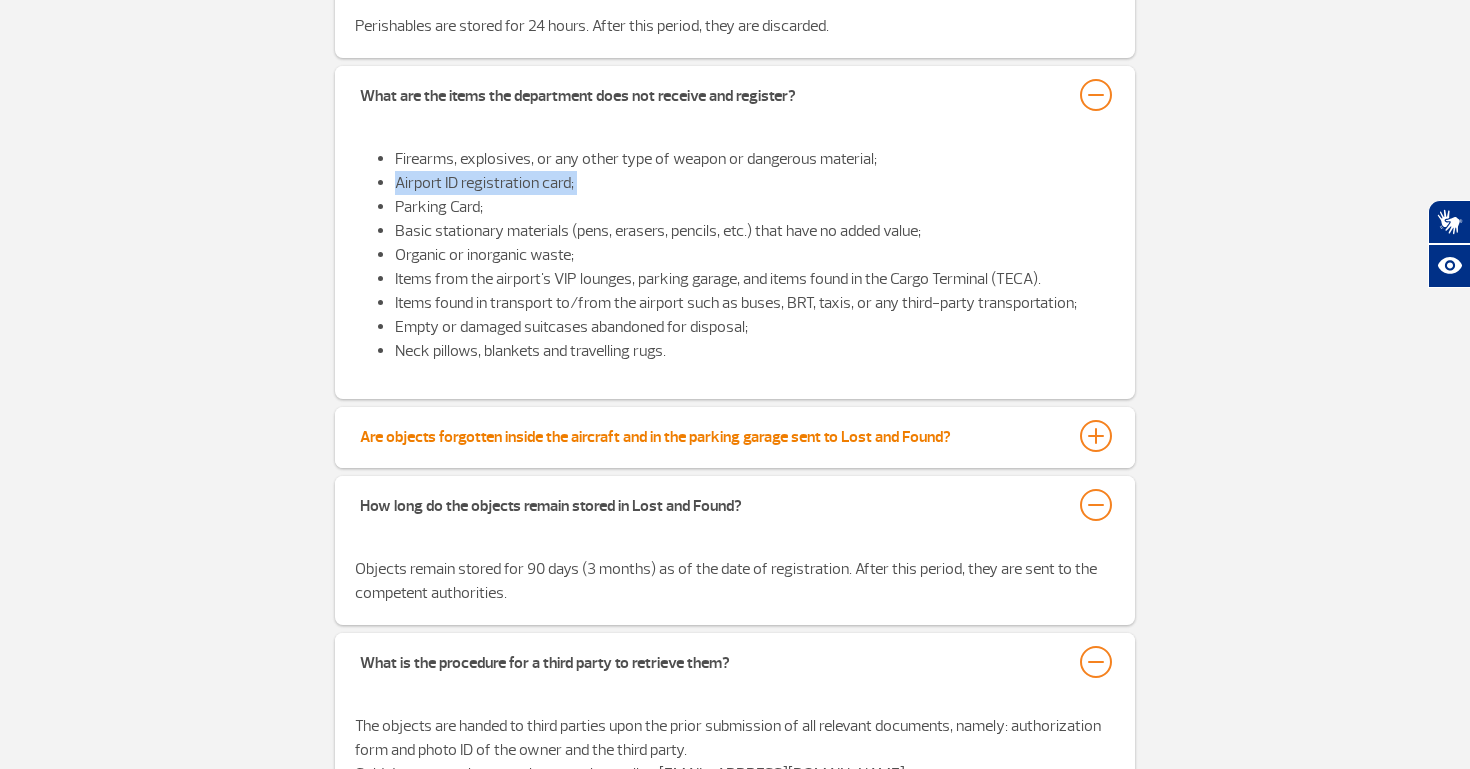 click on "Airport ID registration card;" at bounding box center [755, 183] 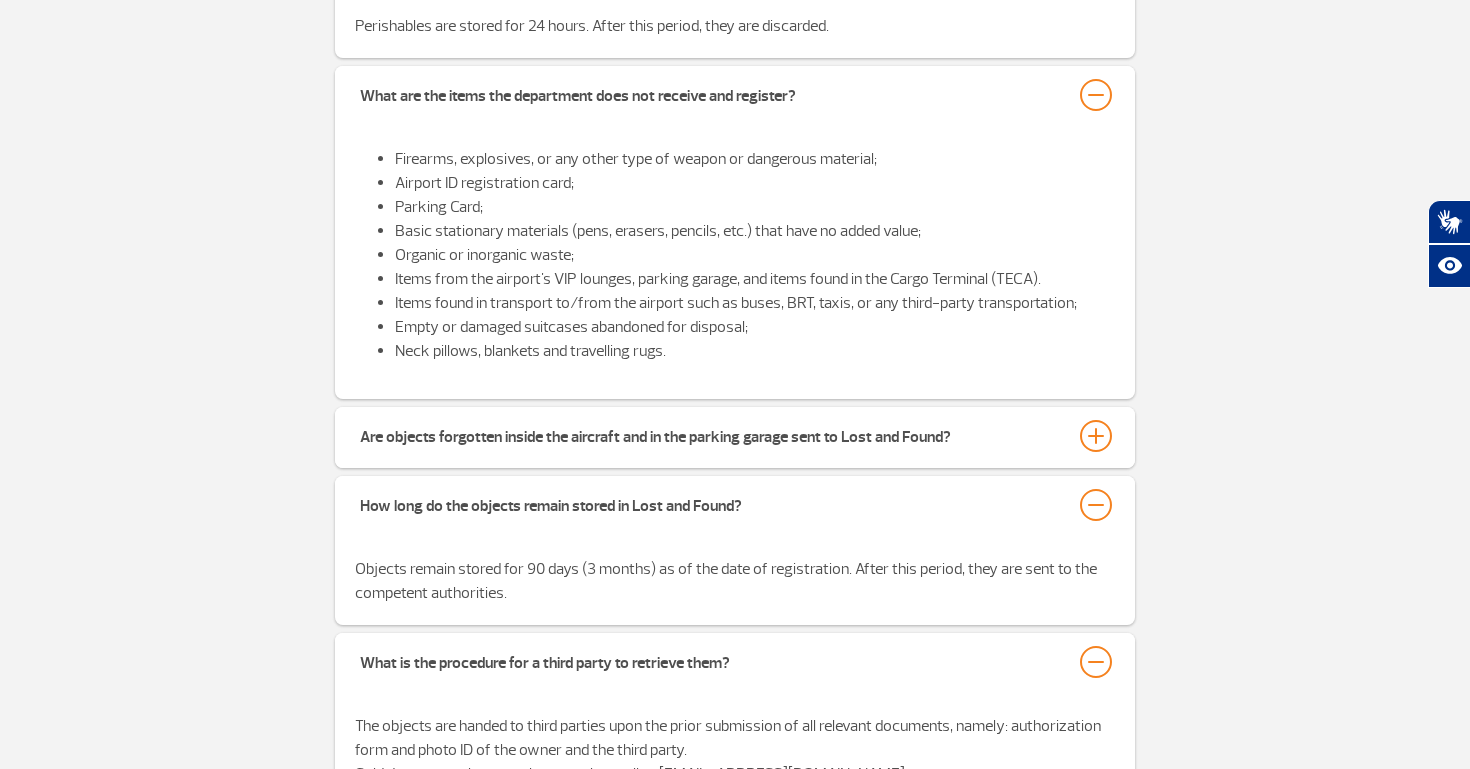 click on "Firearms, explosives, or any other type of weapon or dangerous material;" at bounding box center (755, 159) 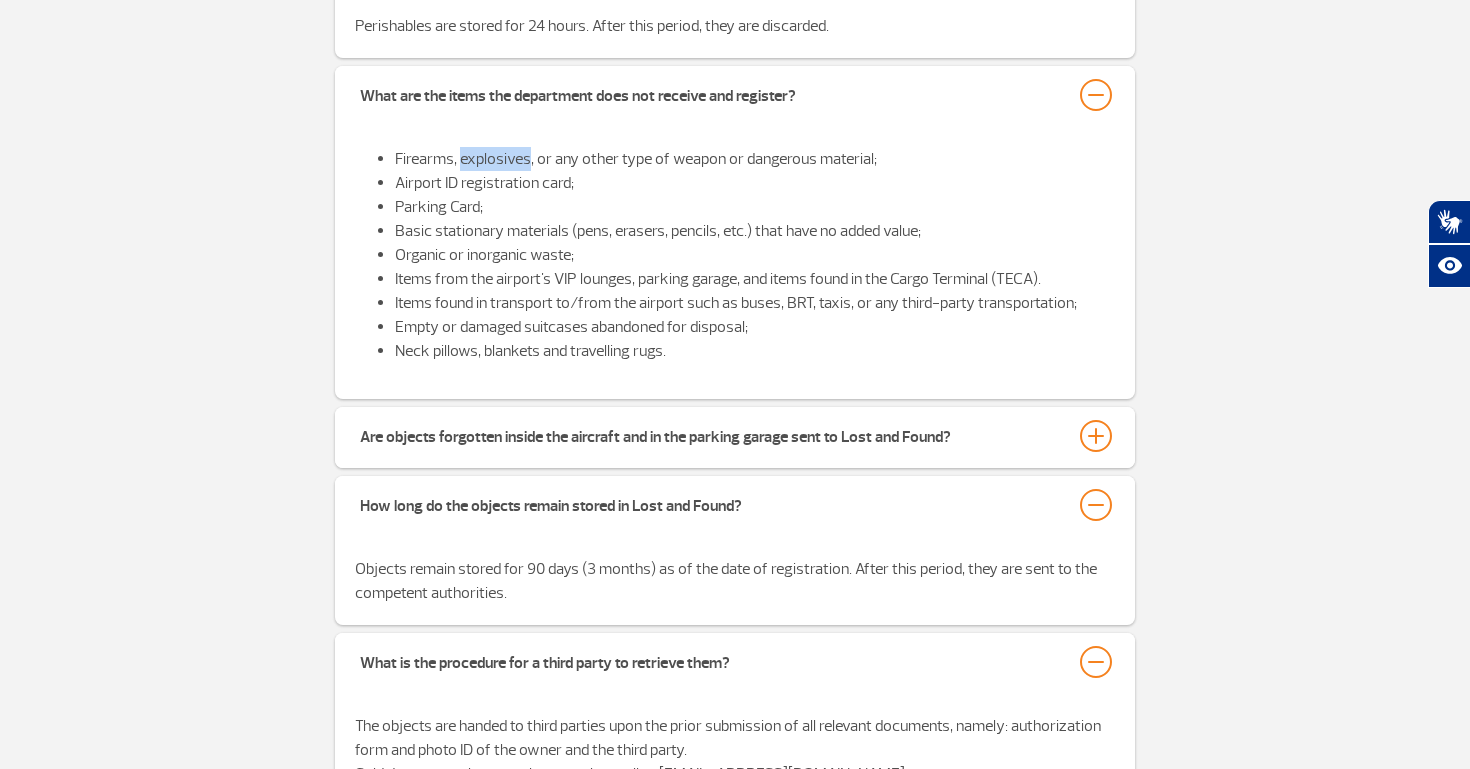 click on "Firearms, explosives, or any other type of weapon or dangerous material;" at bounding box center [755, 159] 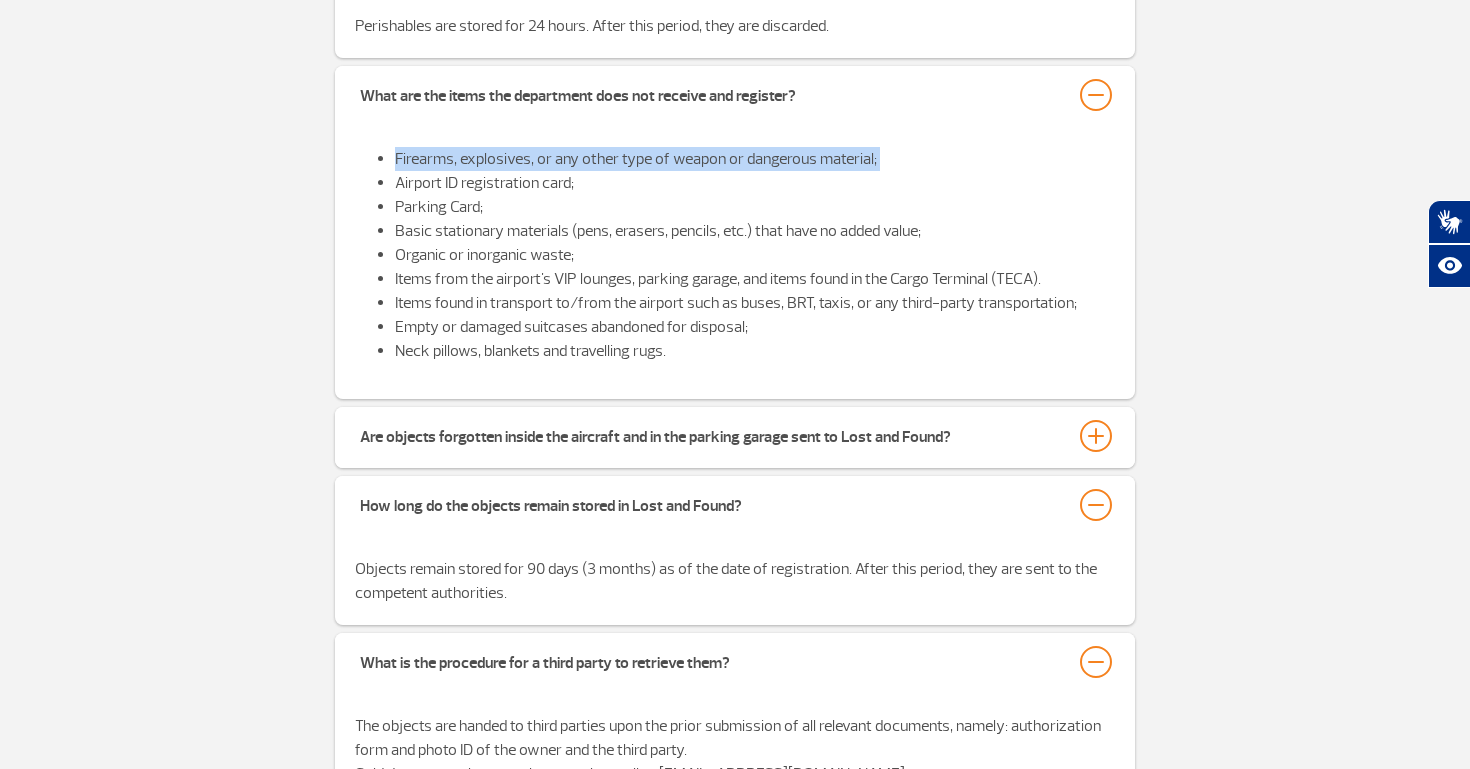 click on "Firearms, explosives, or any other type of weapon or dangerous material;" at bounding box center (755, 159) 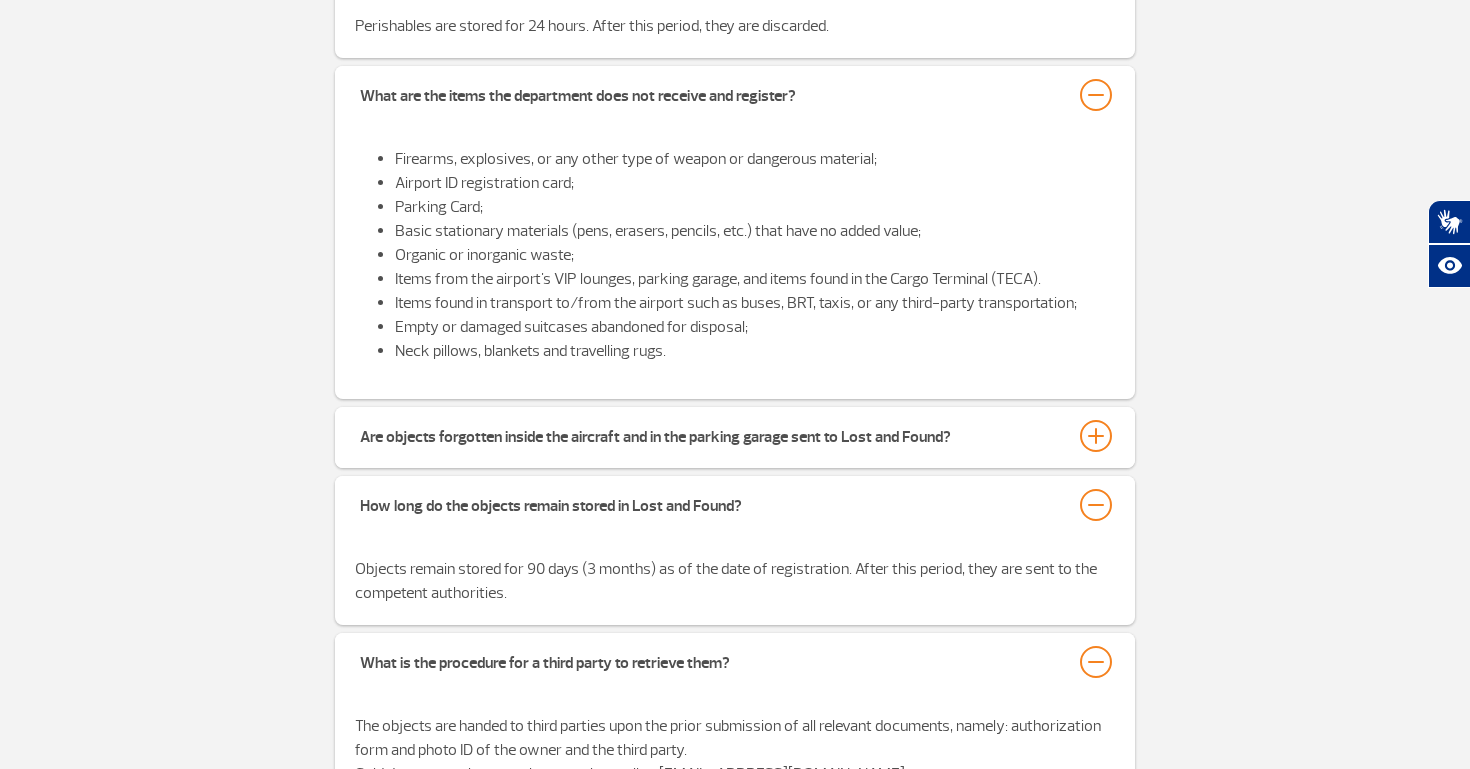 click on "Parking Card;" at bounding box center [755, 207] 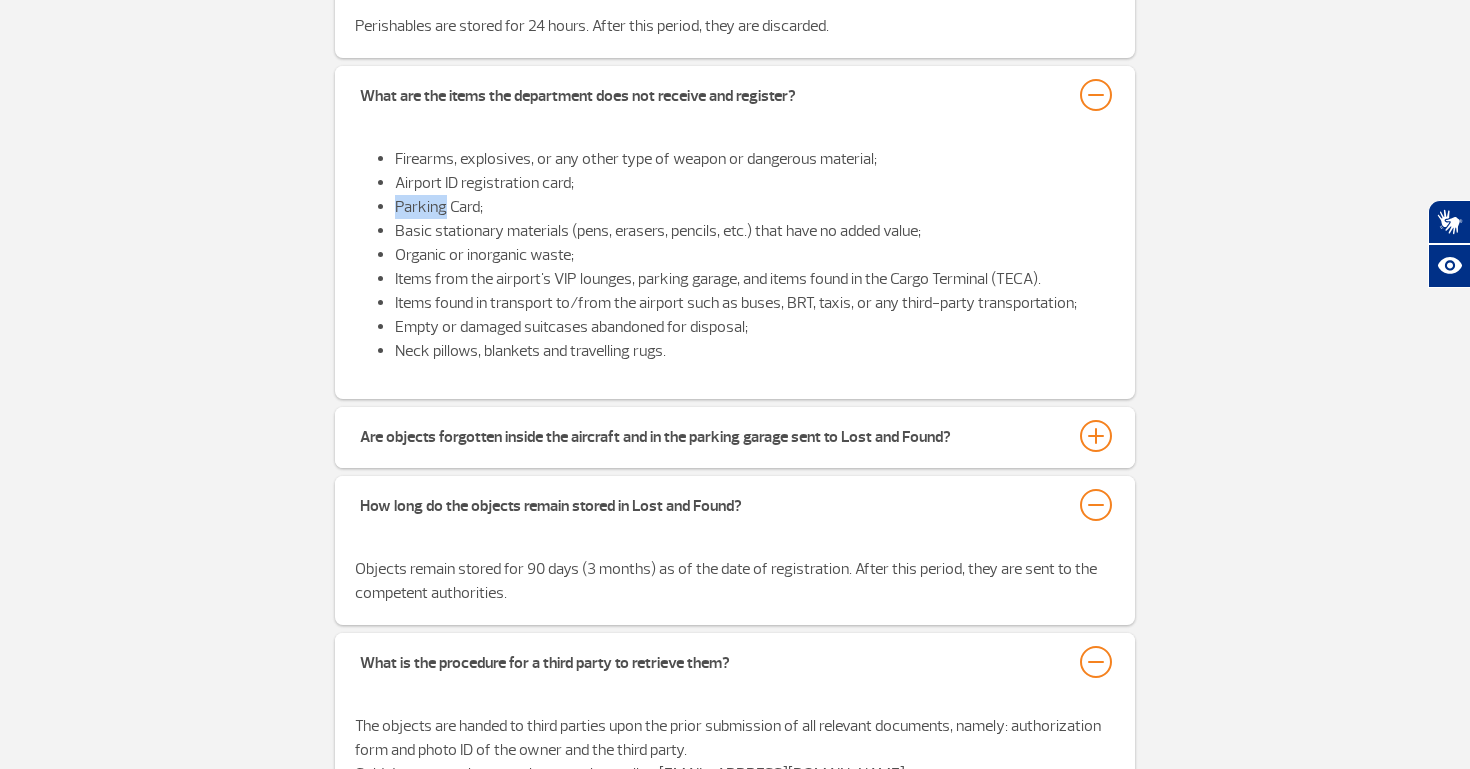 click on "Parking Card;" at bounding box center (755, 207) 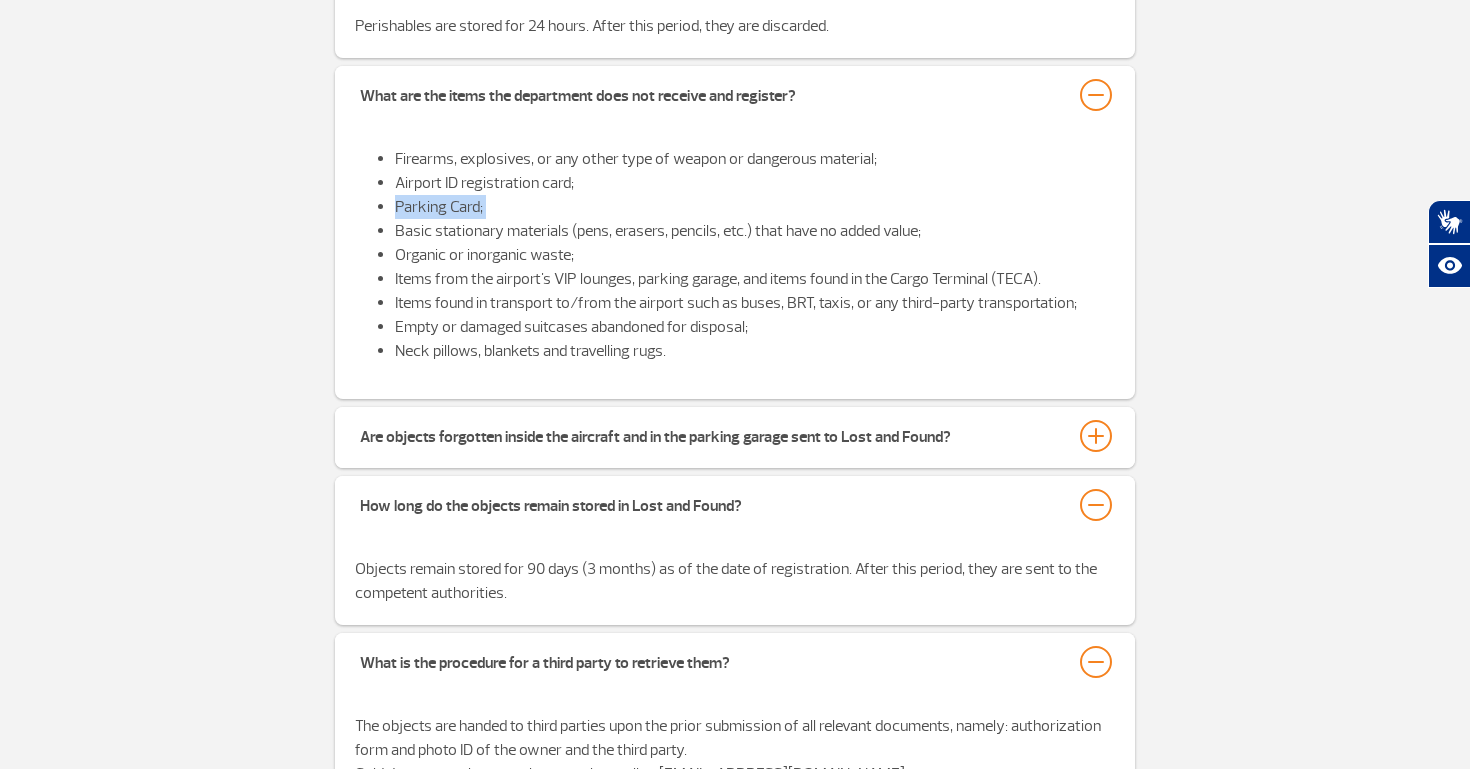click on "Parking Card;" at bounding box center (755, 207) 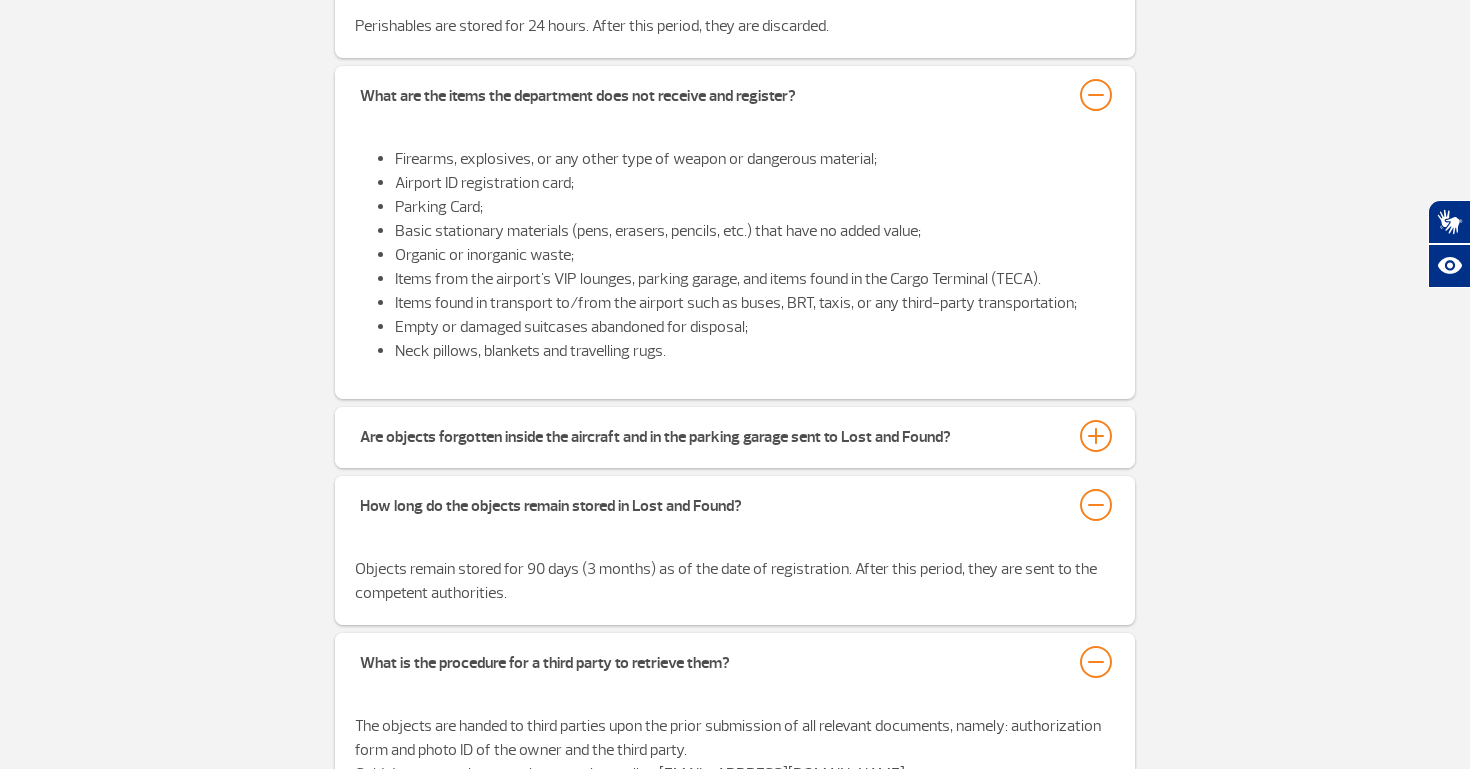 click on "Basic stationary materials (pens, erasers, pencils, etc.) that have no added value;" at bounding box center [755, 231] 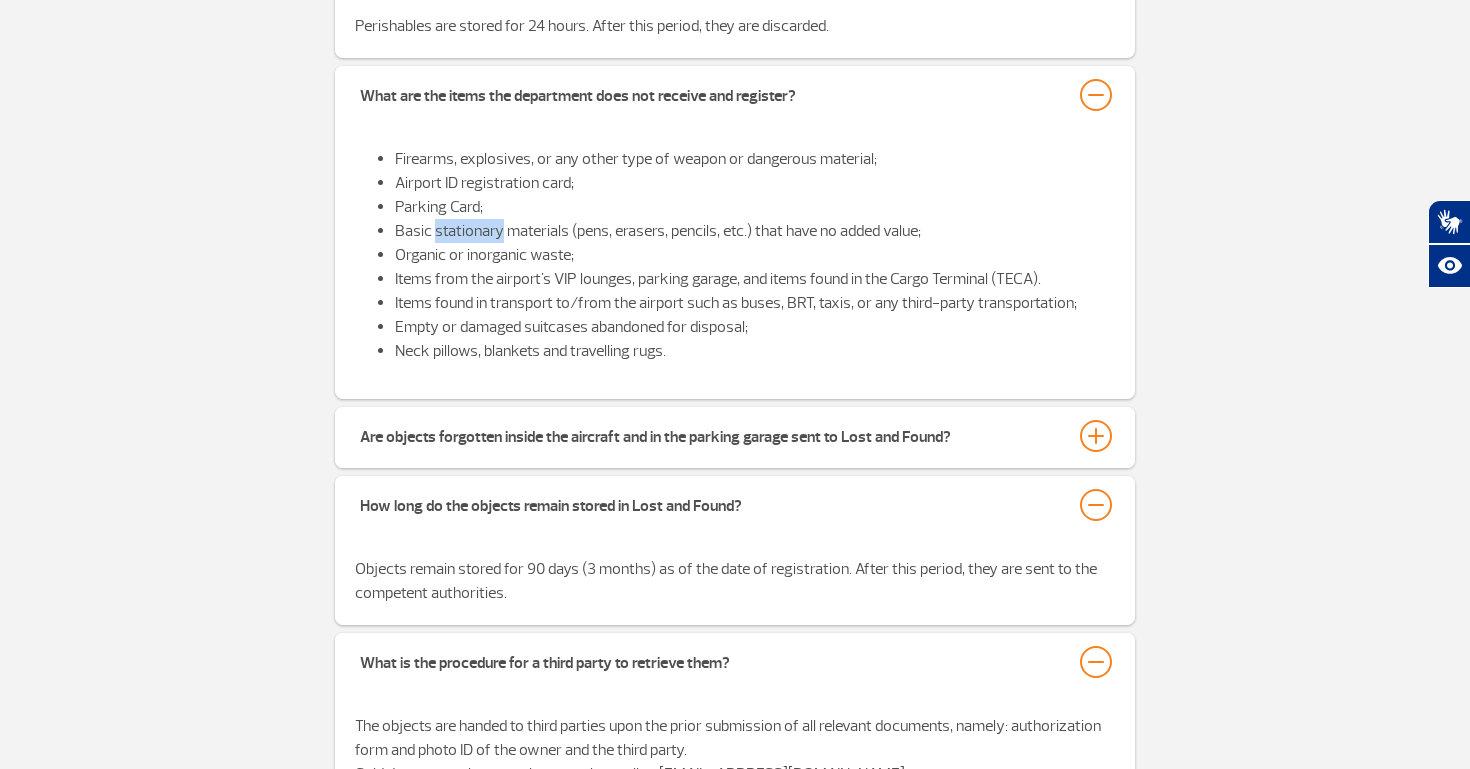 click on "Basic stationary materials (pens, erasers, pencils, etc.) that have no added value;" at bounding box center [755, 231] 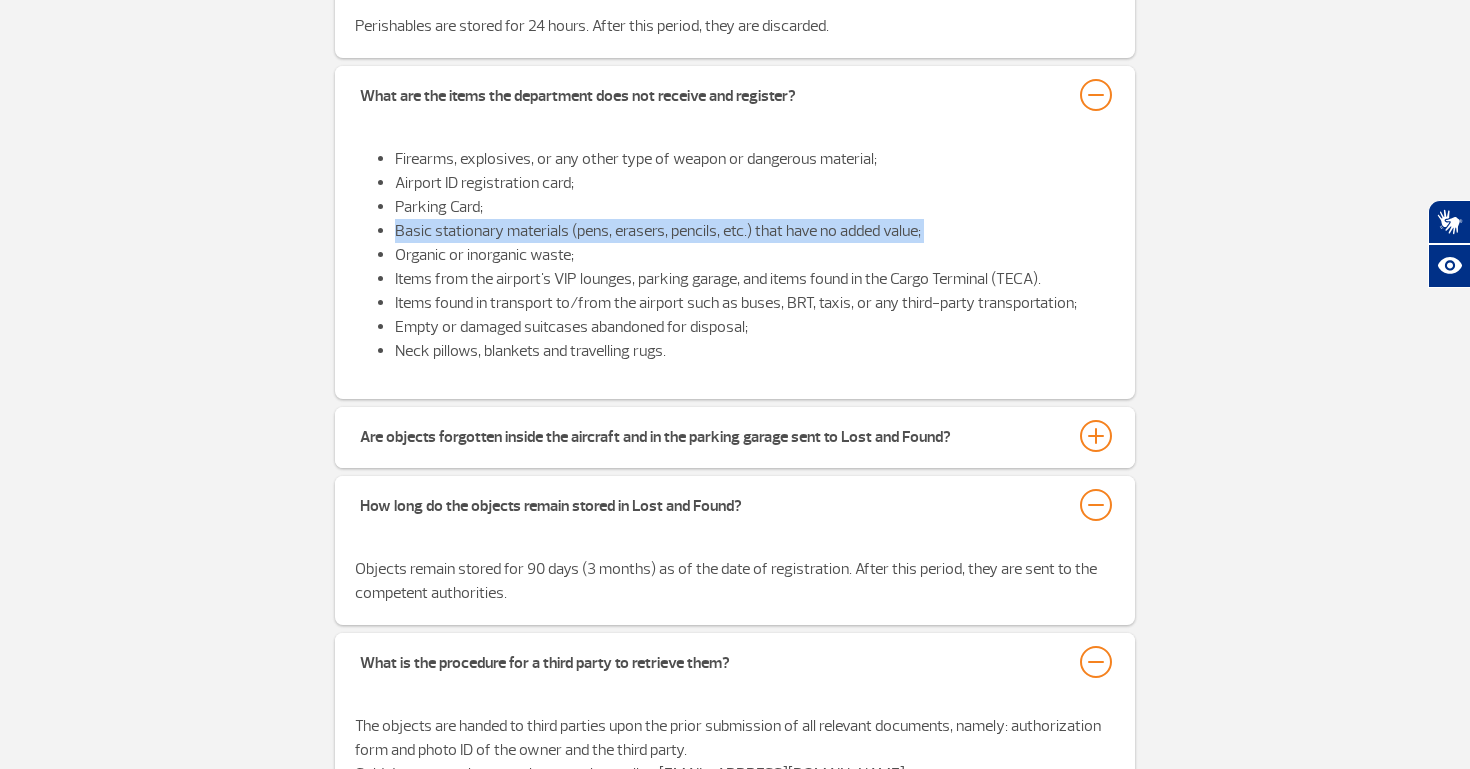 click on "Basic stationary materials (pens, erasers, pencils, etc.) that have no added value;" at bounding box center [755, 231] 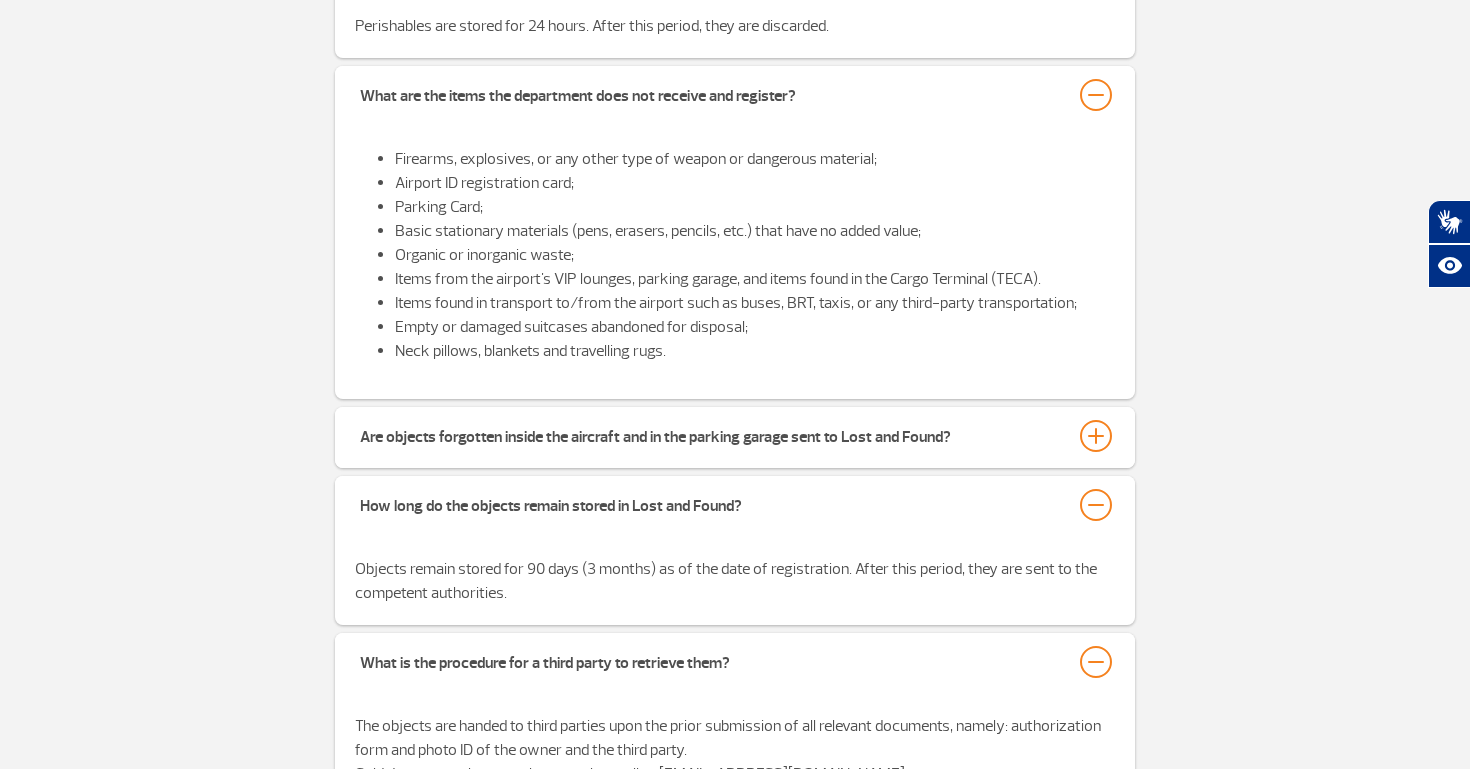 click on "Organic or inorganic waste;" at bounding box center (755, 255) 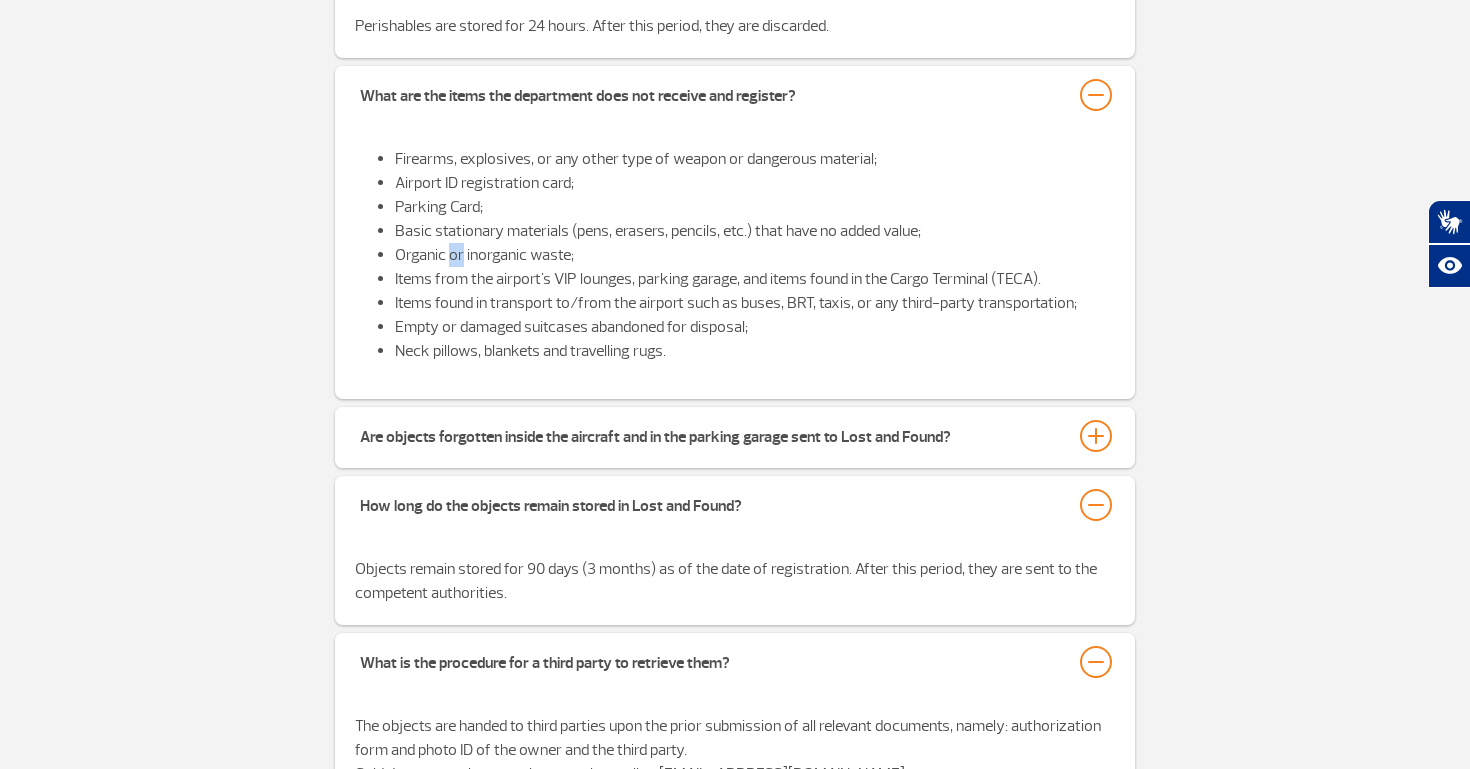click on "Organic or inorganic waste;" at bounding box center (755, 255) 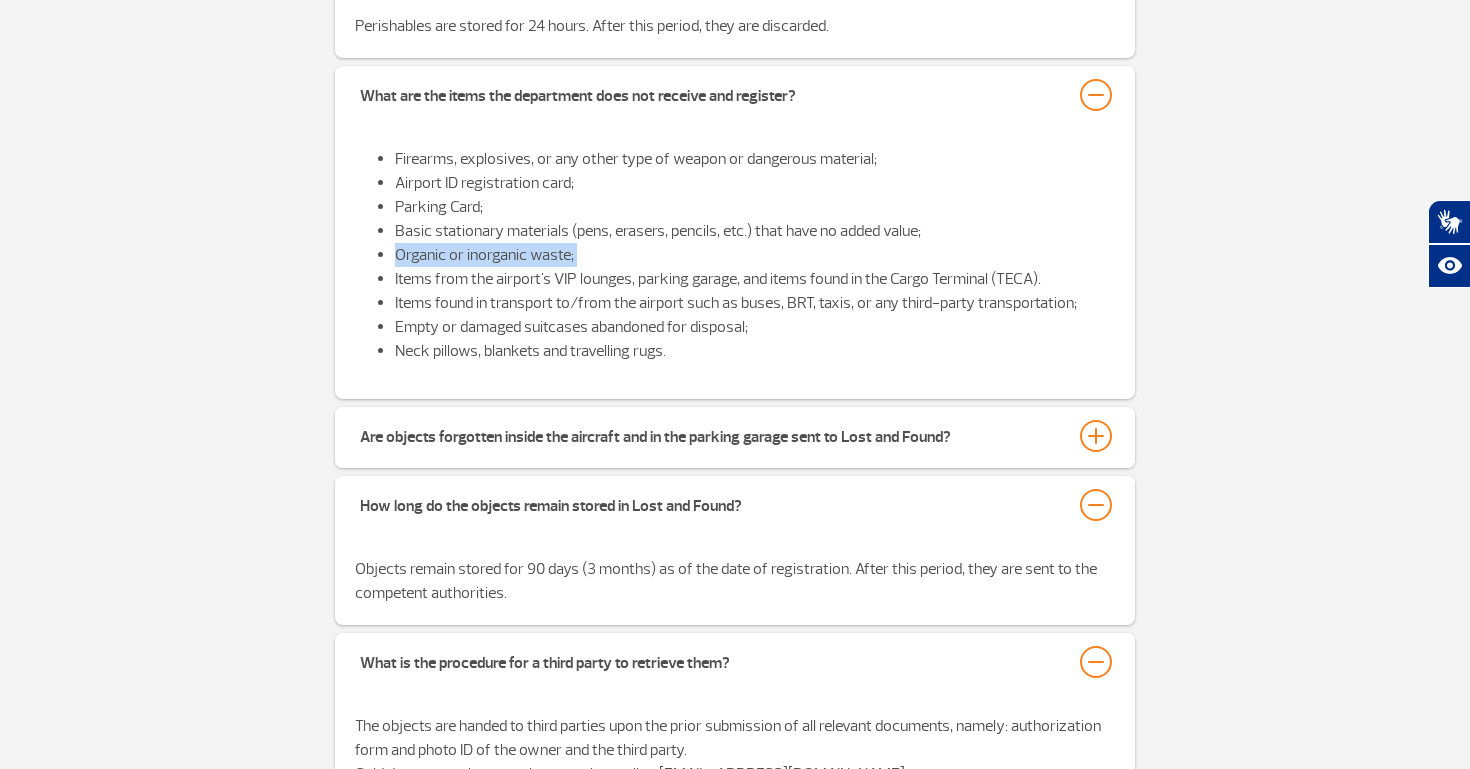 click on "Organic or inorganic waste;" at bounding box center (755, 255) 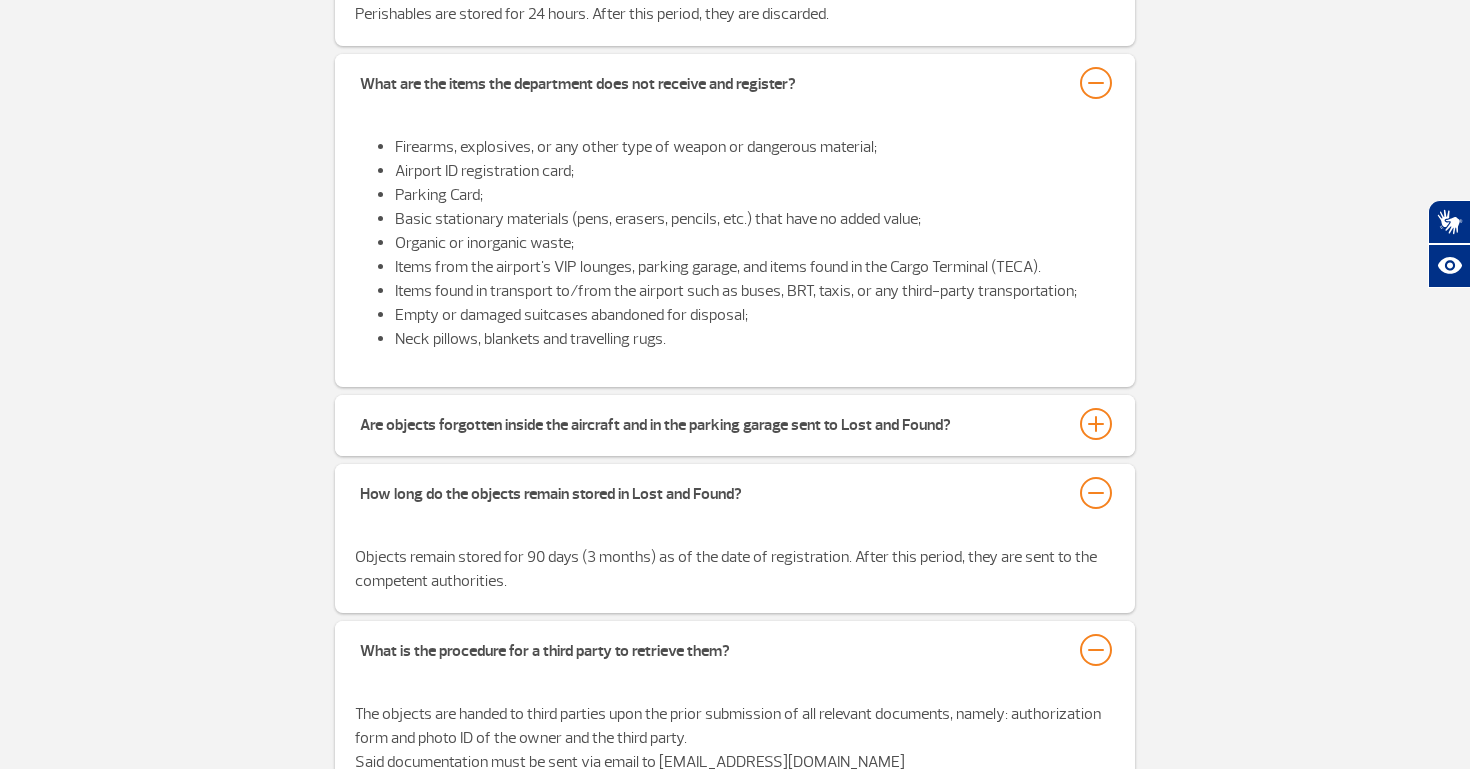 click on "Items from the airport's VIP lounges, parking garage, and items found in the Cargo Terminal (TECA)." at bounding box center [755, 267] 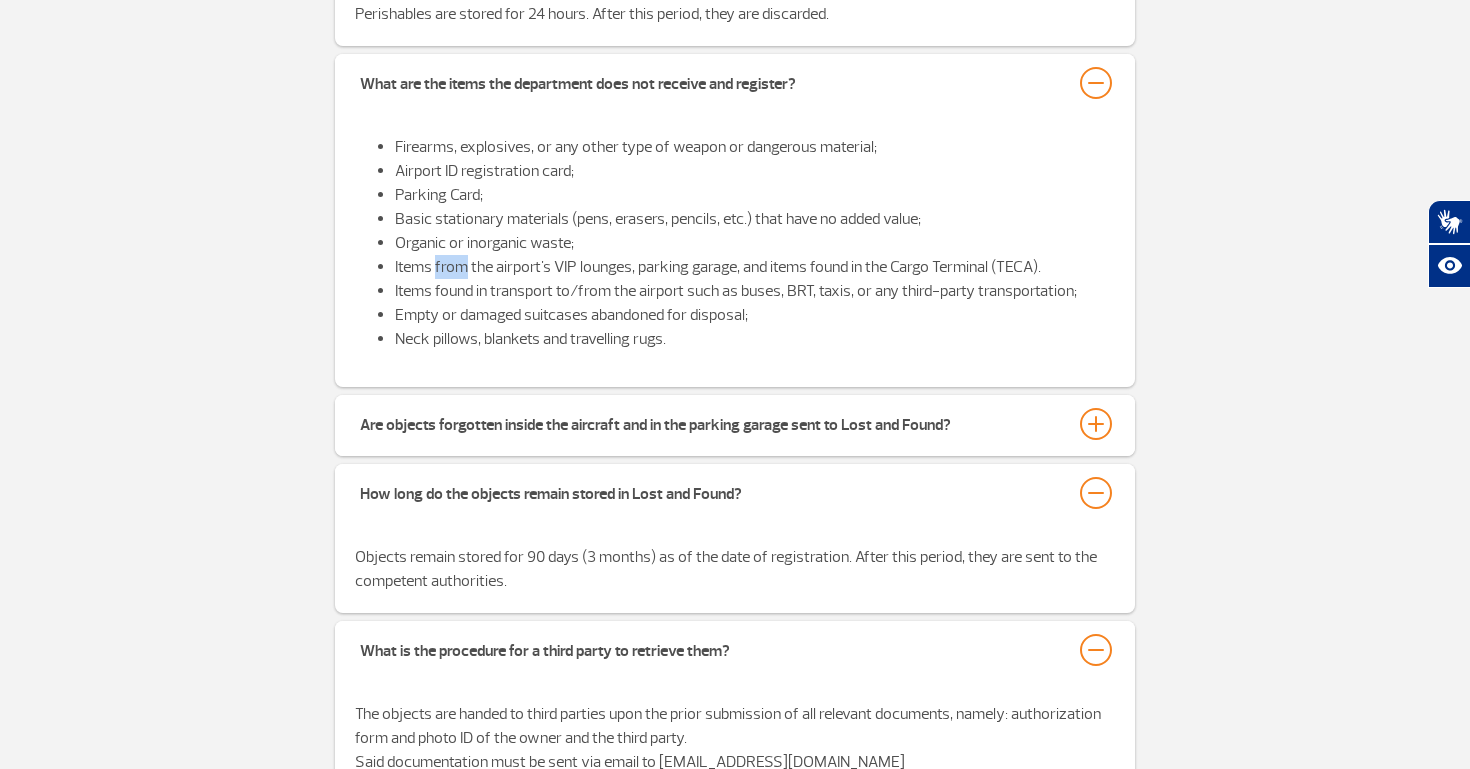 click on "Items from the airport's VIP lounges, parking garage, and items found in the Cargo Terminal (TECA)." at bounding box center [755, 267] 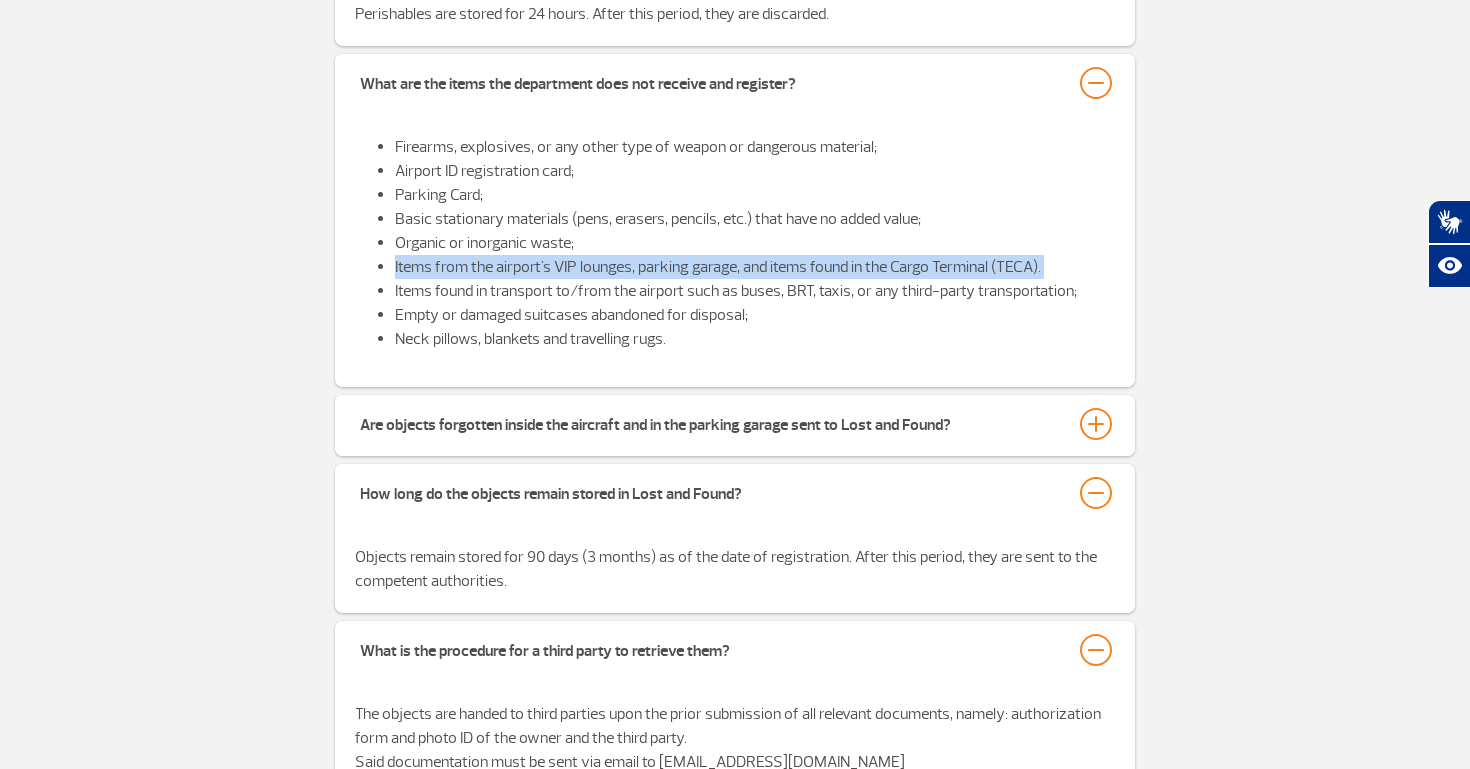click on "Items from the airport's VIP lounges, parking garage, and items found in the Cargo Terminal (TECA)." at bounding box center [755, 267] 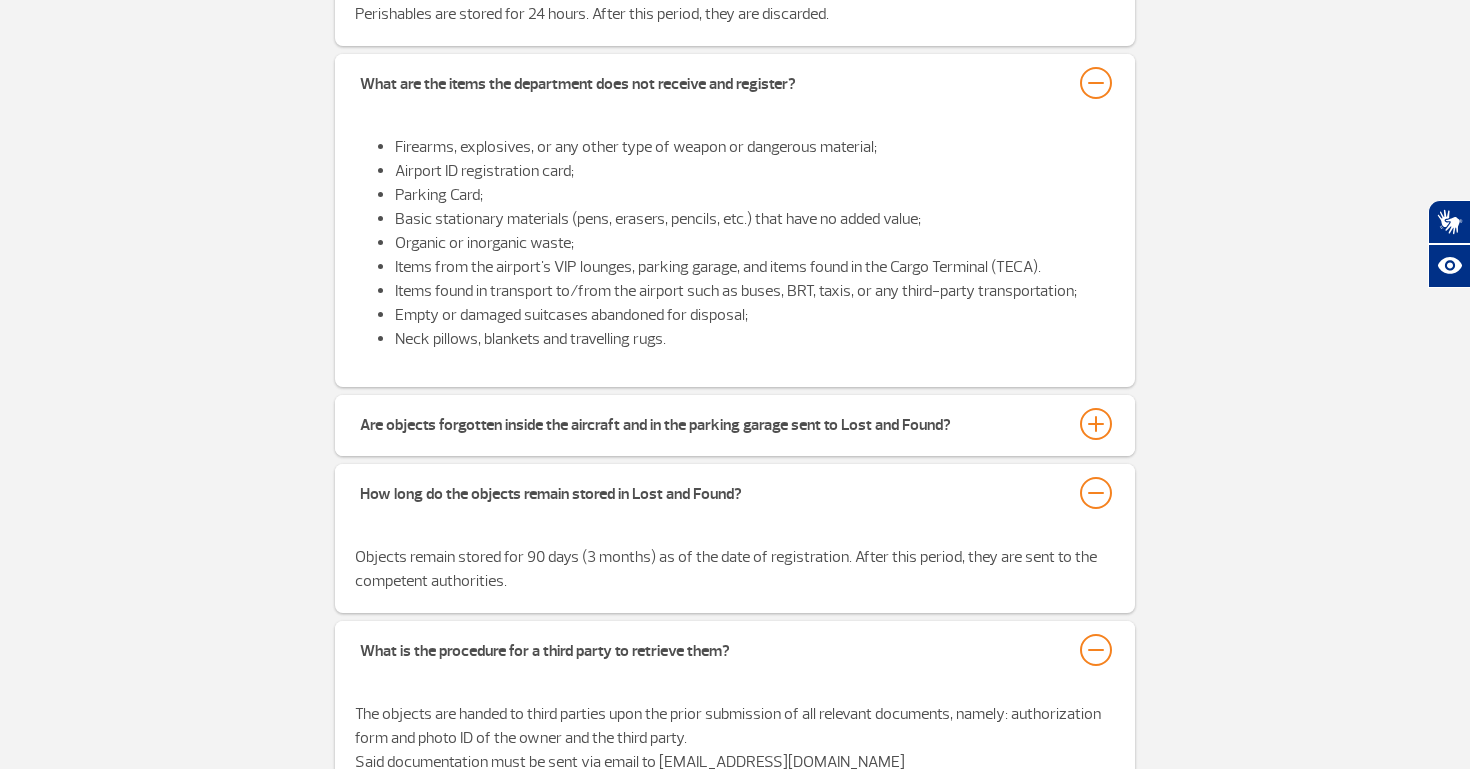 click on "Organic or inorganic waste;" at bounding box center [755, 243] 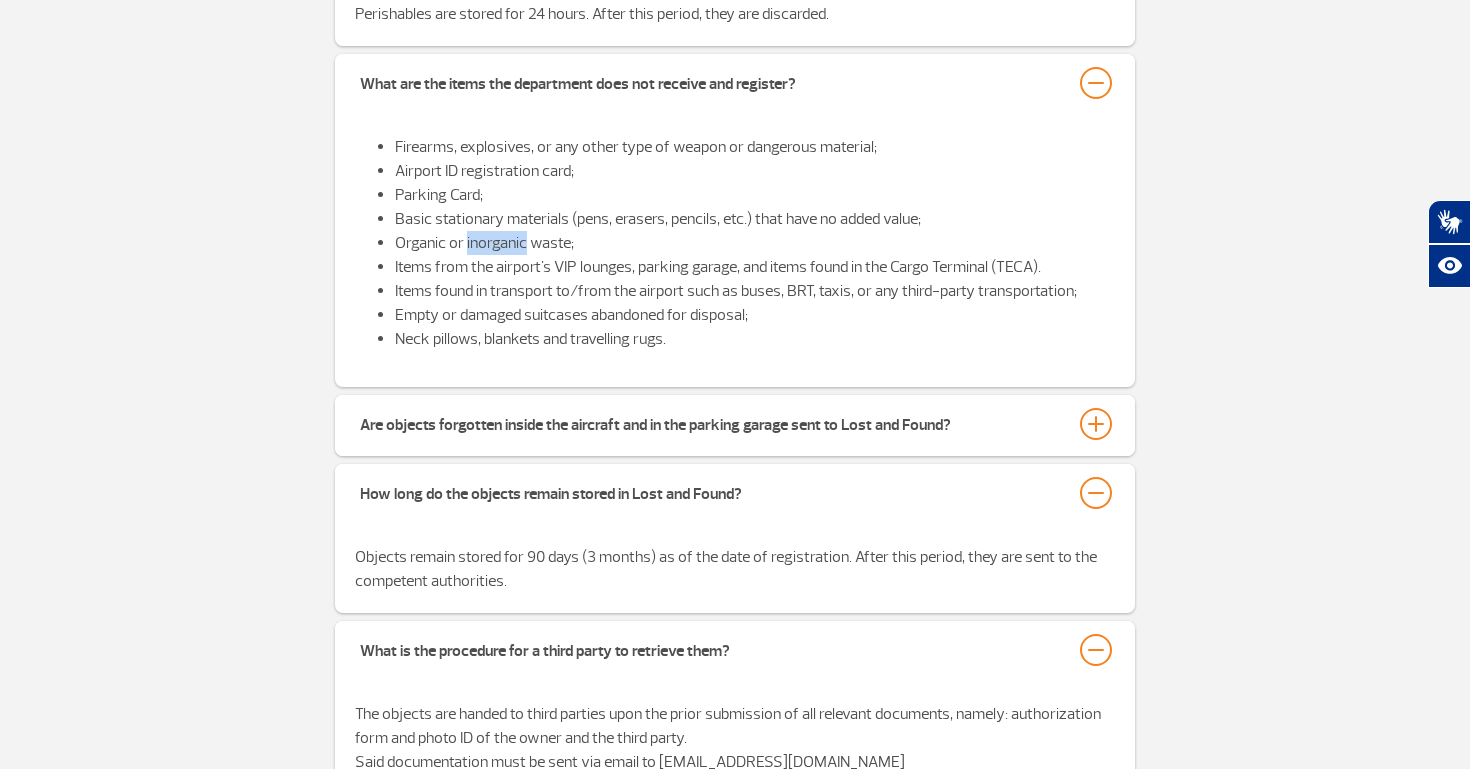 click on "Organic or inorganic waste;" at bounding box center [755, 243] 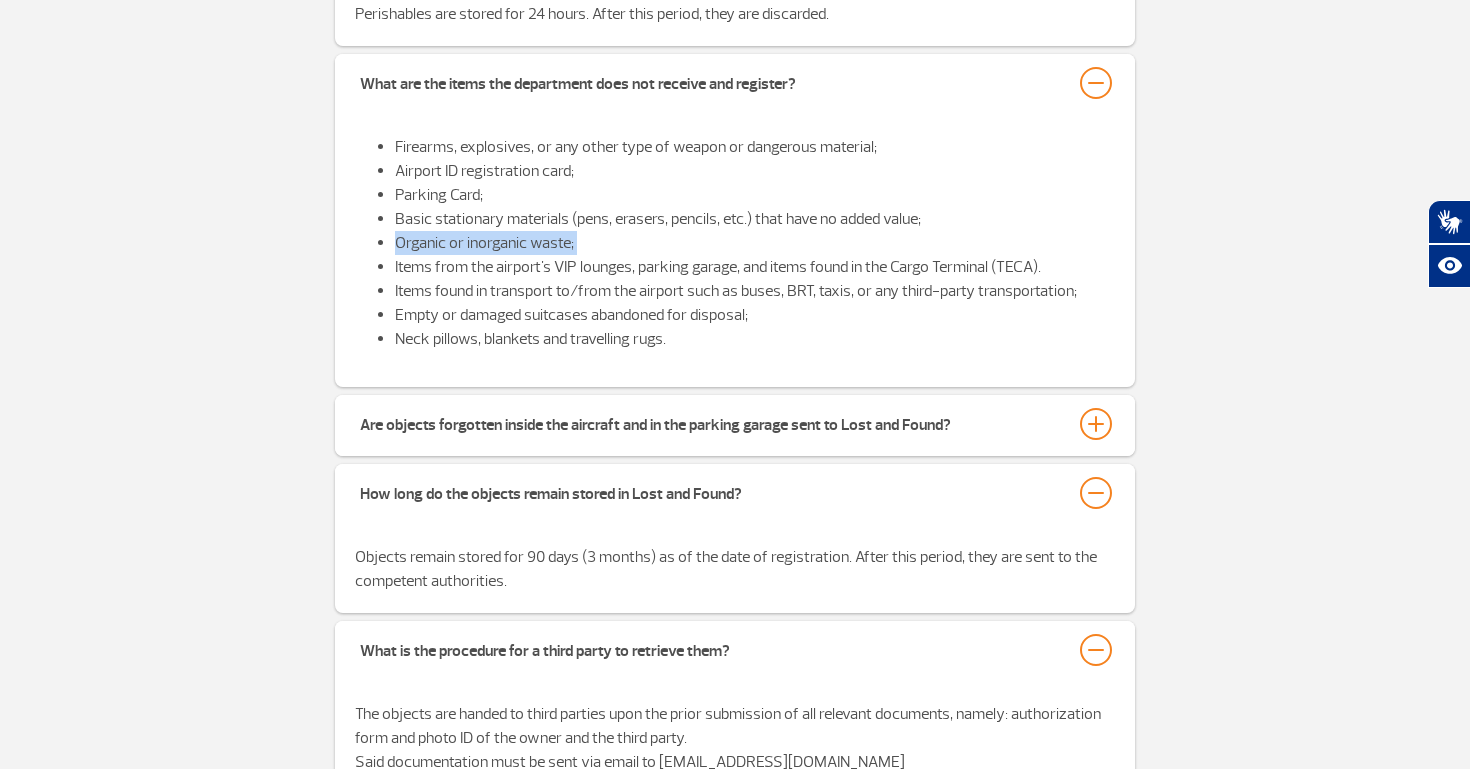 click on "Organic or inorganic waste;" at bounding box center (755, 243) 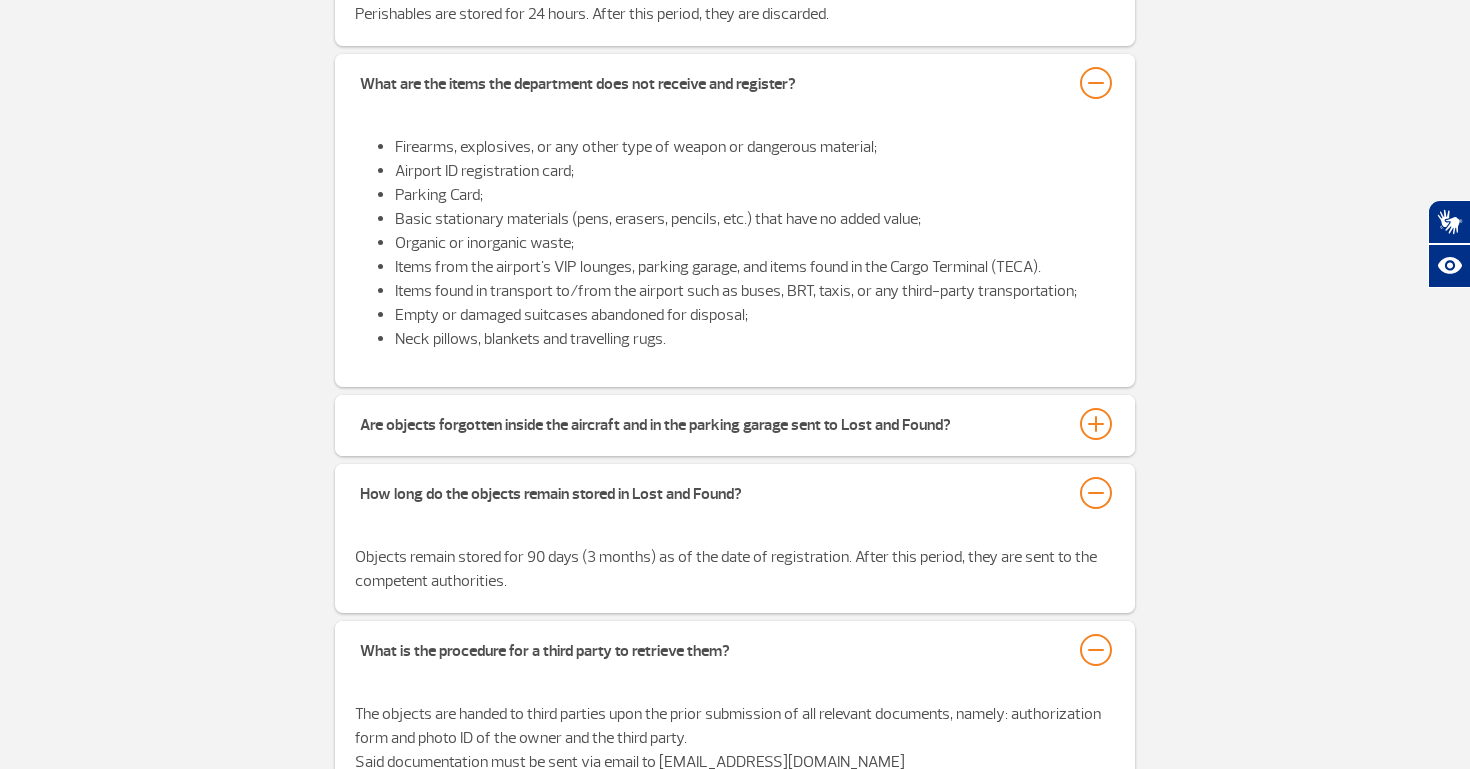 click on "Items from the airport's VIP lounges, parking garage, and items found in the Cargo Terminal (TECA)." at bounding box center [755, 267] 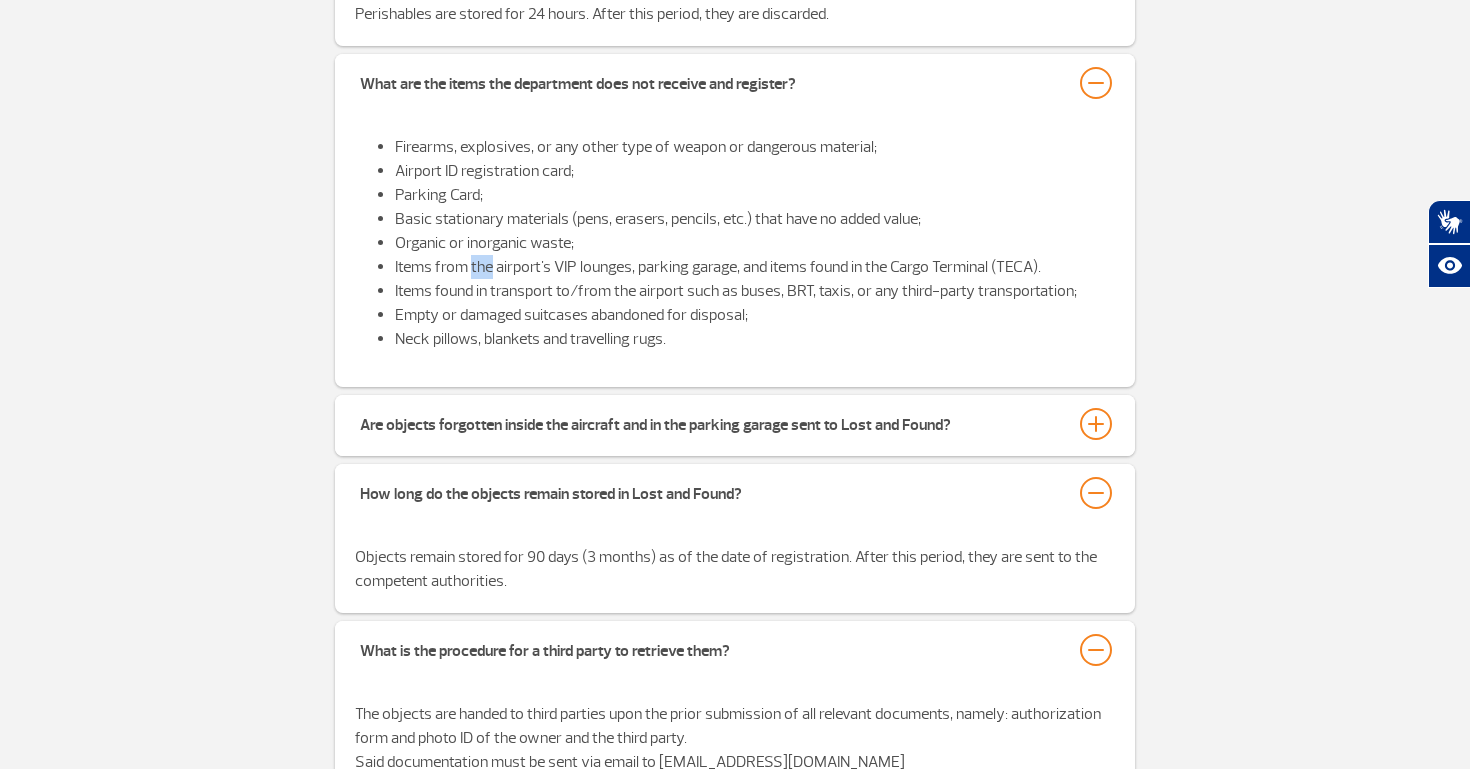 click on "Items from the airport's VIP lounges, parking garage, and items found in the Cargo Terminal (TECA)." at bounding box center [755, 267] 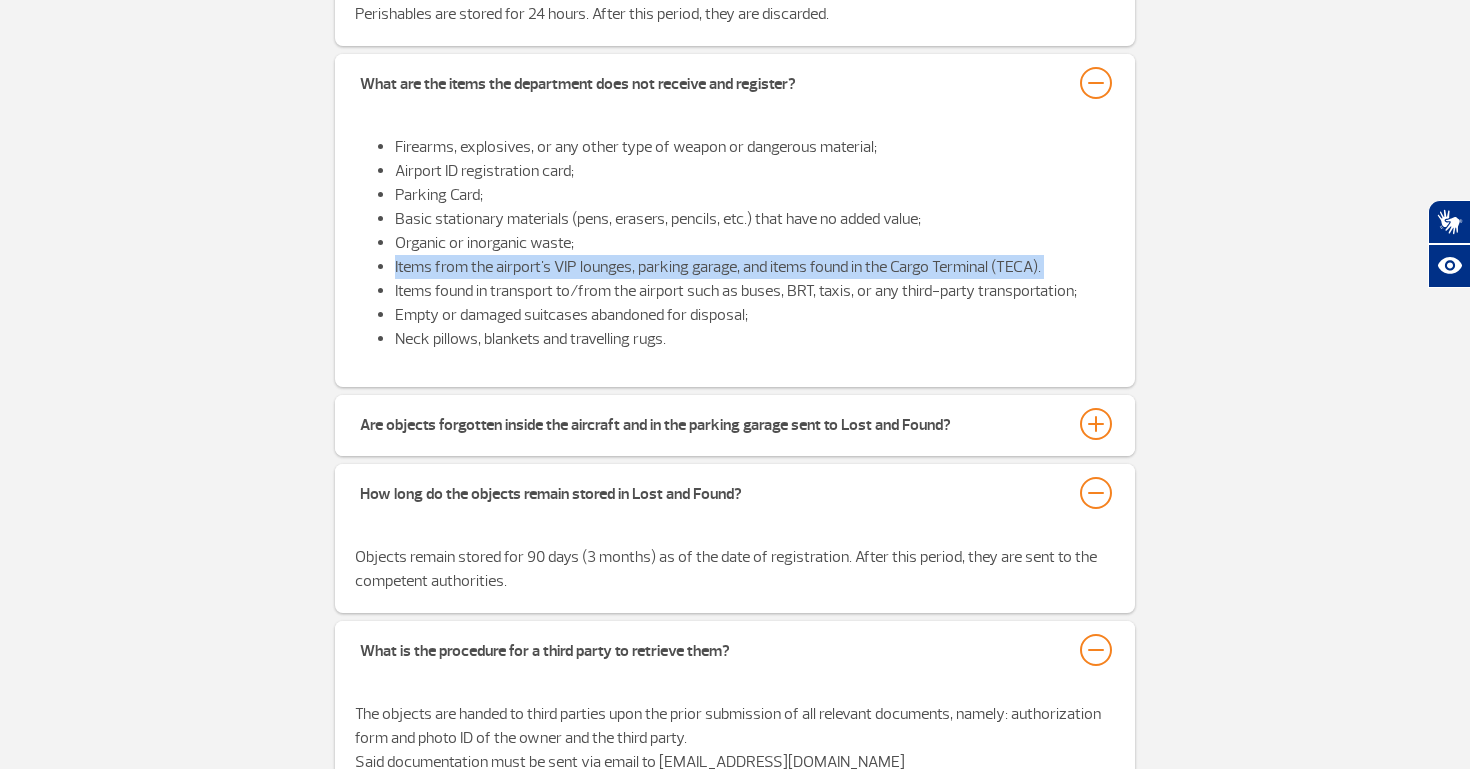 click on "Items from the airport's VIP lounges, parking garage, and items found in the Cargo Terminal (TECA)." at bounding box center [755, 267] 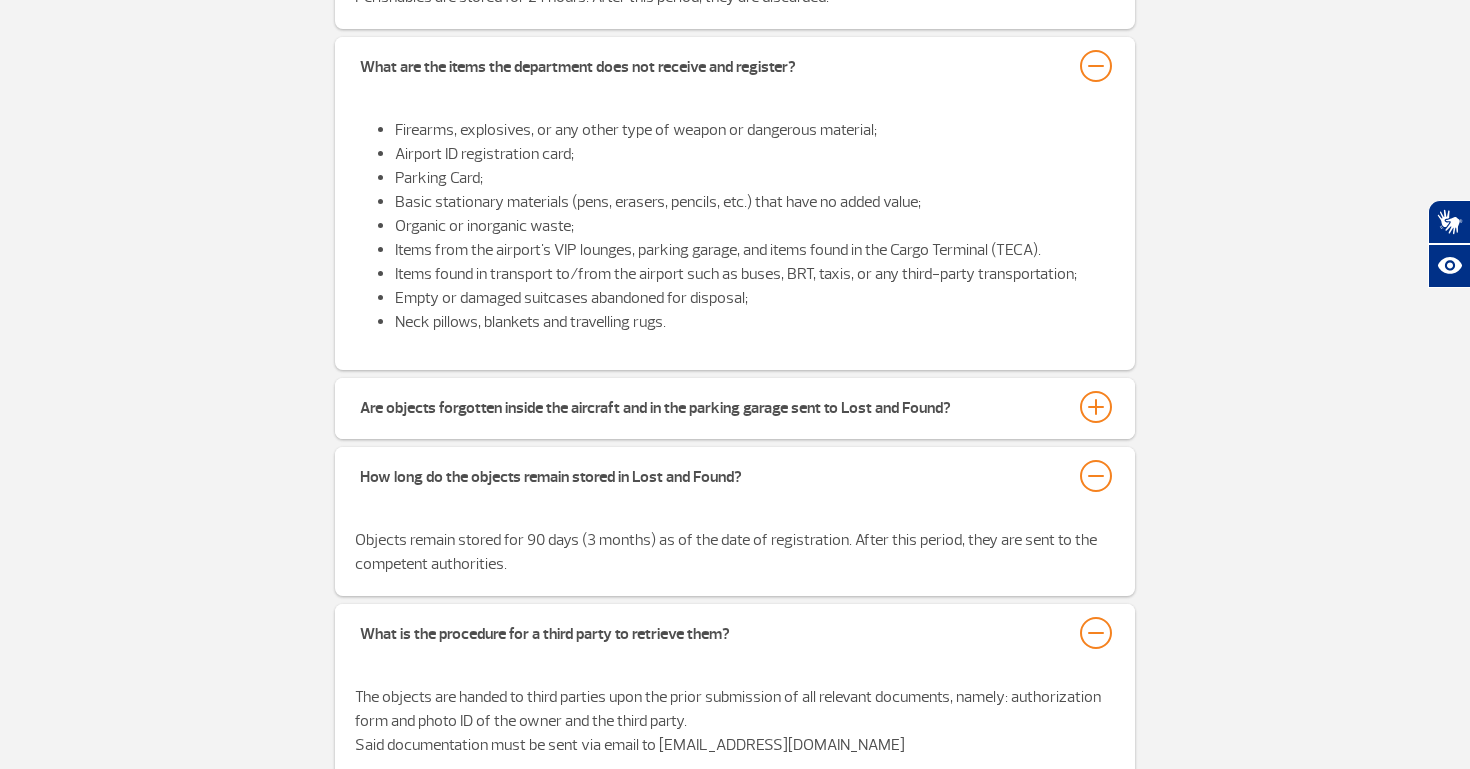 click on "Items found in transport to/from the airport such as buses, BRT, taxis, or any third-party transportation;" at bounding box center (755, 274) 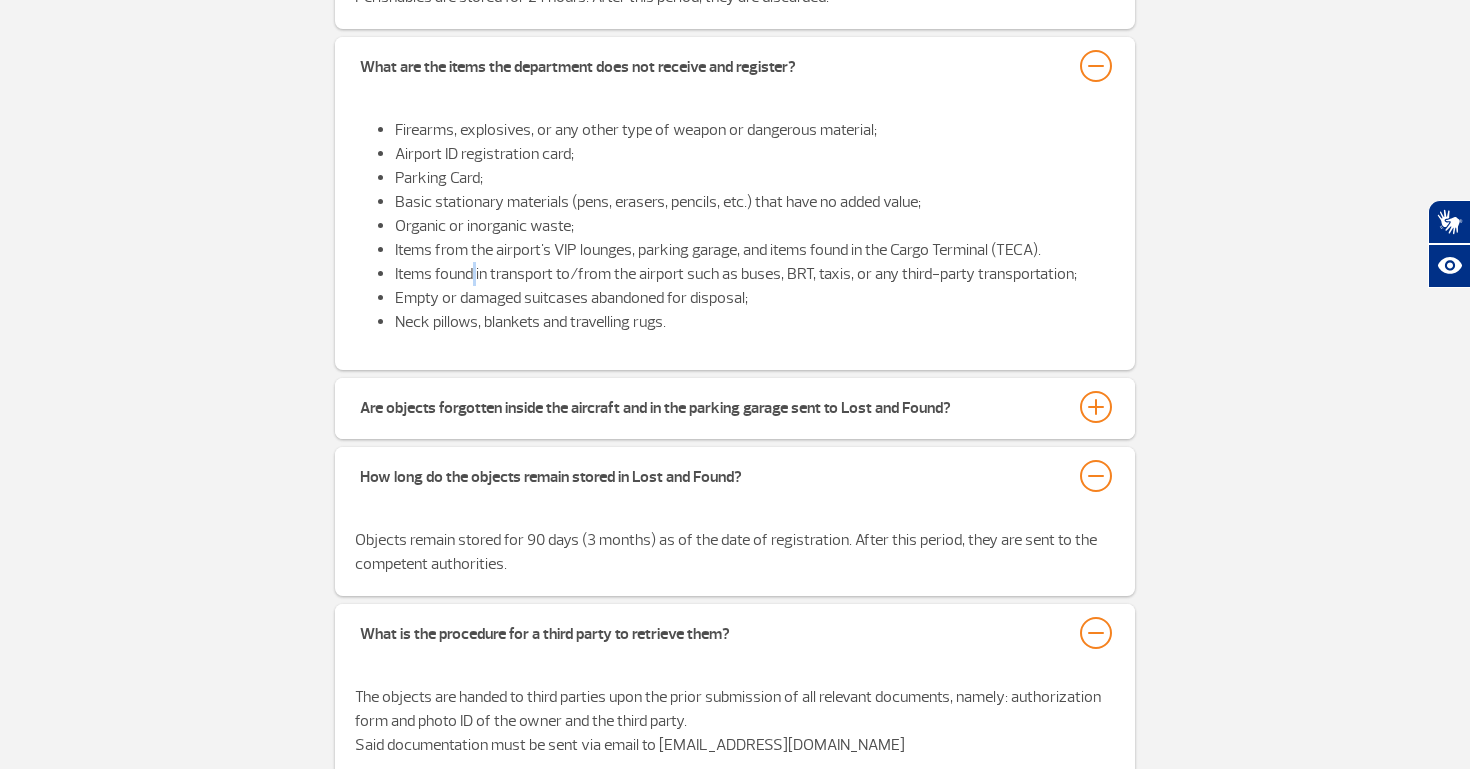 click on "Items found in transport to/from the airport such as buses, BRT, taxis, or any third-party transportation;" at bounding box center (755, 274) 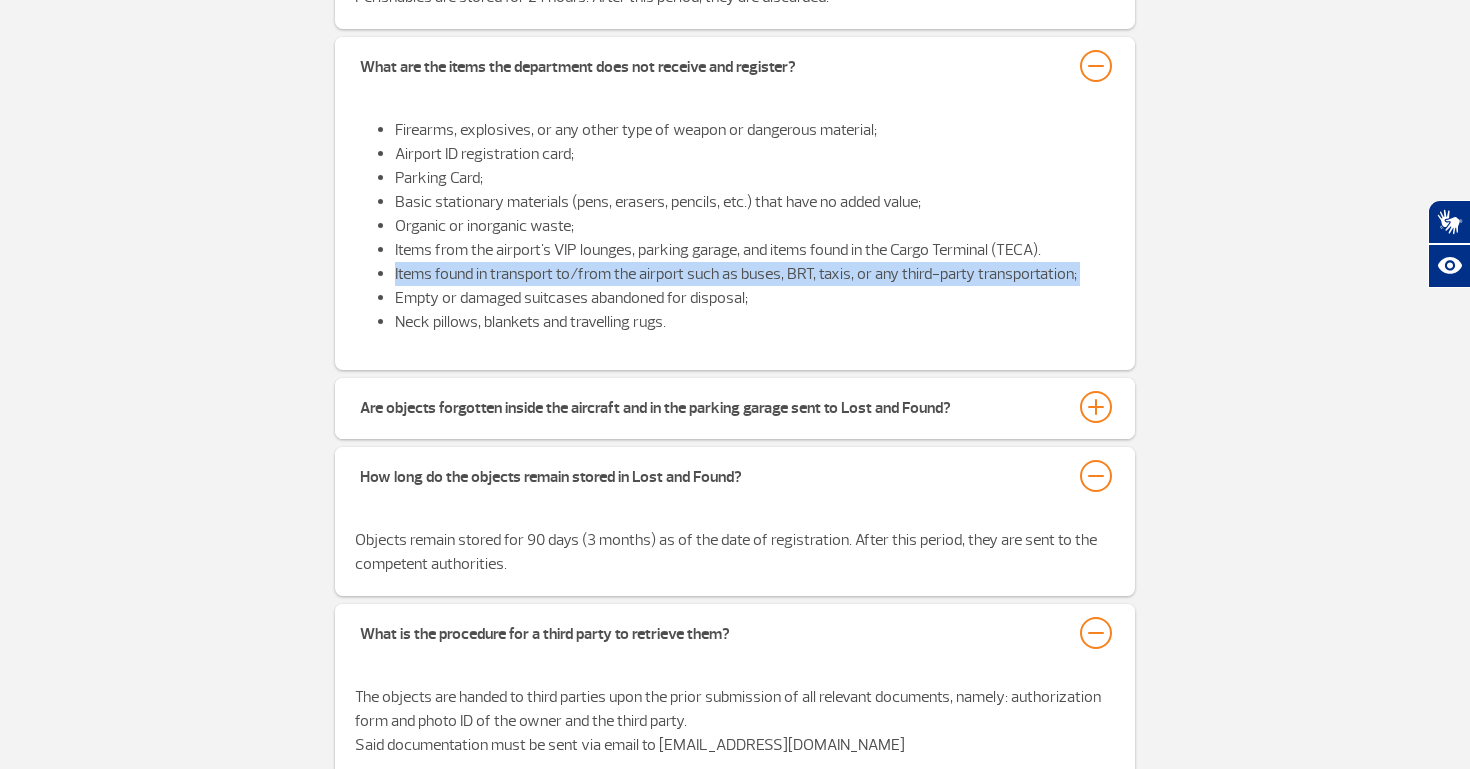 click on "Items found in transport to/from the airport such as buses, BRT, taxis, or any third-party transportation;" at bounding box center (755, 274) 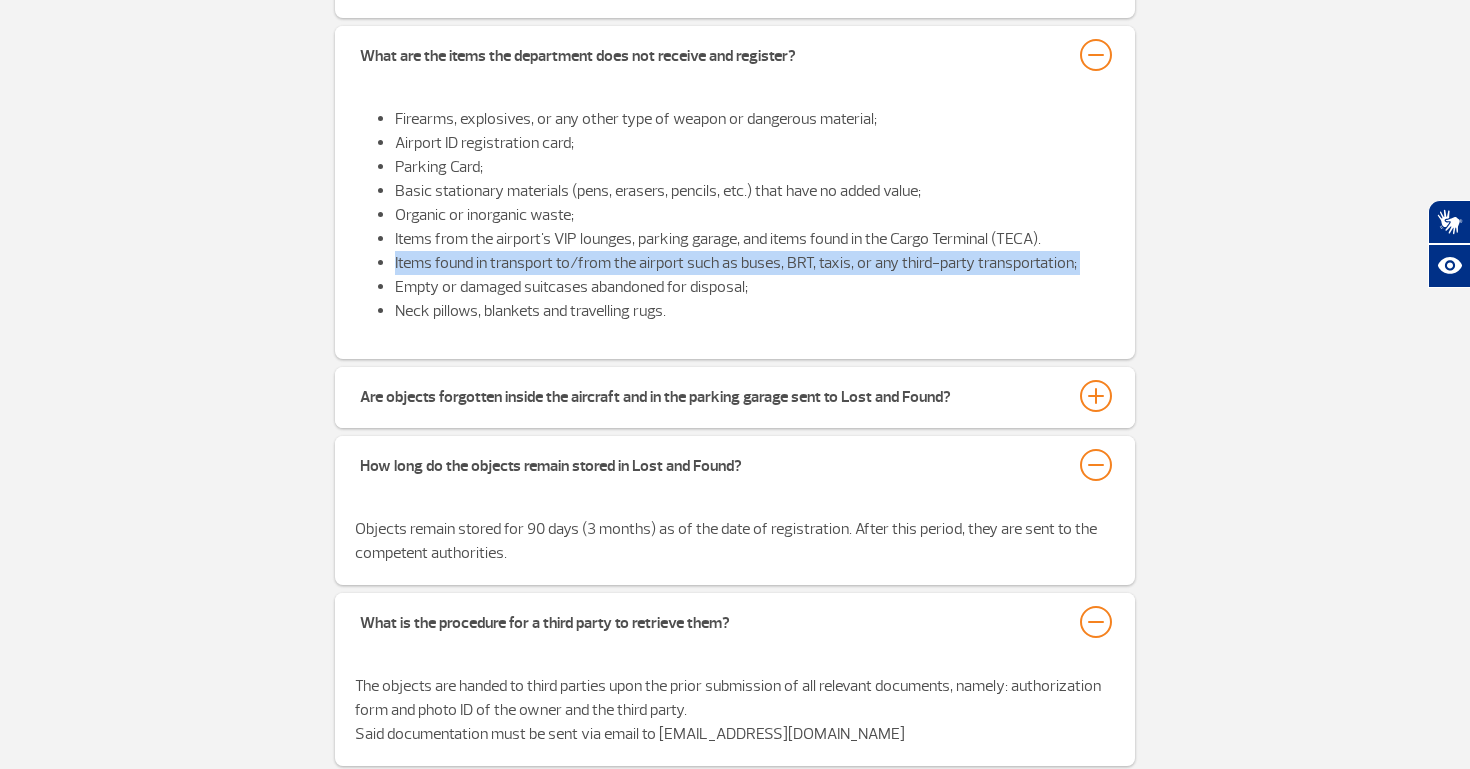 scroll, scrollTop: 782, scrollLeft: 0, axis: vertical 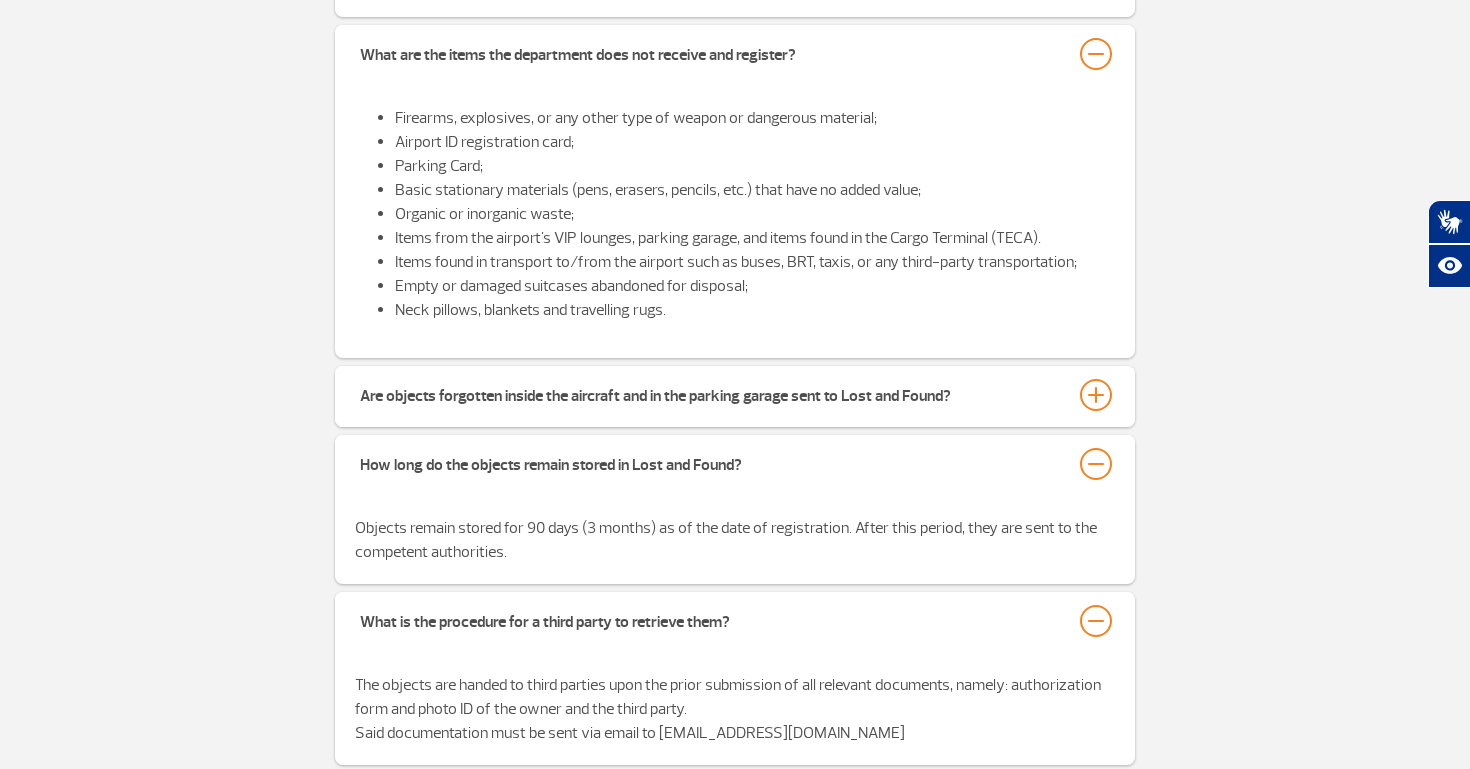 click on "Empty or damaged suitcases abandoned for disposal;" at bounding box center [755, 286] 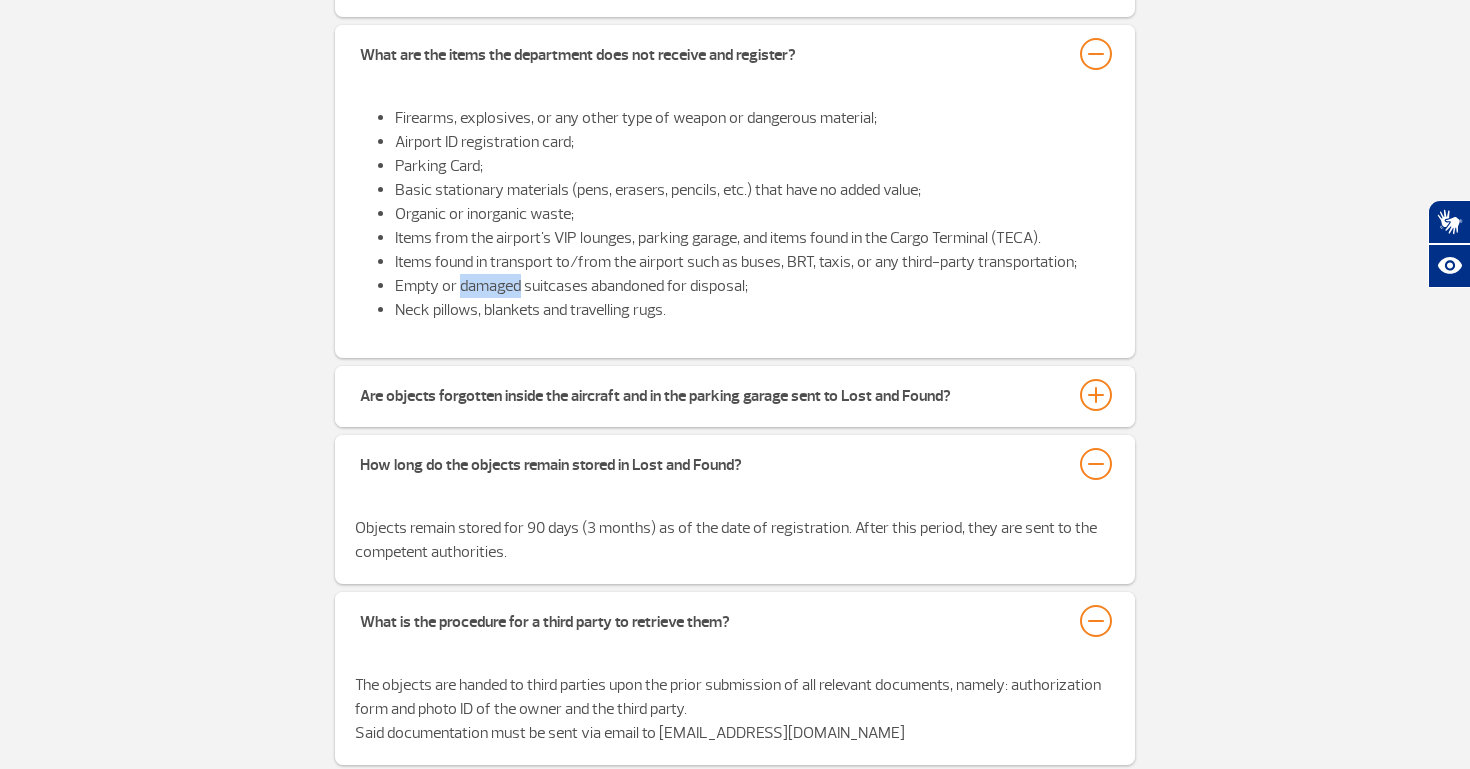 click on "Empty or damaged suitcases abandoned for disposal;" at bounding box center (755, 286) 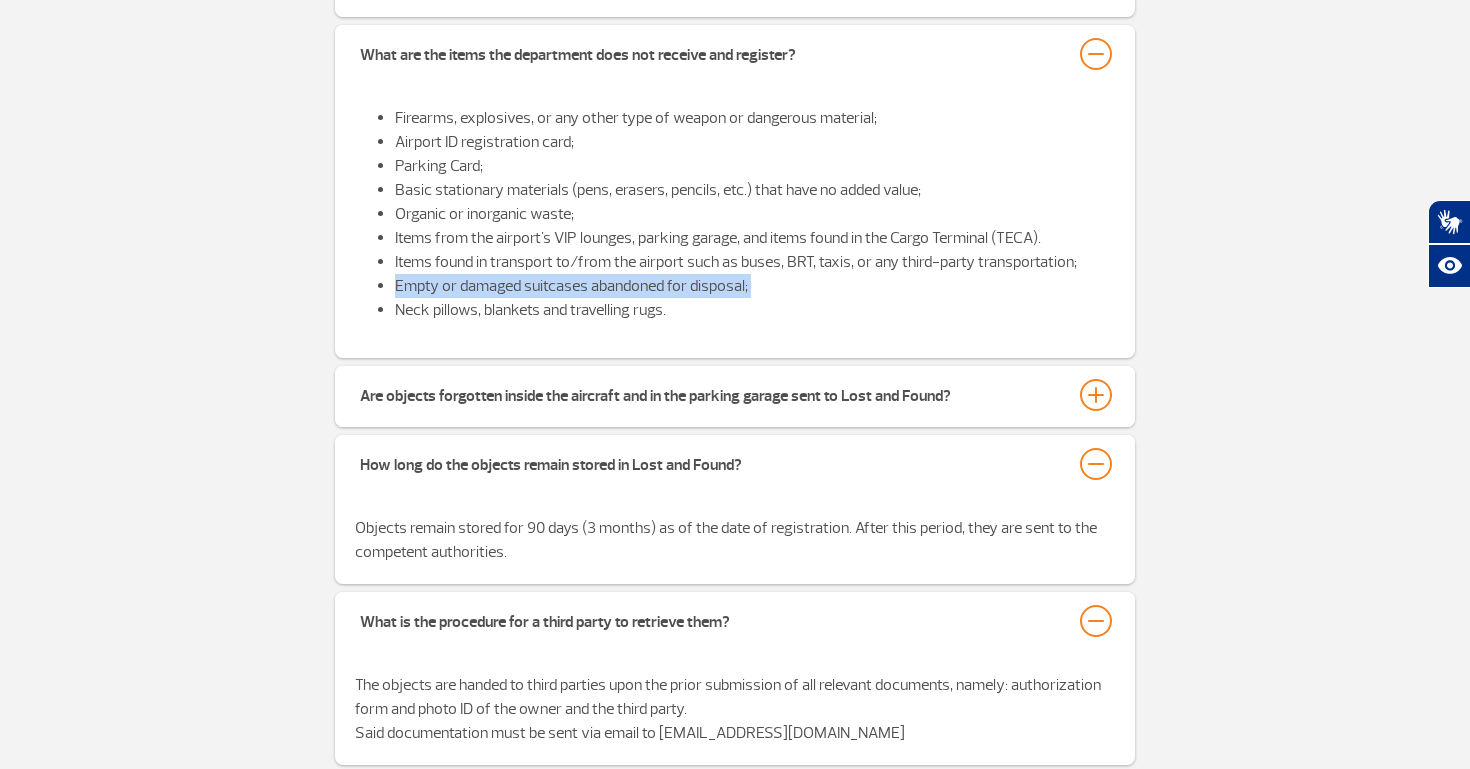 click on "Empty or damaged suitcases abandoned for disposal;" at bounding box center [755, 286] 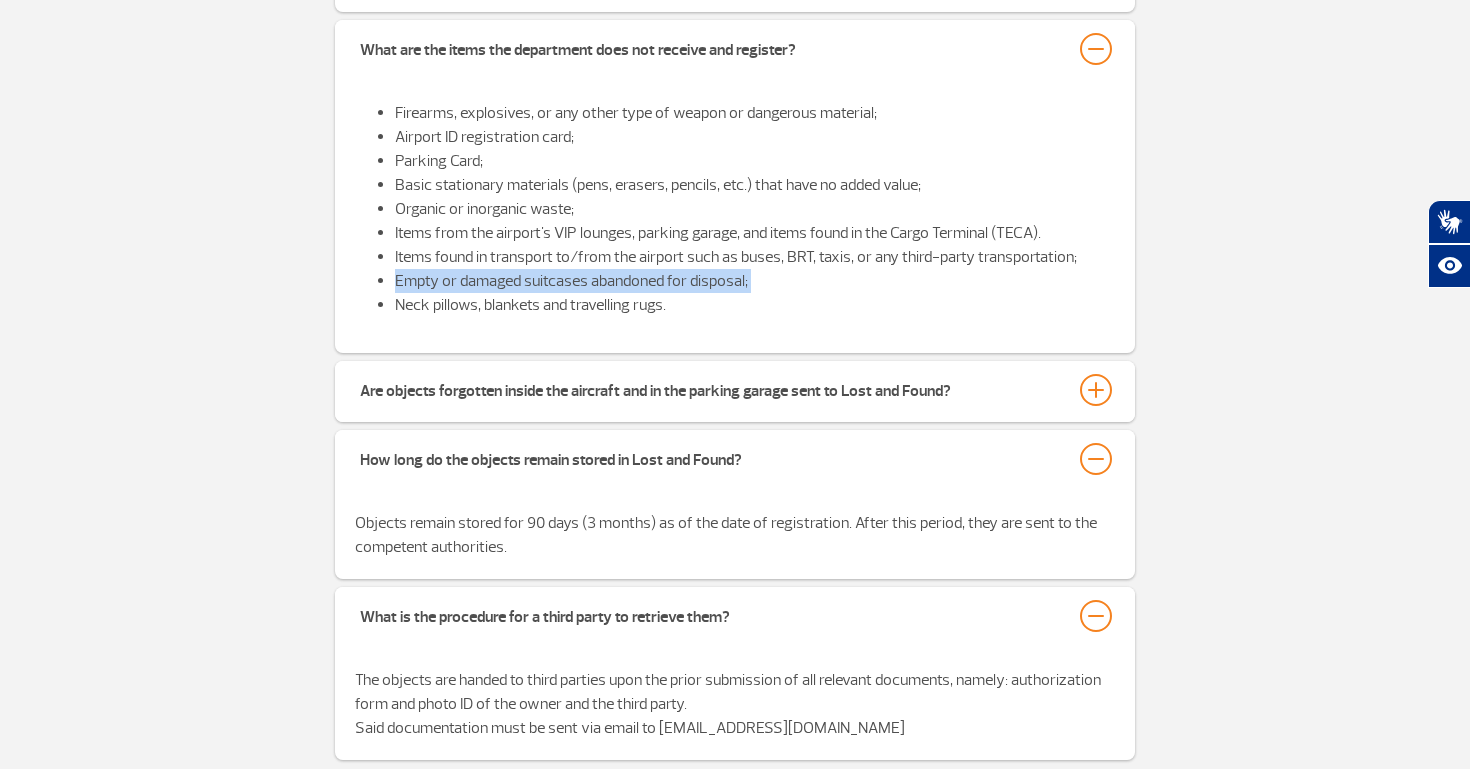 click on "Empty or damaged suitcases abandoned for disposal;" at bounding box center [755, 281] 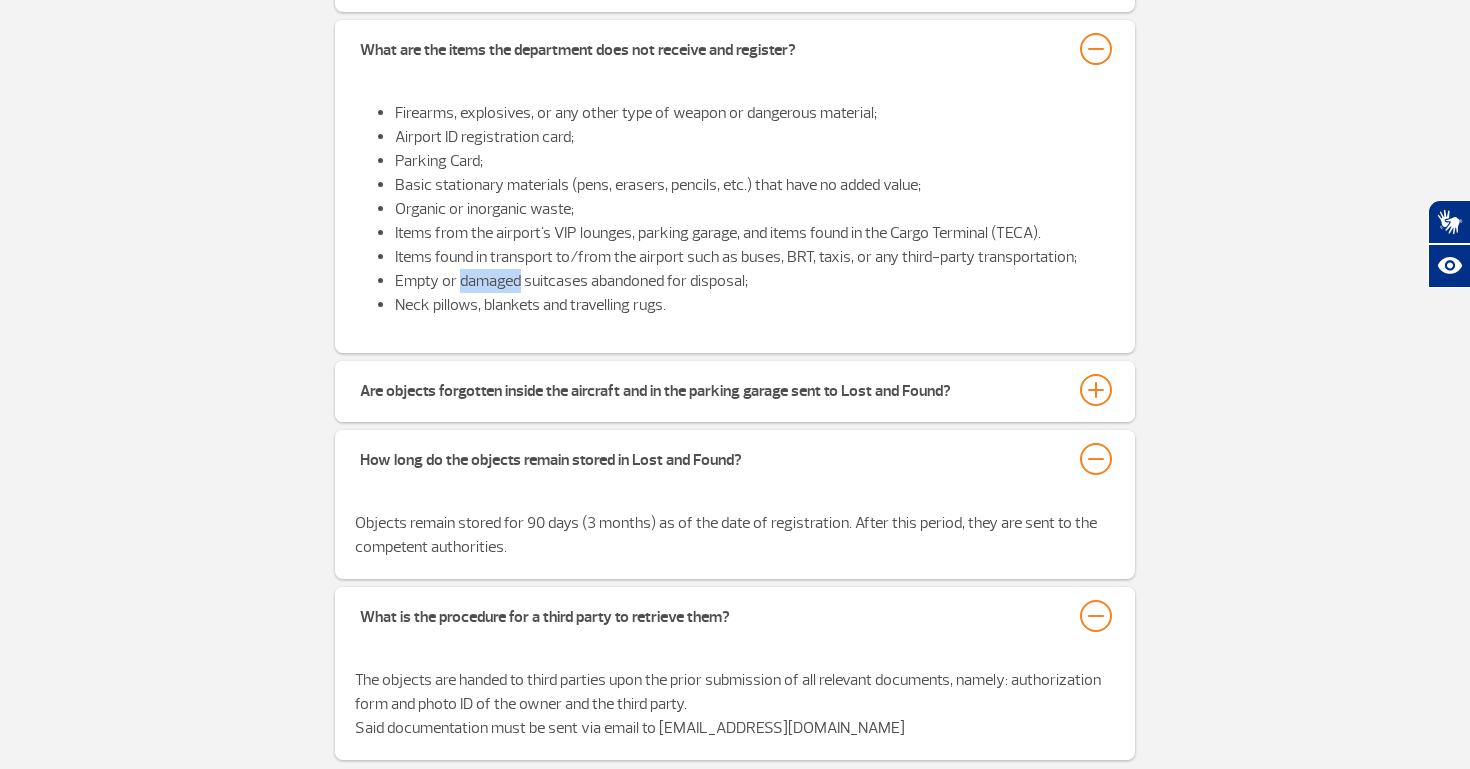 click on "Empty or damaged suitcases abandoned for disposal;" at bounding box center [755, 281] 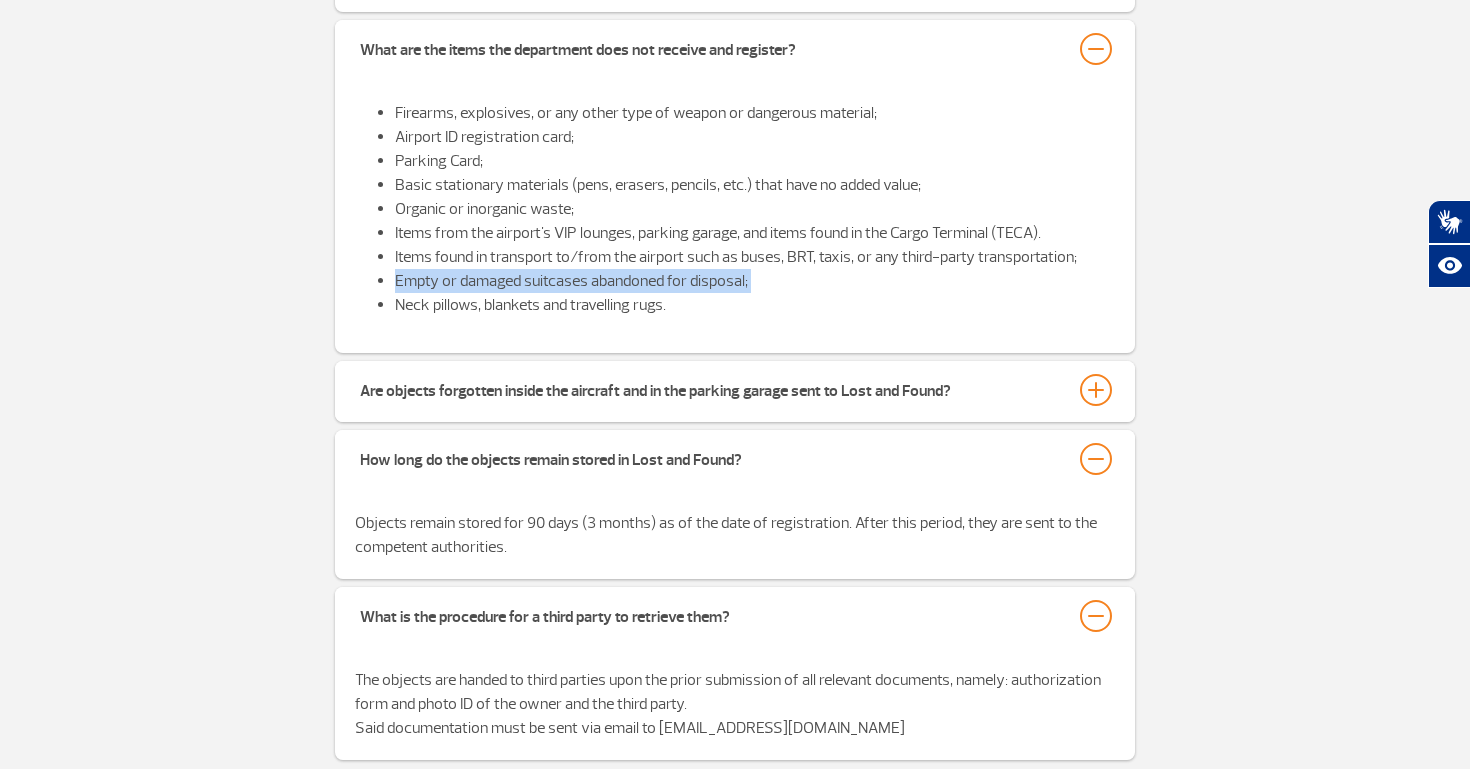 click on "Empty or damaged suitcases abandoned for disposal;" at bounding box center [755, 281] 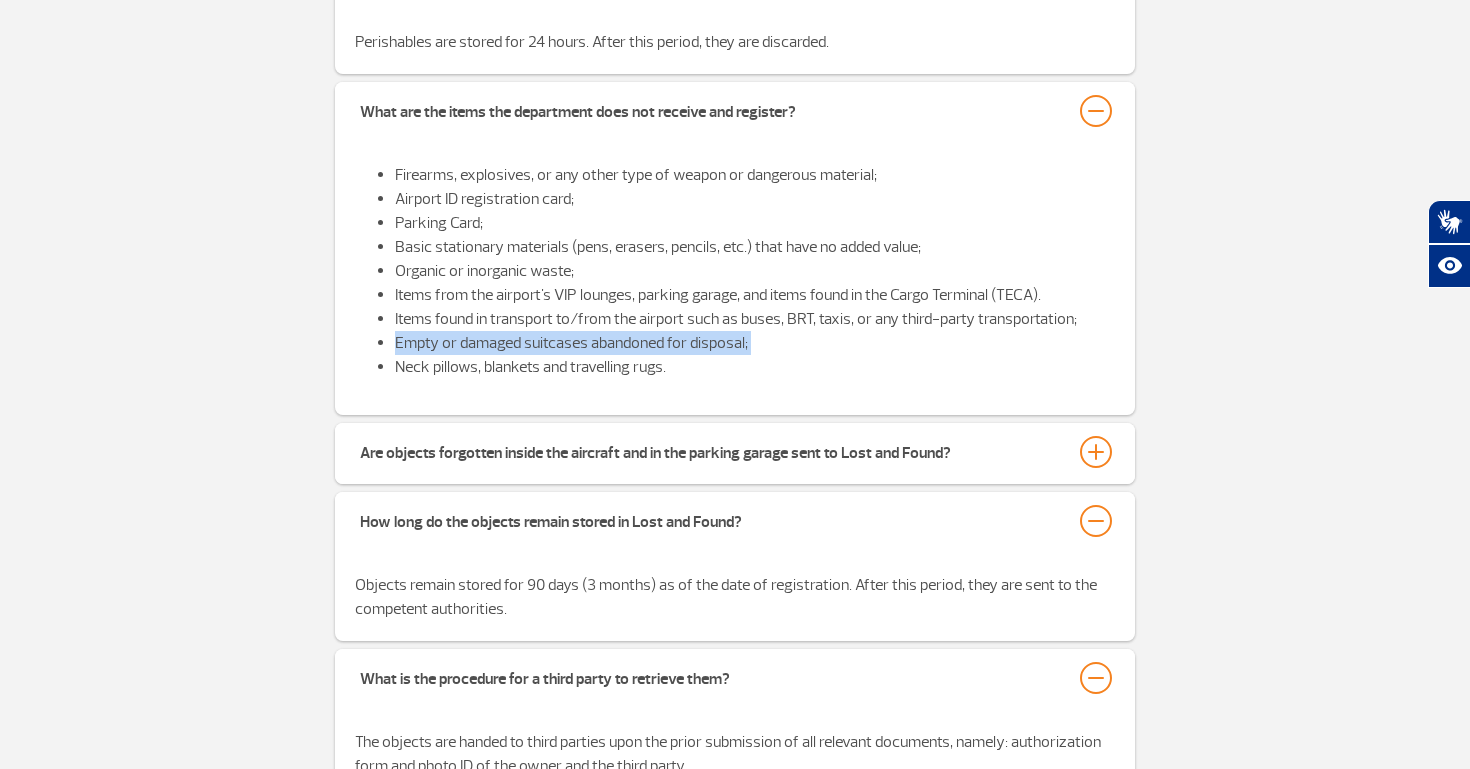 scroll, scrollTop: 717, scrollLeft: 0, axis: vertical 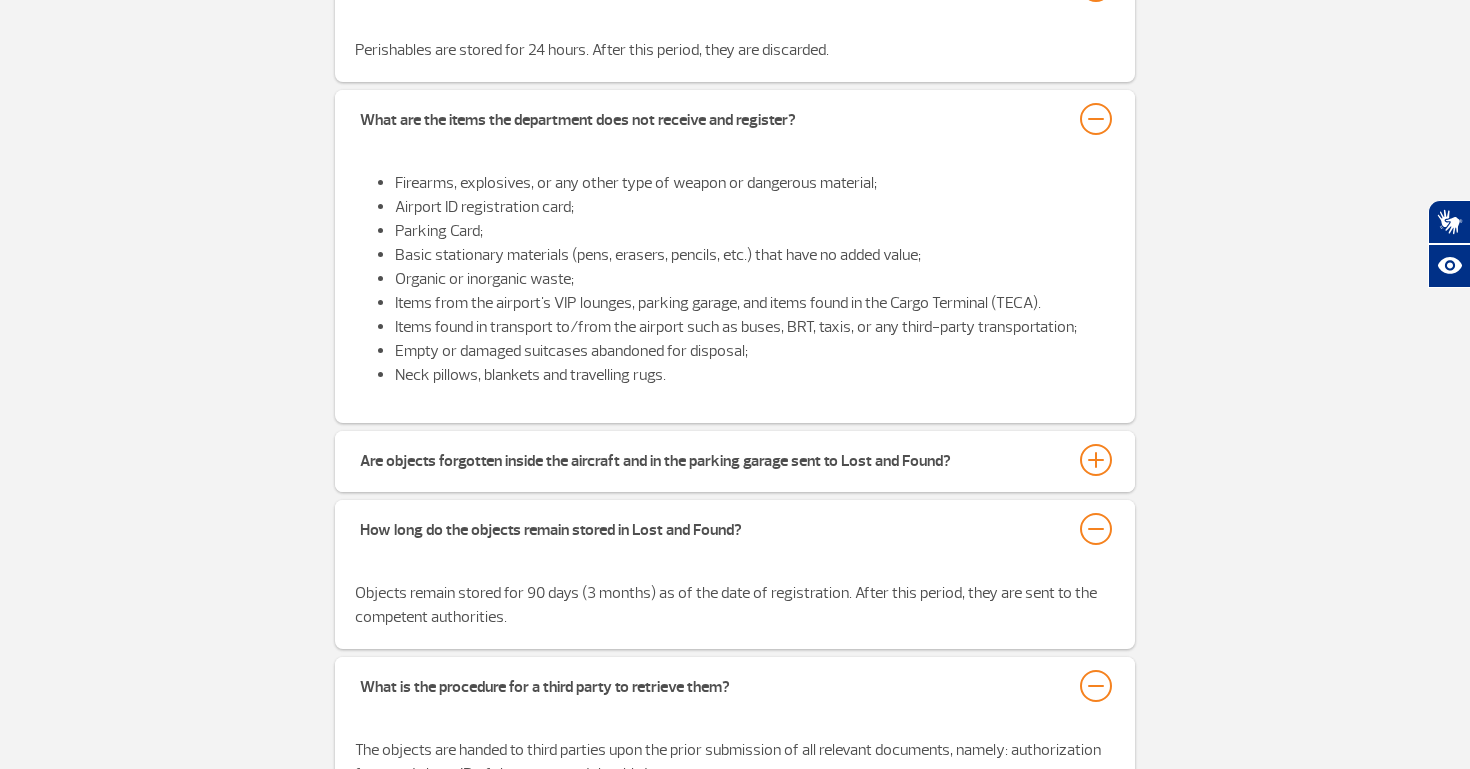 click on "Neck pillows, blankets and travelling rugs." at bounding box center (755, 375) 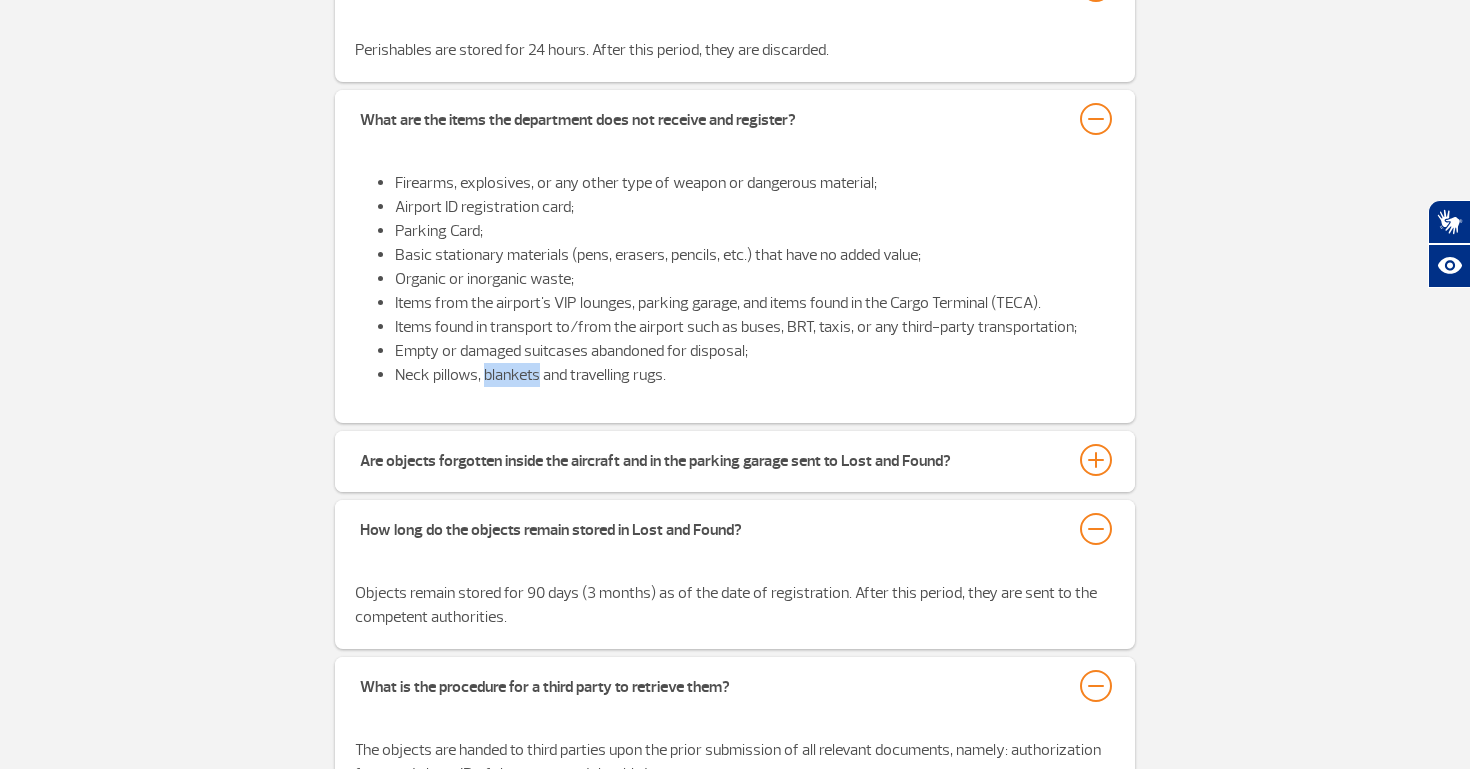 click on "Neck pillows, blankets and travelling rugs." at bounding box center [755, 375] 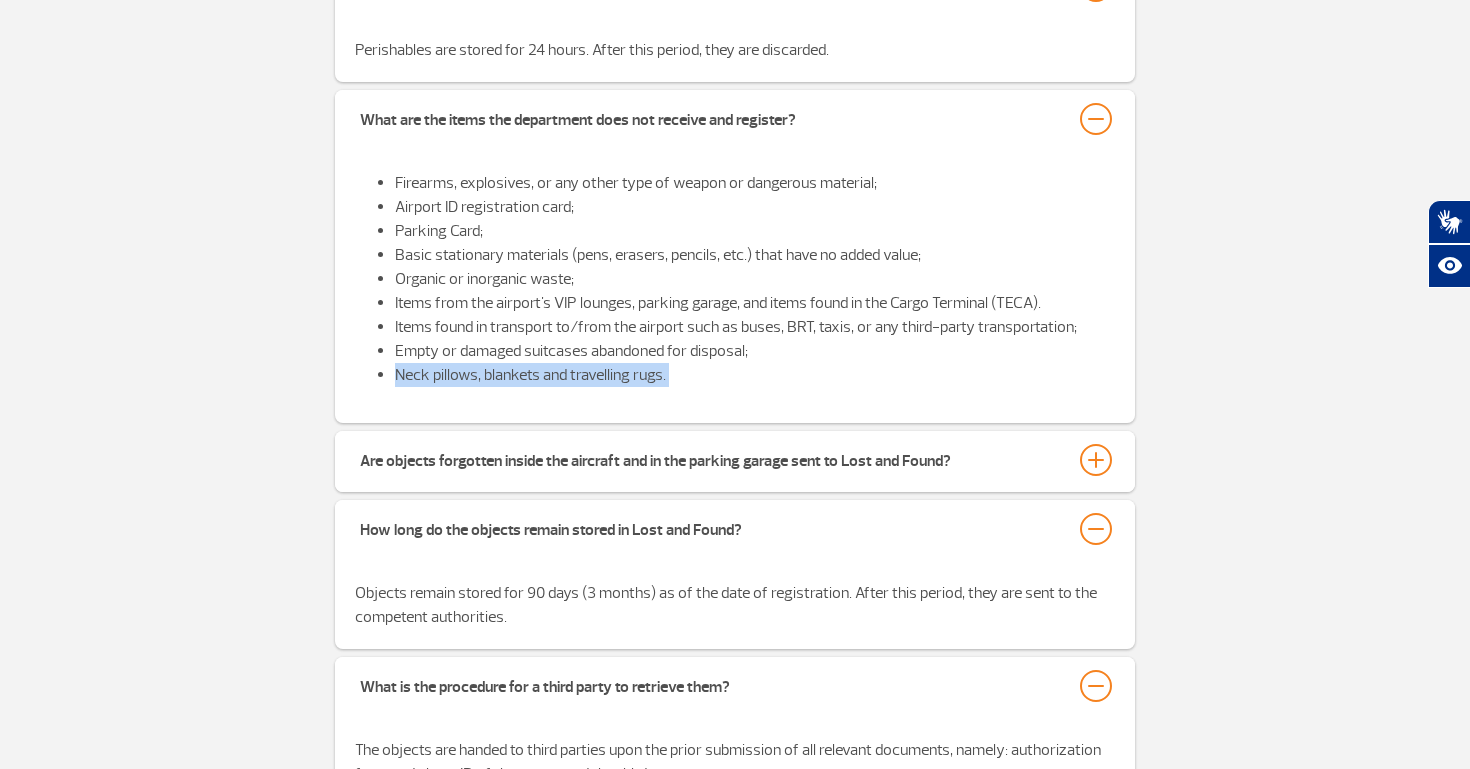 click on "Neck pillows, blankets and travelling rugs." at bounding box center [755, 375] 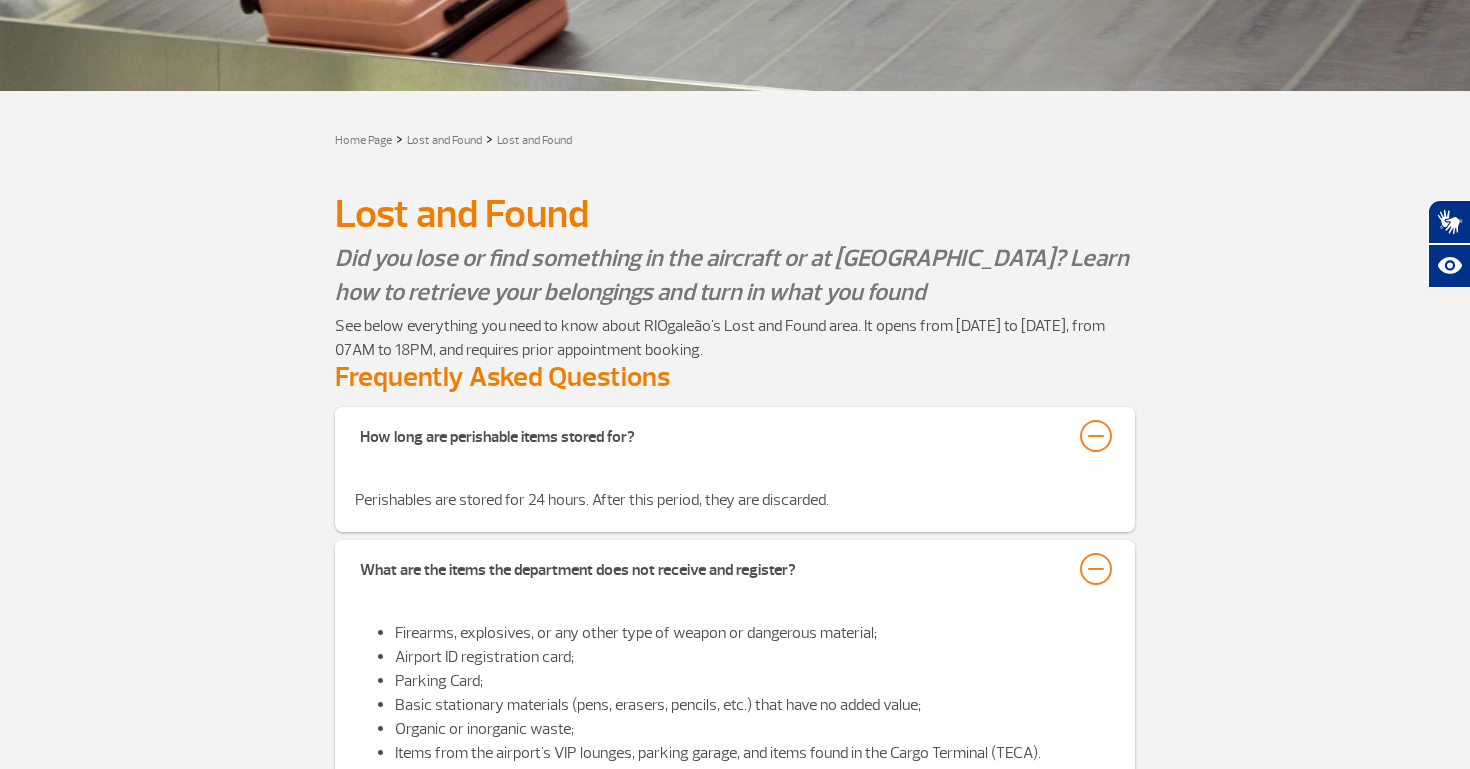 scroll, scrollTop: 0, scrollLeft: 0, axis: both 